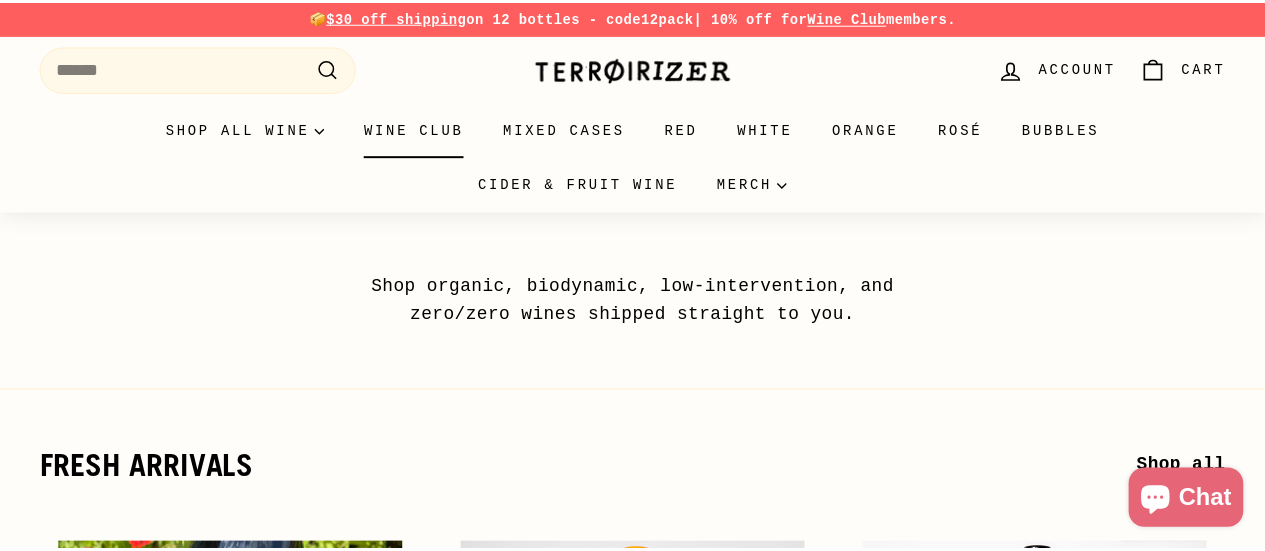 scroll, scrollTop: 0, scrollLeft: 0, axis: both 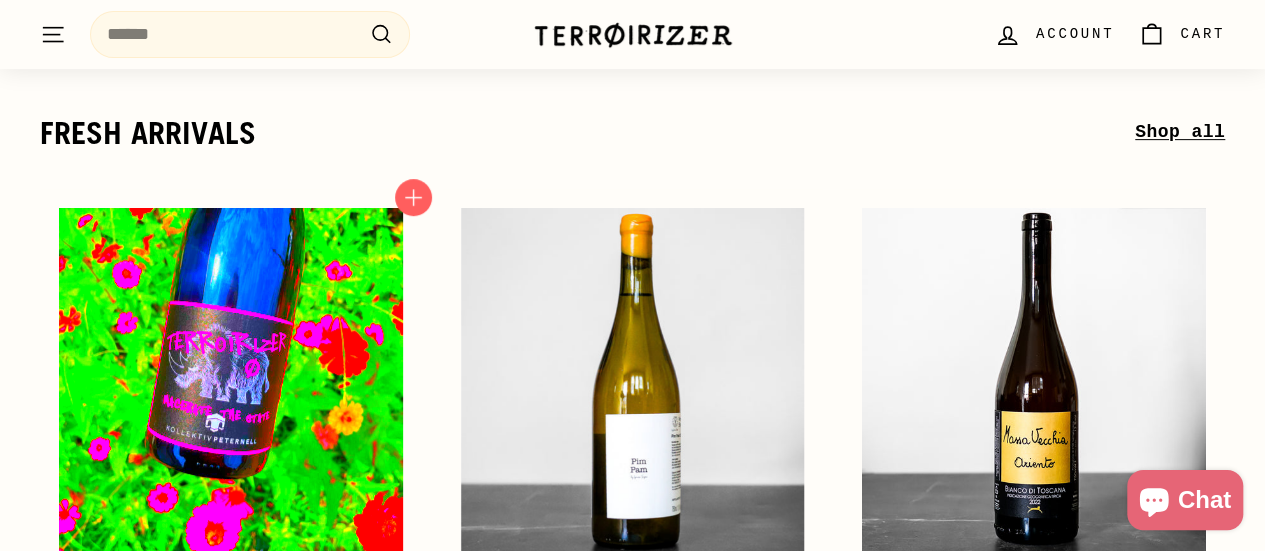 click at bounding box center [231, 380] 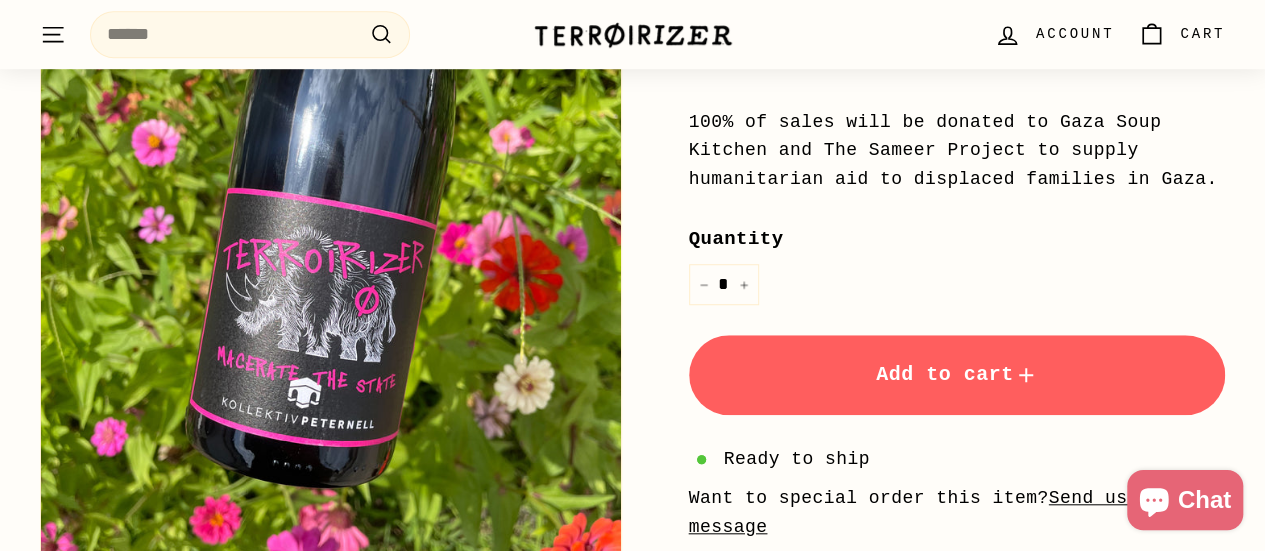 scroll, scrollTop: 674, scrollLeft: 0, axis: vertical 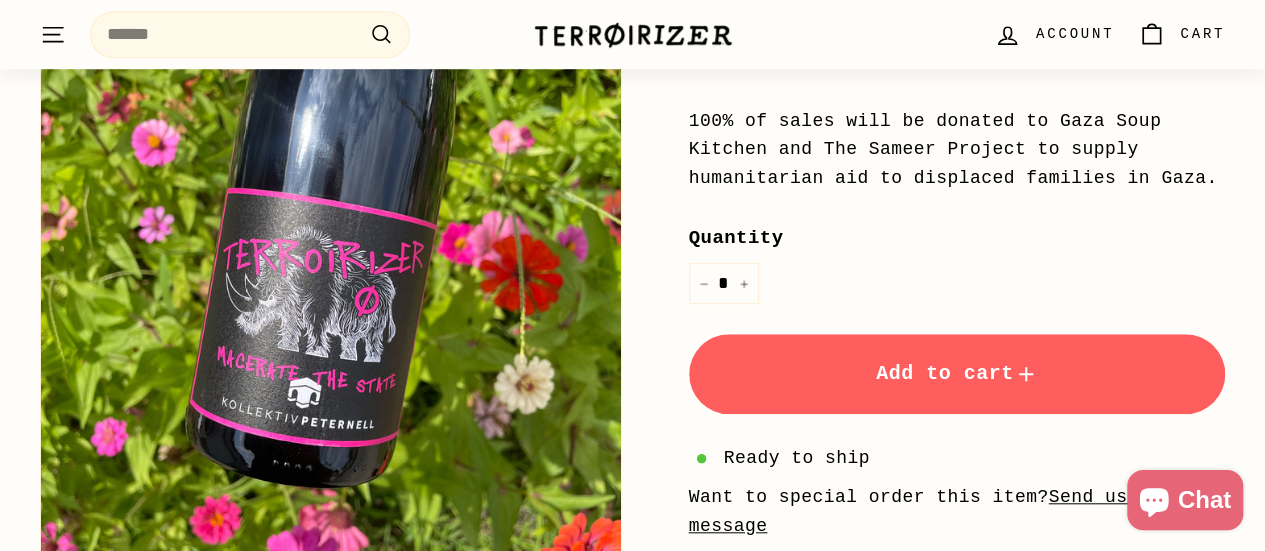 click on "Add to cart" at bounding box center (957, 374) 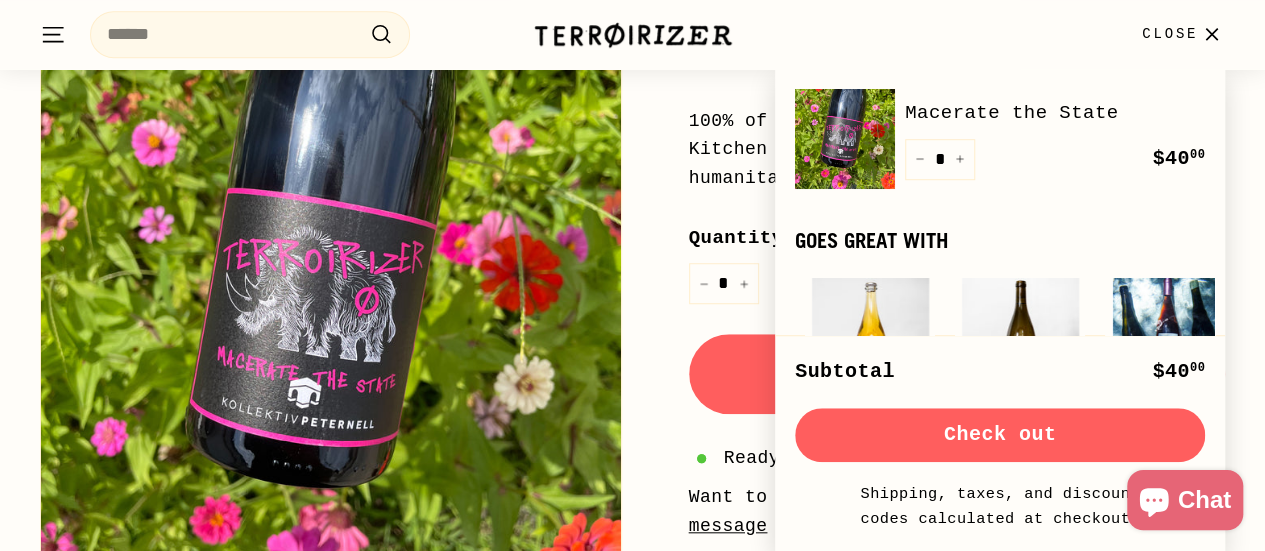 click on "100% of sales will be donated to Gaza Soup Kitchen and The Sameer Project to supply humanitarian aid to displaced families in Gaza." at bounding box center (957, 150) 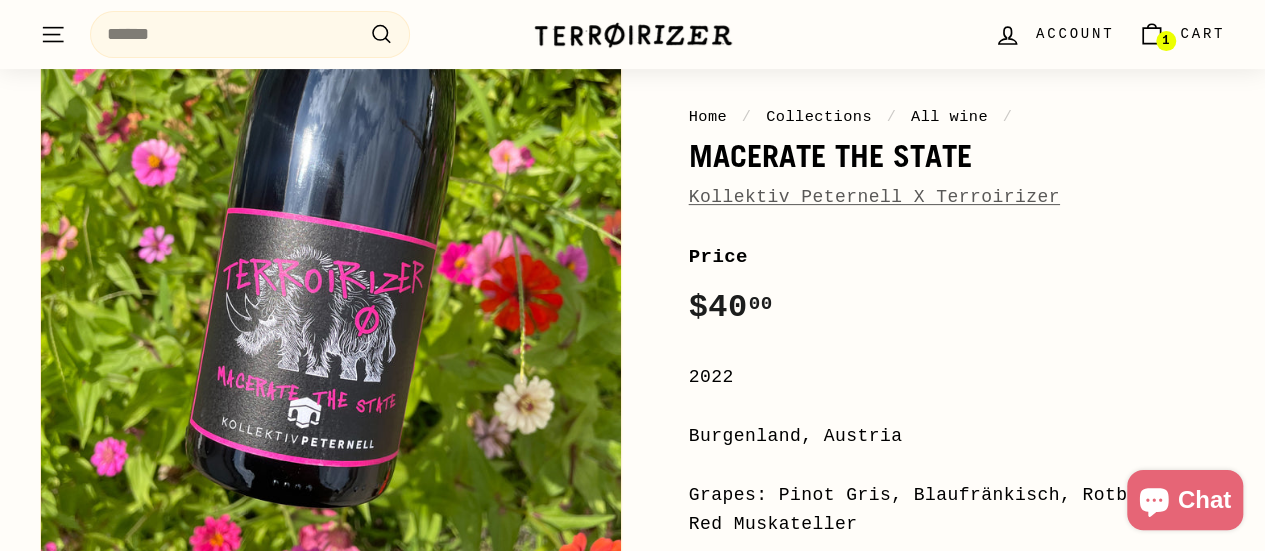 scroll, scrollTop: 0, scrollLeft: 0, axis: both 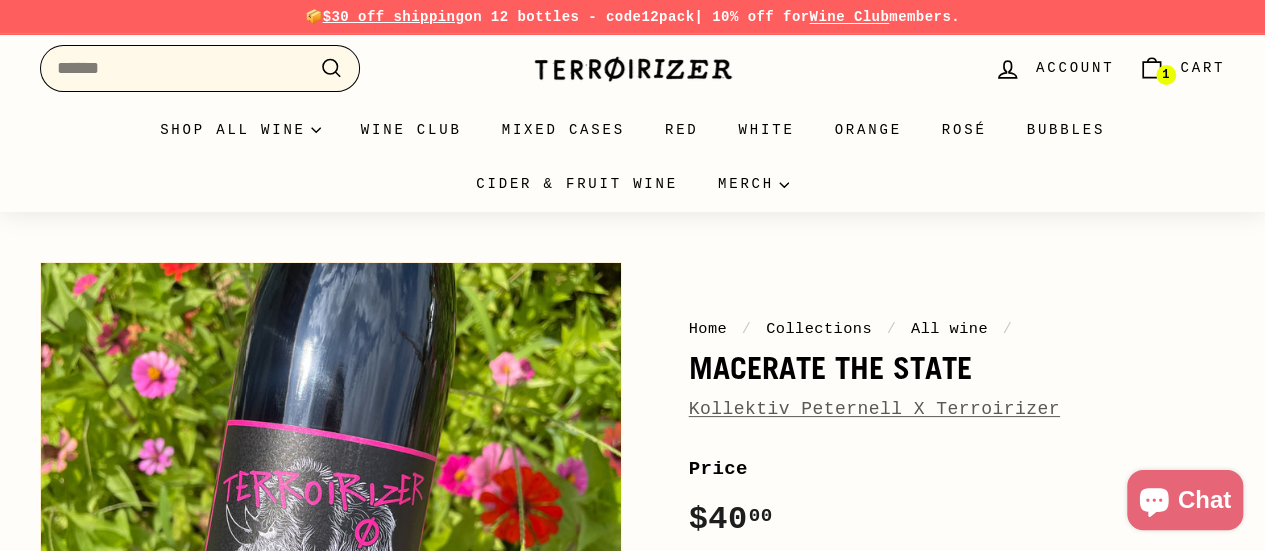 click on "Search" at bounding box center [200, 68] 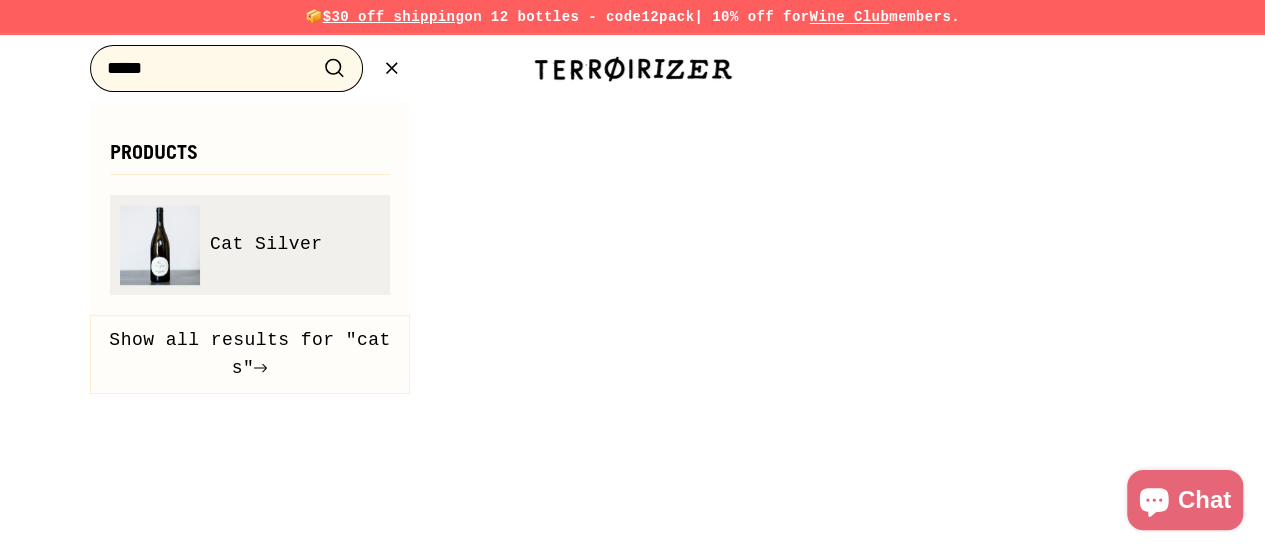 type on "*****" 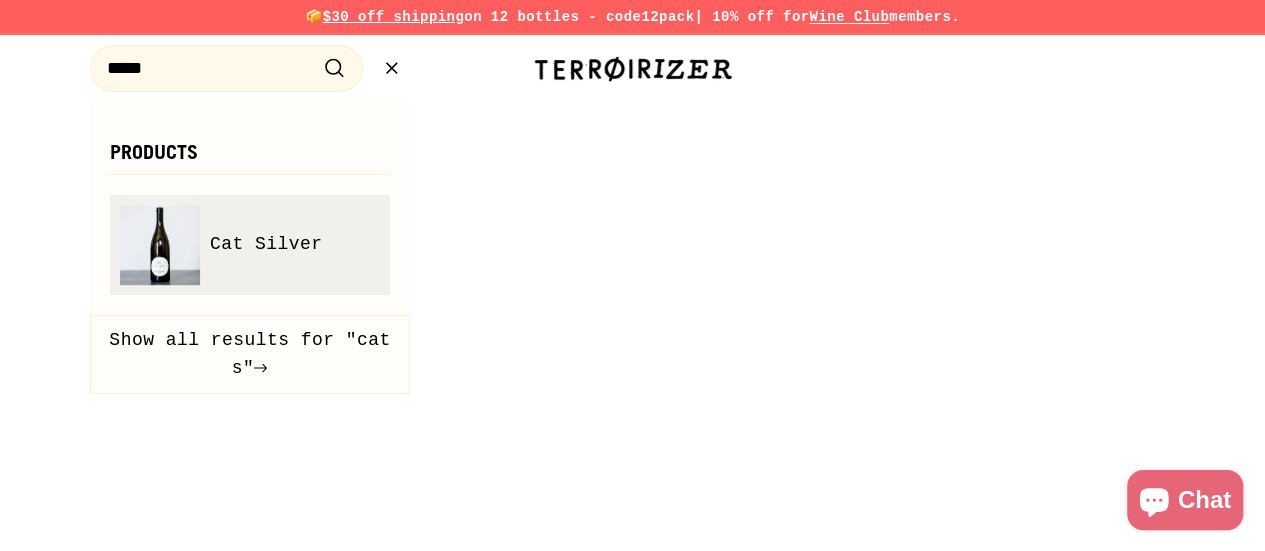 click on "Cat Silver" at bounding box center (266, 244) 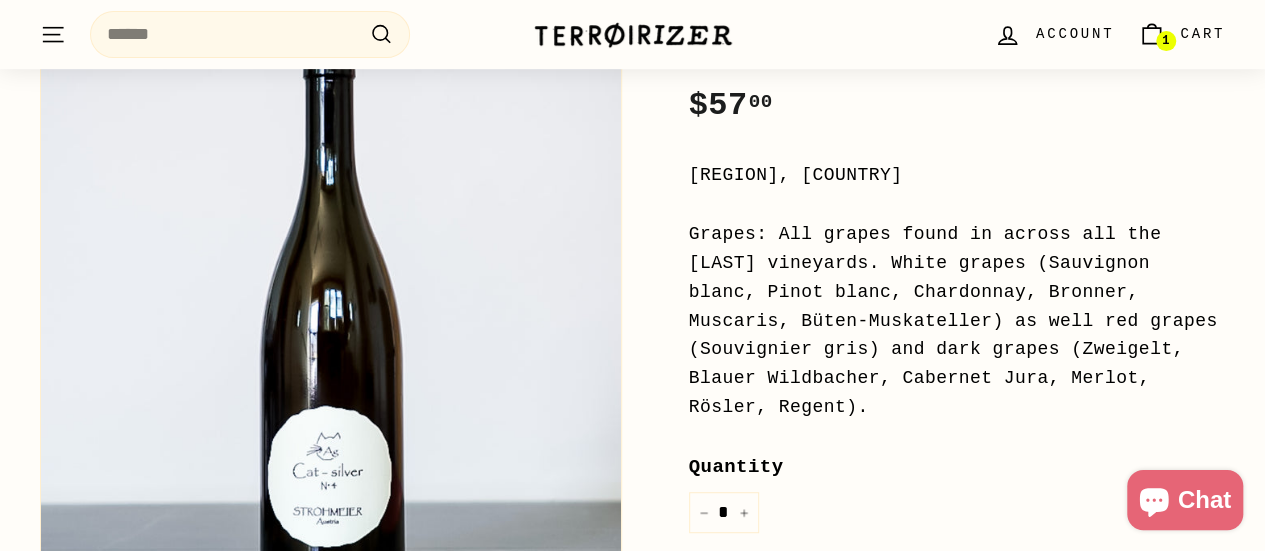 scroll, scrollTop: 580, scrollLeft: 0, axis: vertical 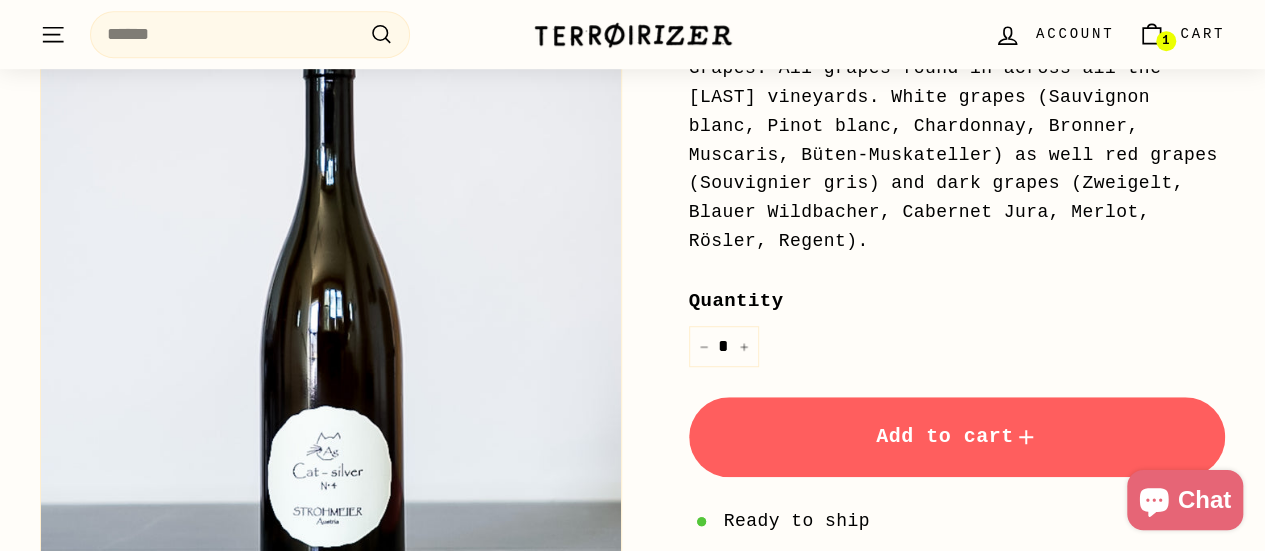 click on "Add to cart" at bounding box center (957, 437) 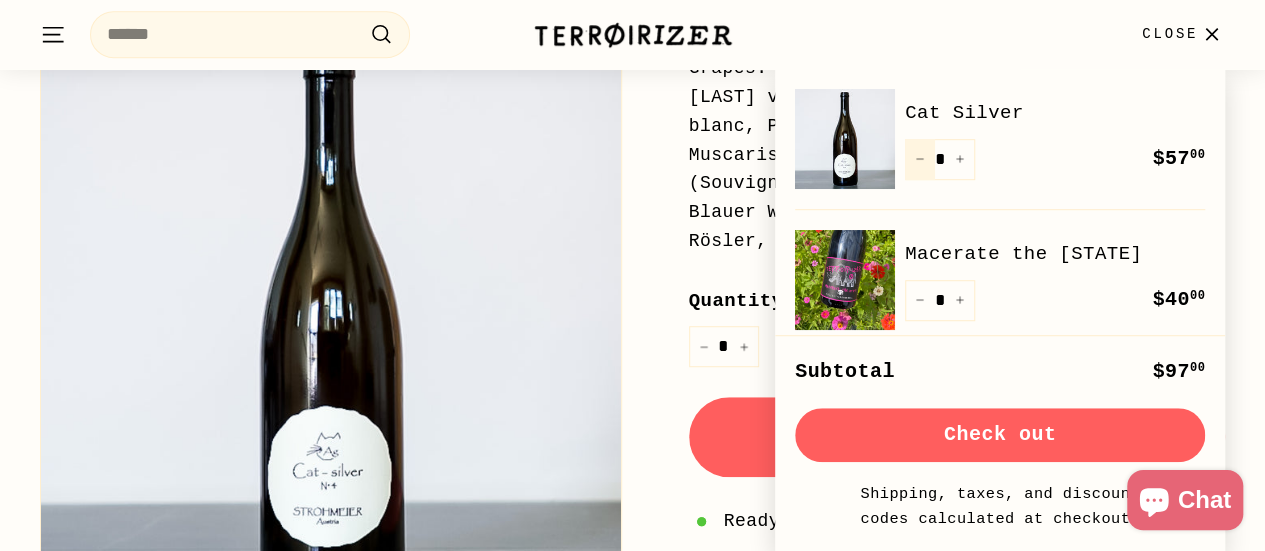 click on "−" at bounding box center [920, 159] 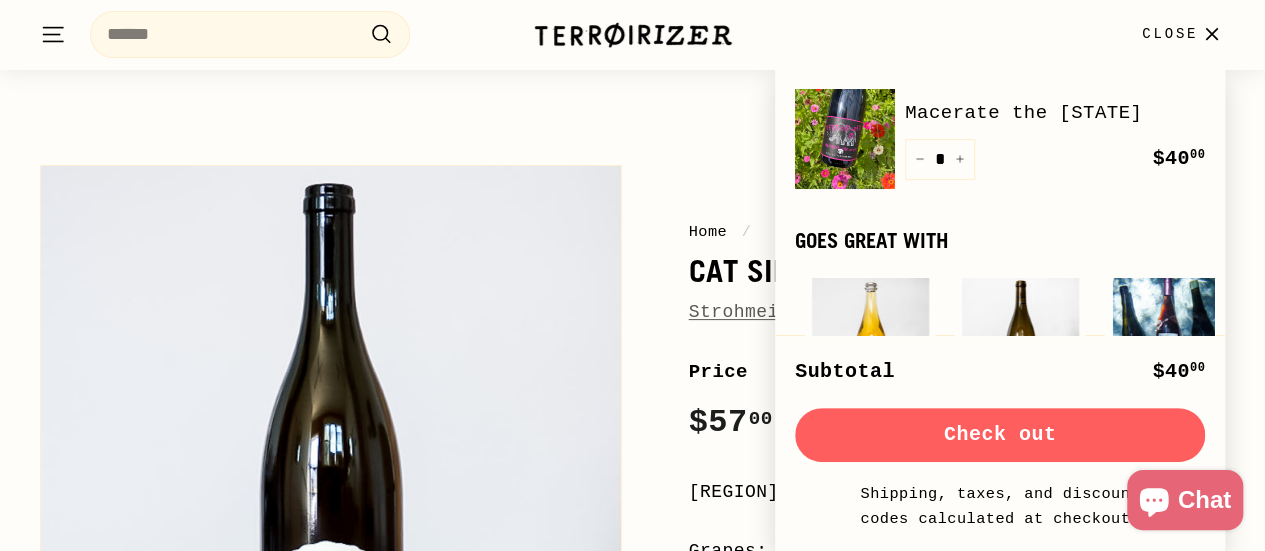 scroll, scrollTop: 92, scrollLeft: 0, axis: vertical 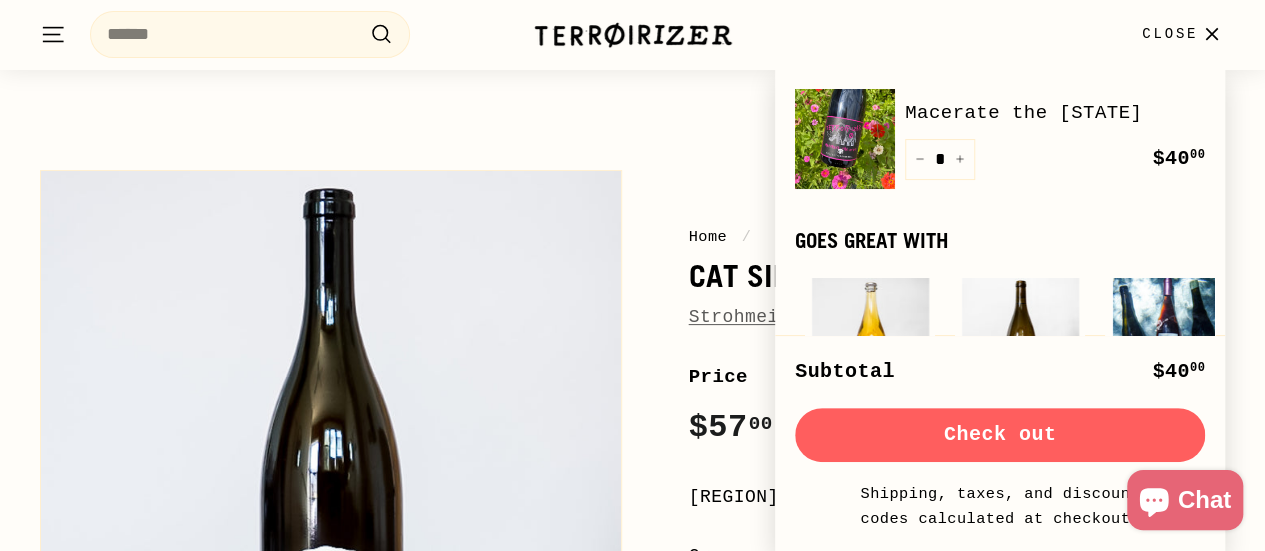 click on "Home
/
Cat Silver
Strohmeier
Price
Regular price $57 00
$57.00
/
Styria, Austria
Grapes: All grapes found in across all the Strohmeier vineyards. White grapes (Sauvignon blanc, Pinot blanc, Chardonnay, Bronner, Muscaris, Büten-Muskateller) as well red grapes (Souvignier gris) and dark grapes (Zweigelt, Blauer Wildbacher, Cabernet Jura, Merlot, Rösler, Regent).
Quantity
*
−
+" at bounding box center [935, 743] 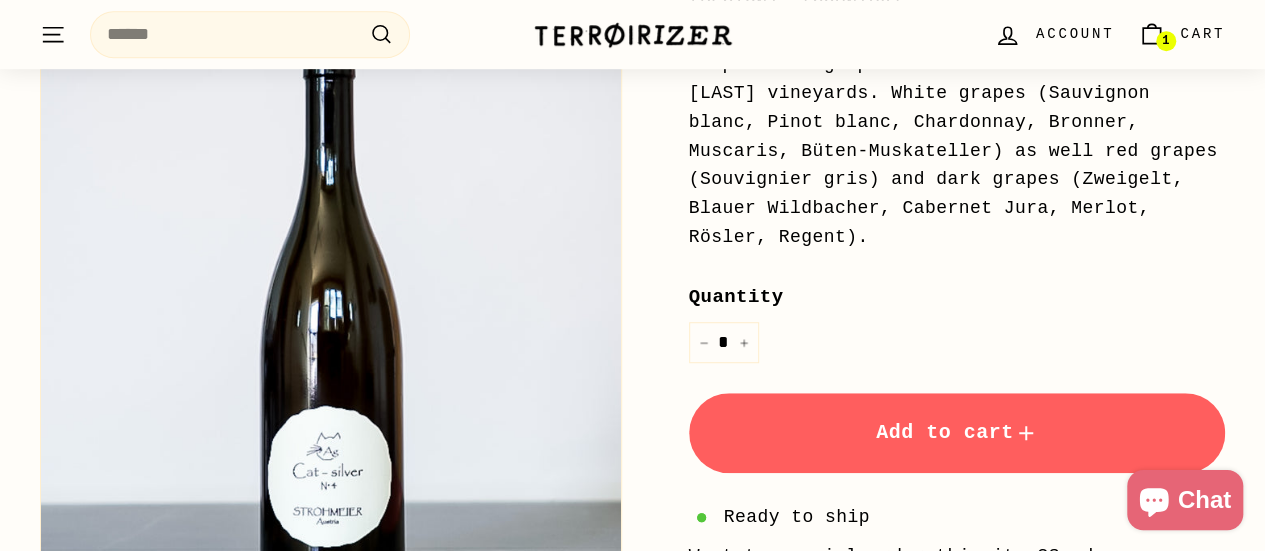 scroll, scrollTop: 585, scrollLeft: 0, axis: vertical 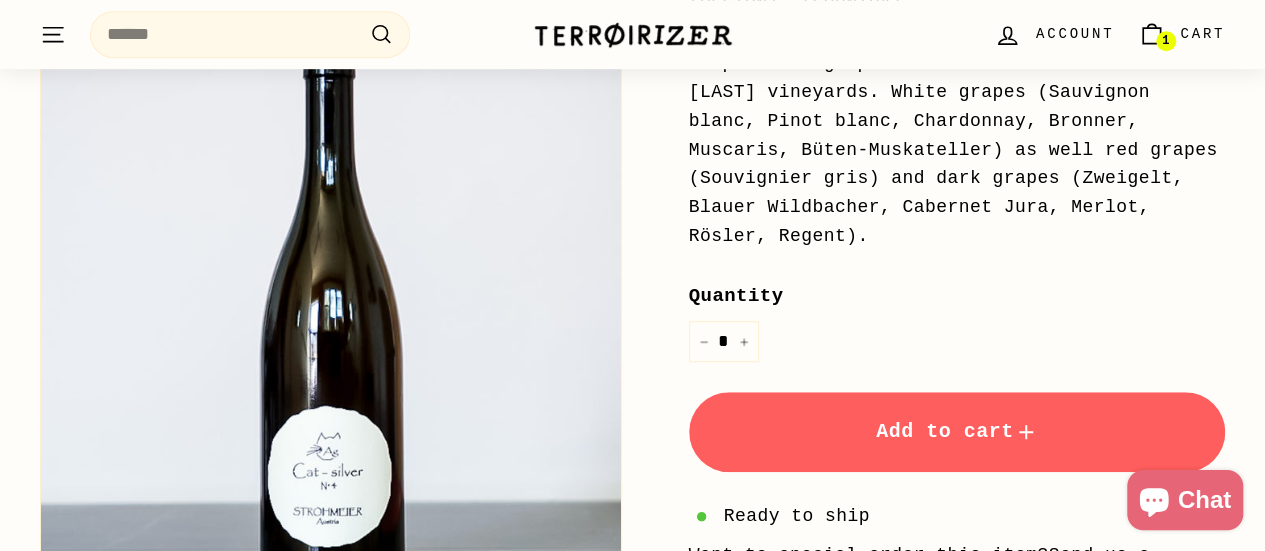click on "Add to cart" at bounding box center [957, 432] 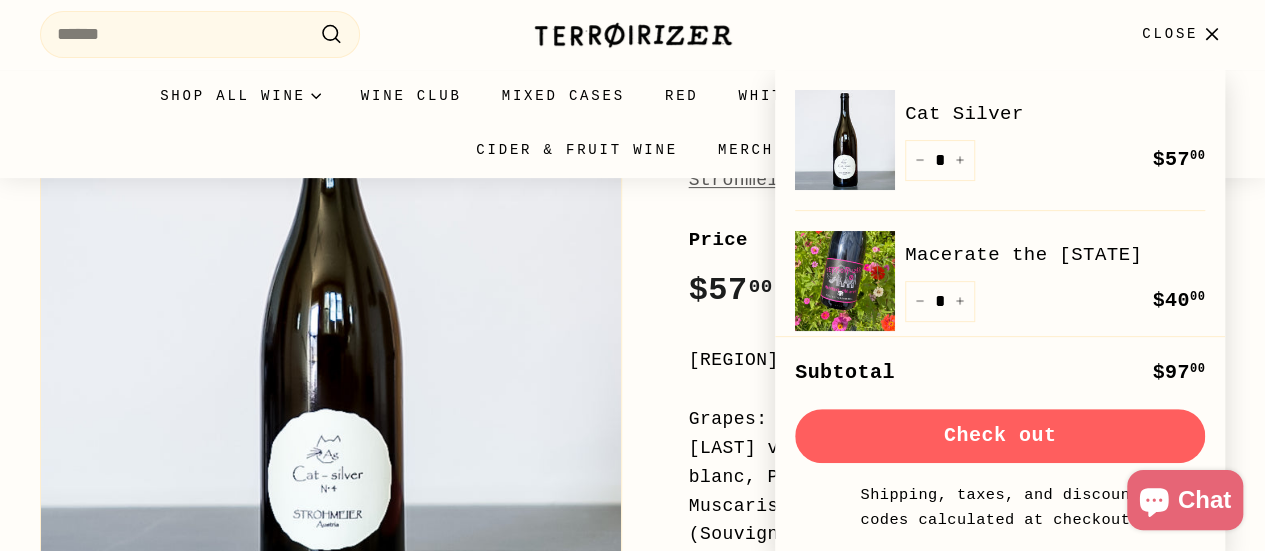 scroll, scrollTop: 0, scrollLeft: 0, axis: both 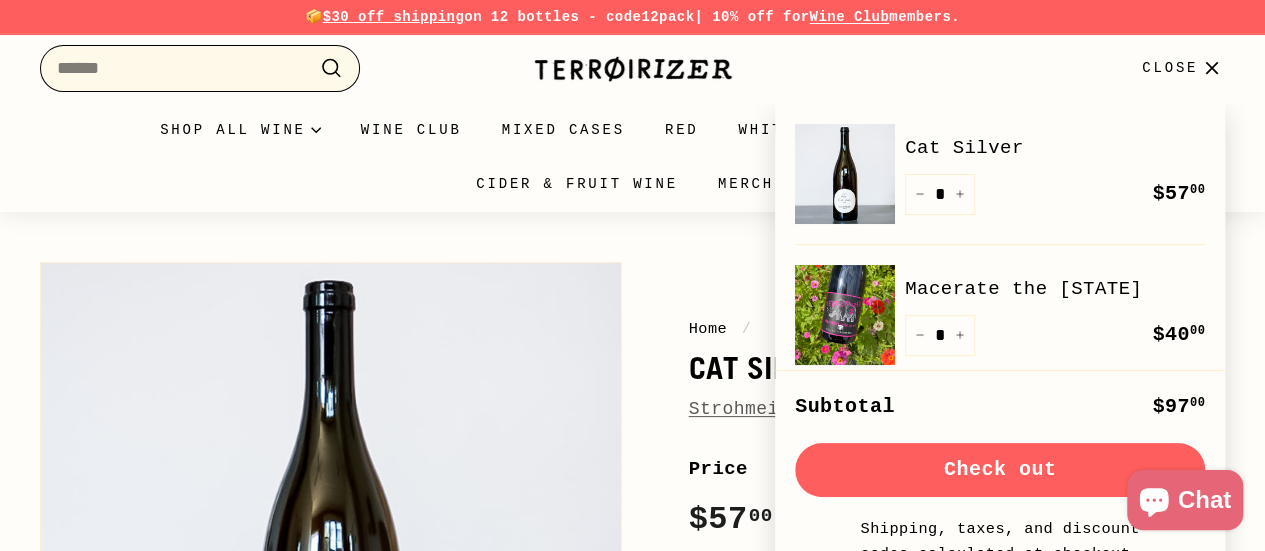 click on "Search" at bounding box center [200, 68] 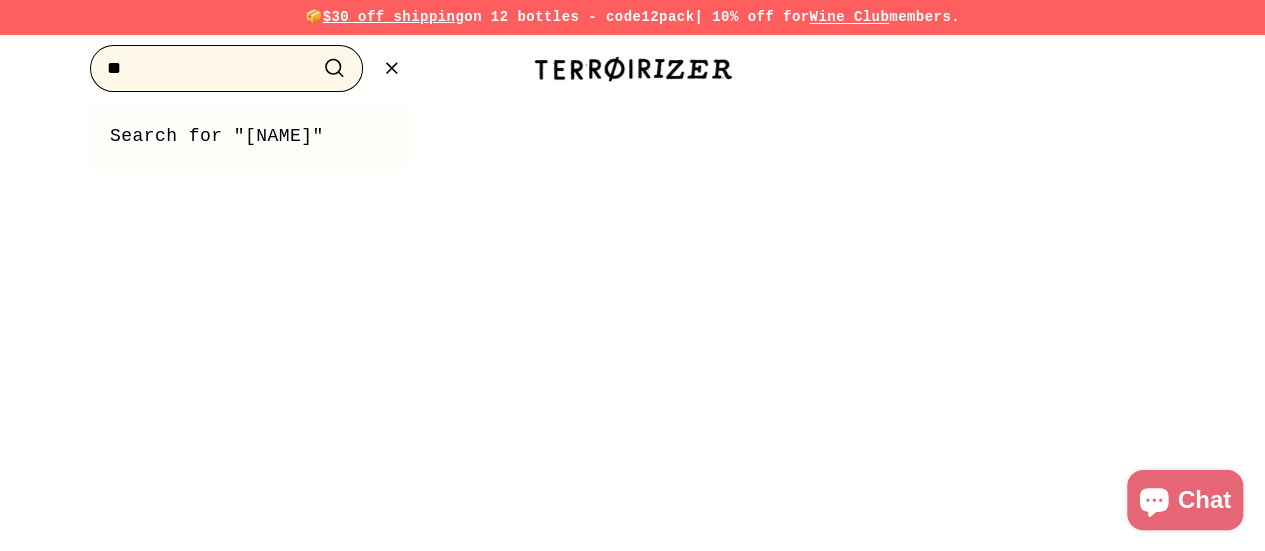 type on "*" 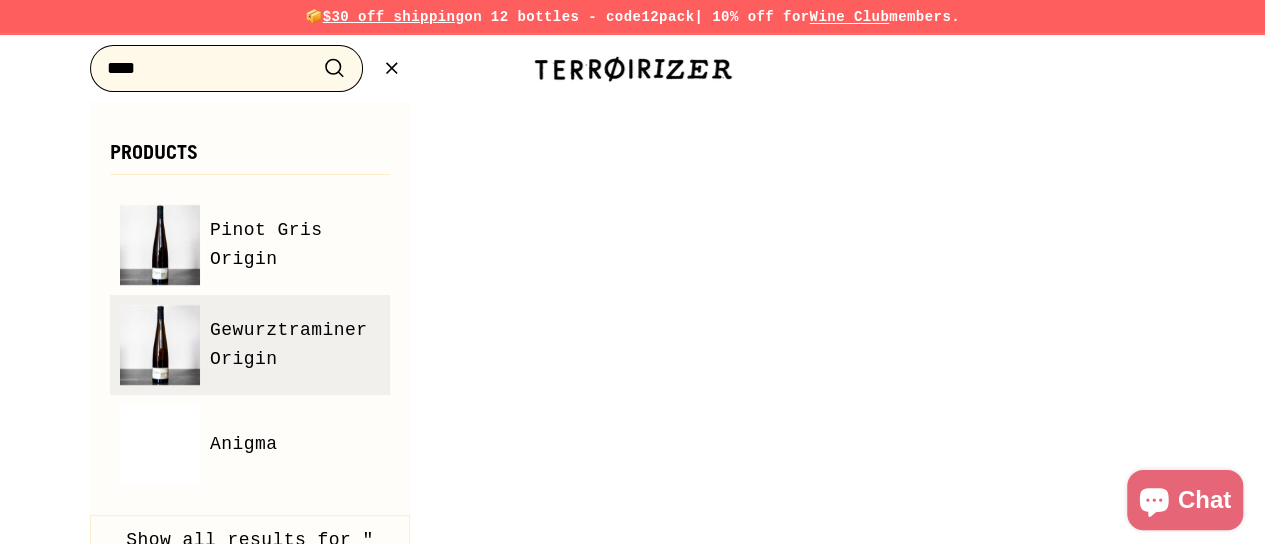 scroll, scrollTop: 50, scrollLeft: 0, axis: vertical 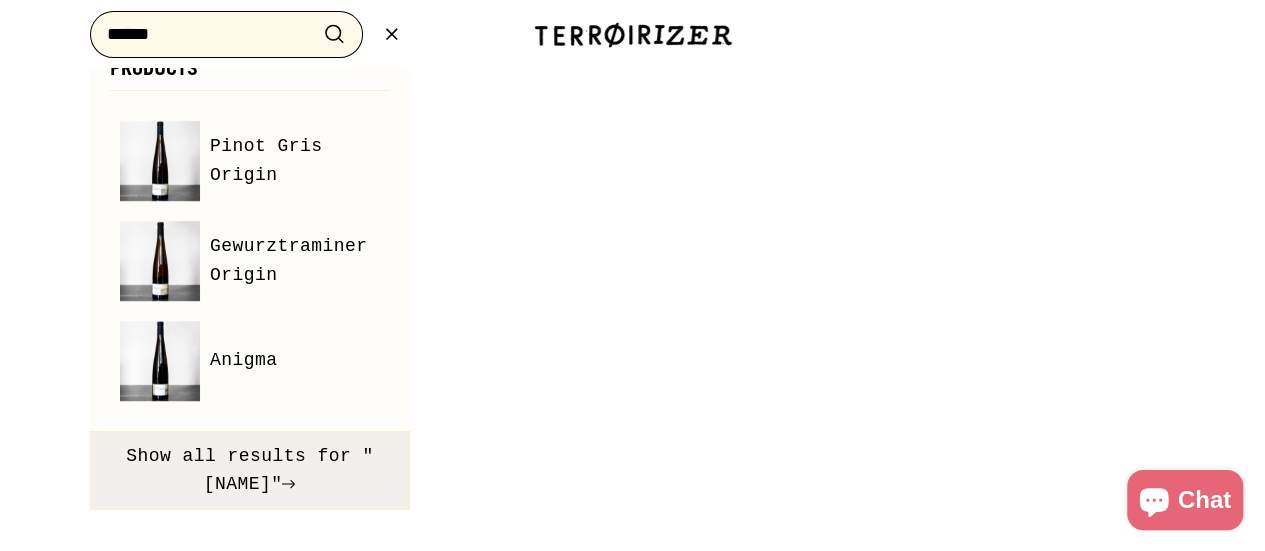 type on "******" 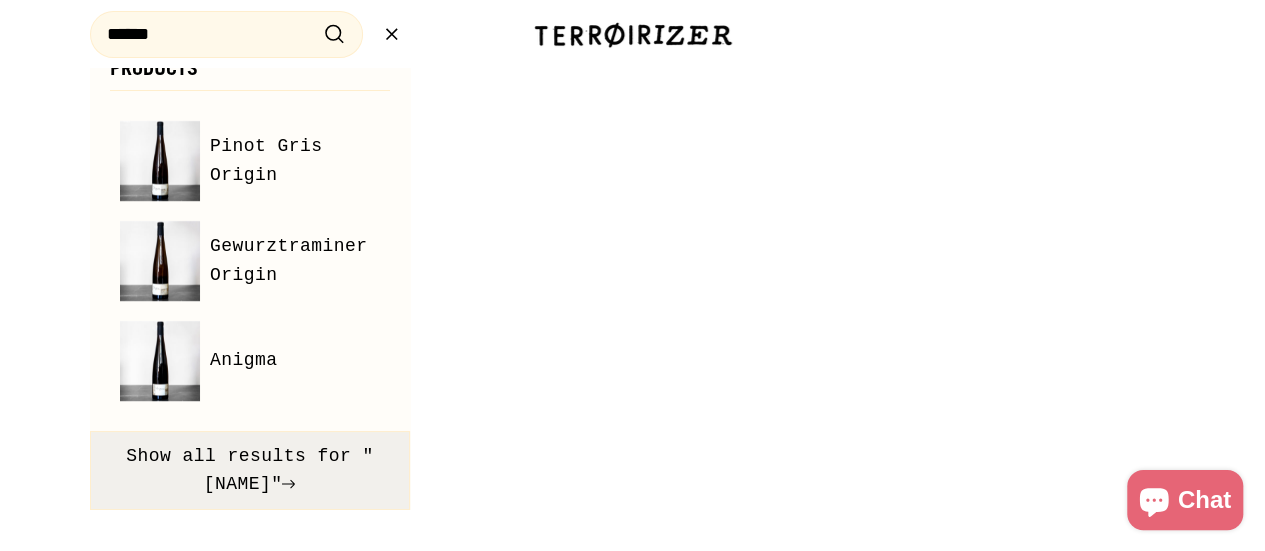 click on "Show all results for "dreyer"" at bounding box center (250, 471) 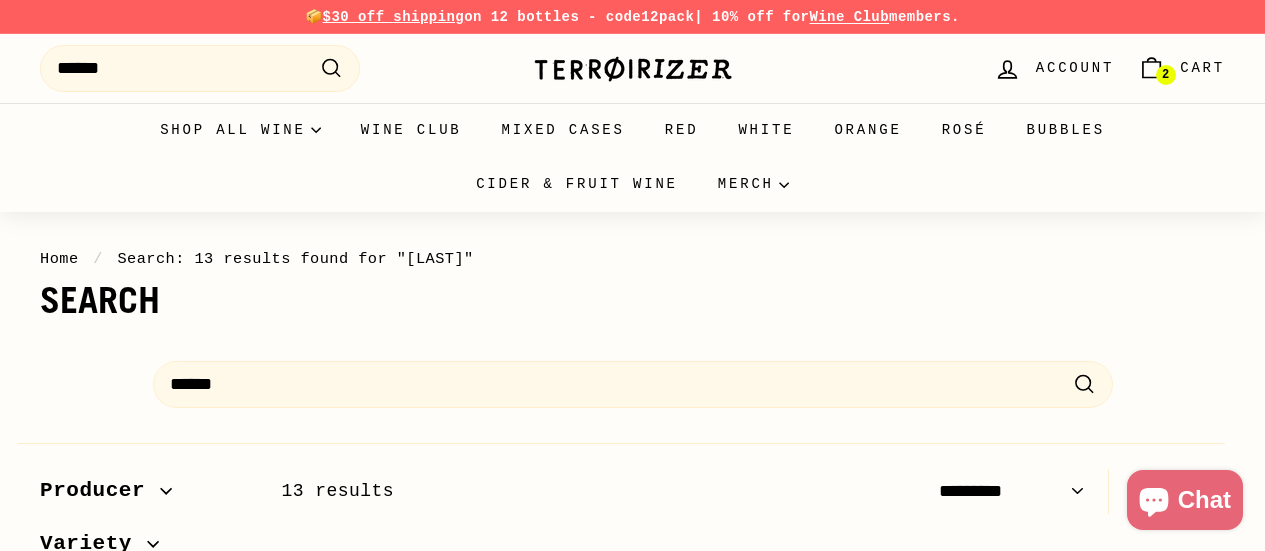 select on "*********" 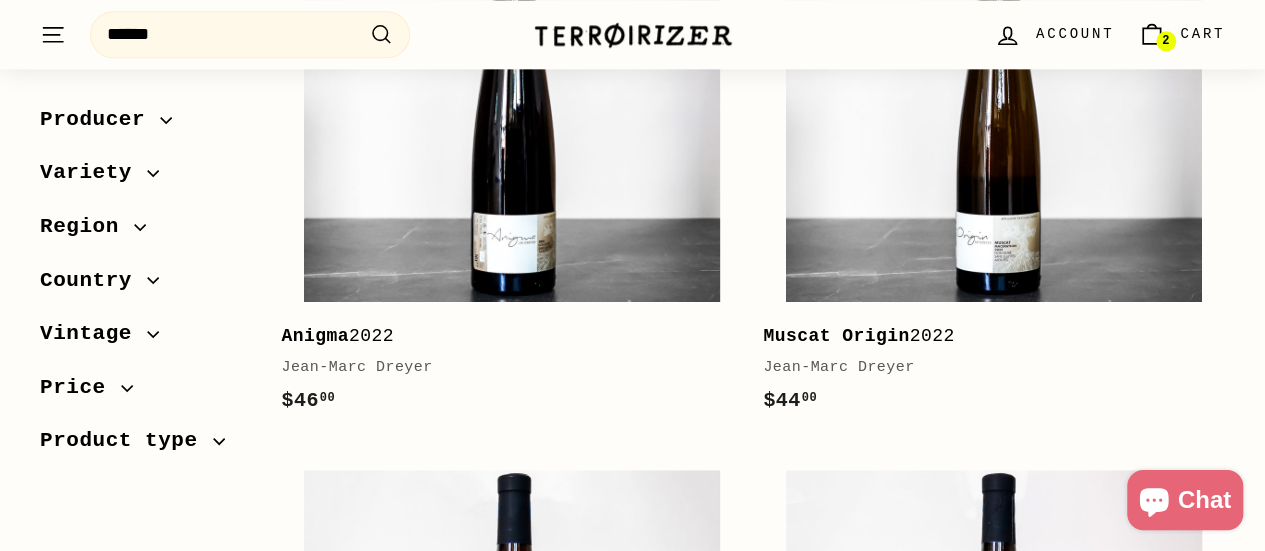 scroll, scrollTop: 1251, scrollLeft: 0, axis: vertical 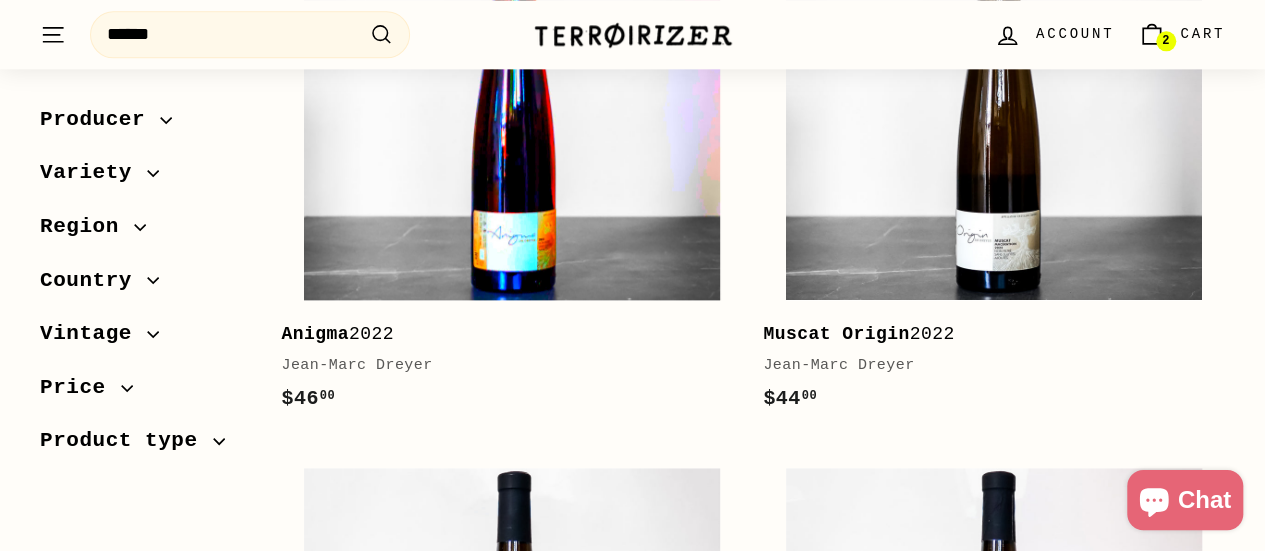 click at bounding box center (512, 92) 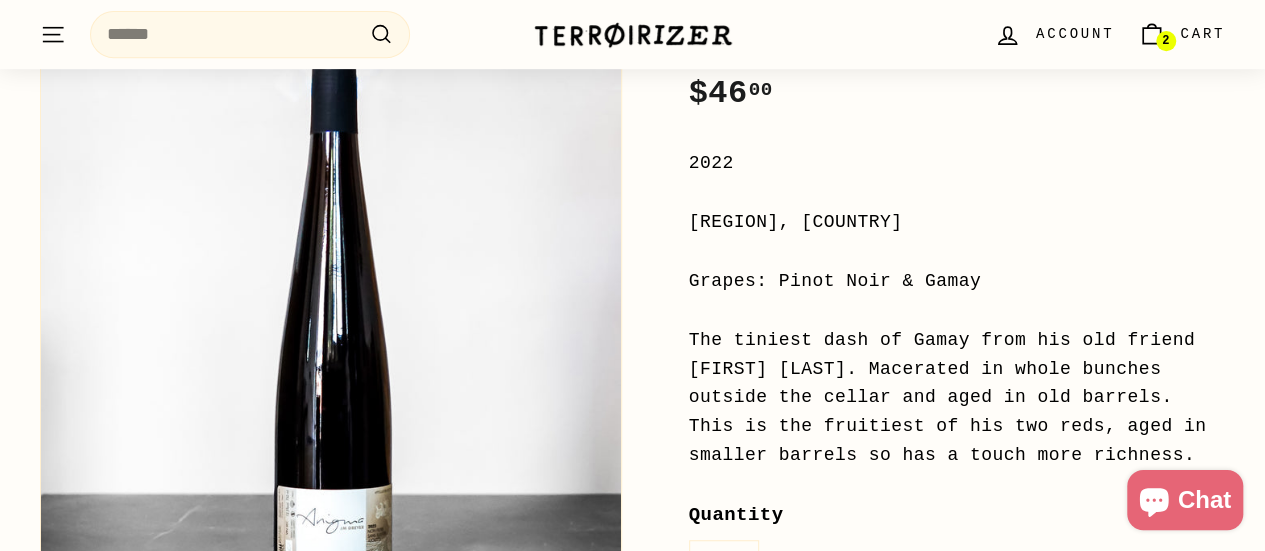 scroll, scrollTop: 428, scrollLeft: 0, axis: vertical 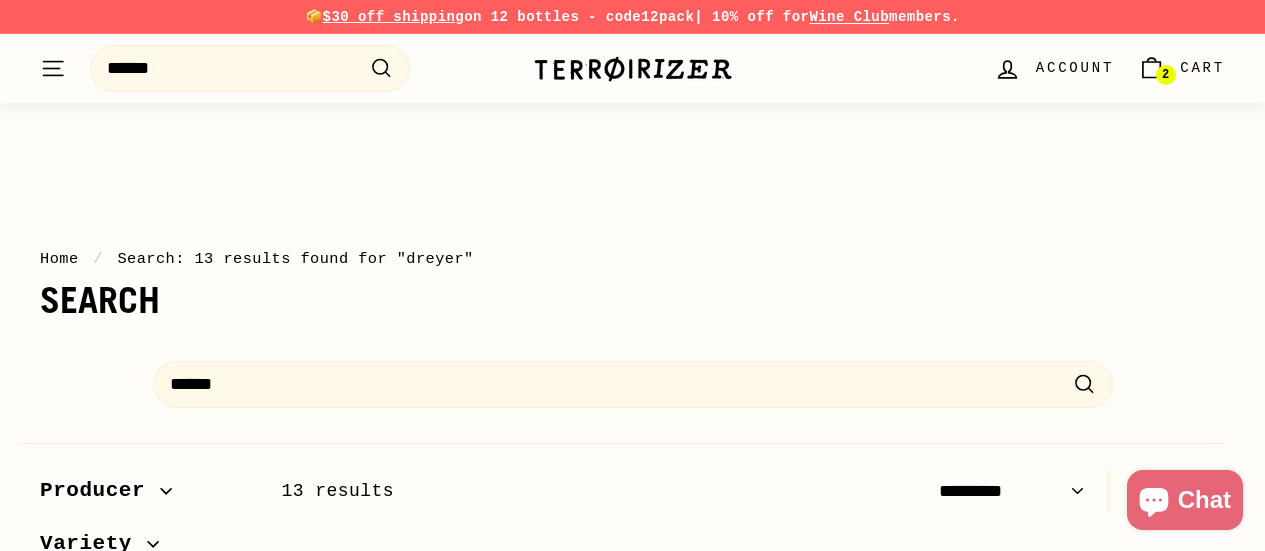 select on "*********" 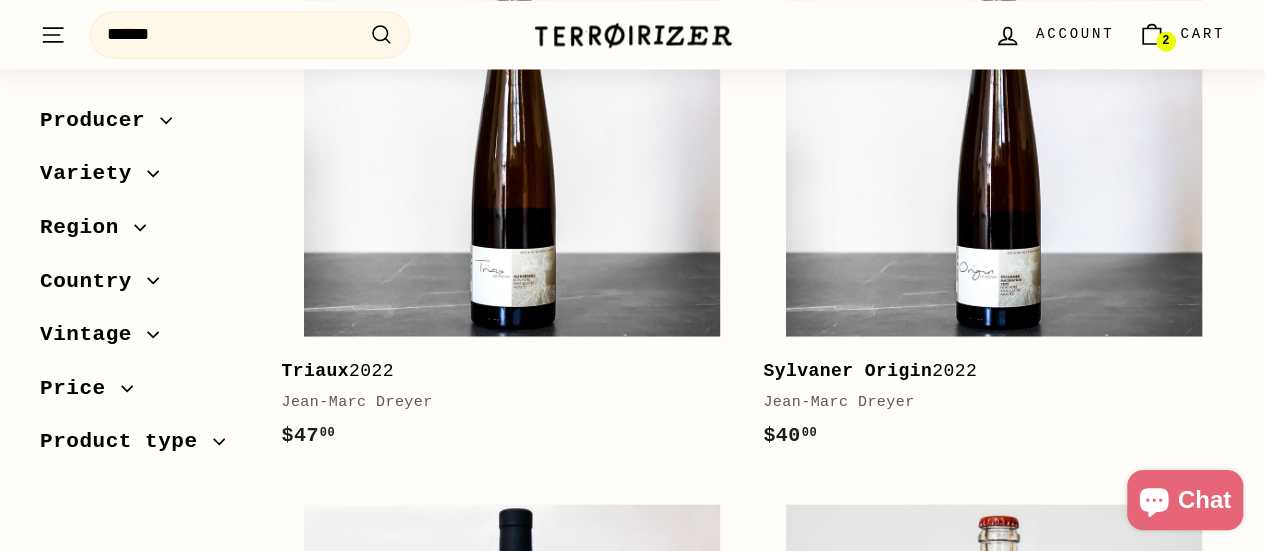 scroll, scrollTop: 1799, scrollLeft: 0, axis: vertical 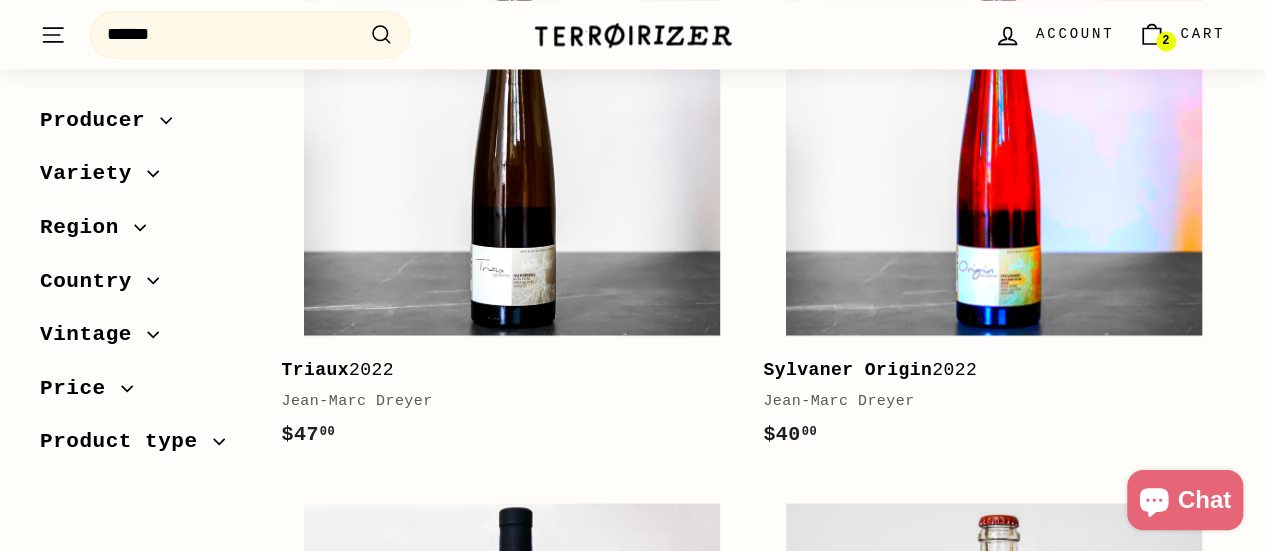 click at bounding box center (994, 128) 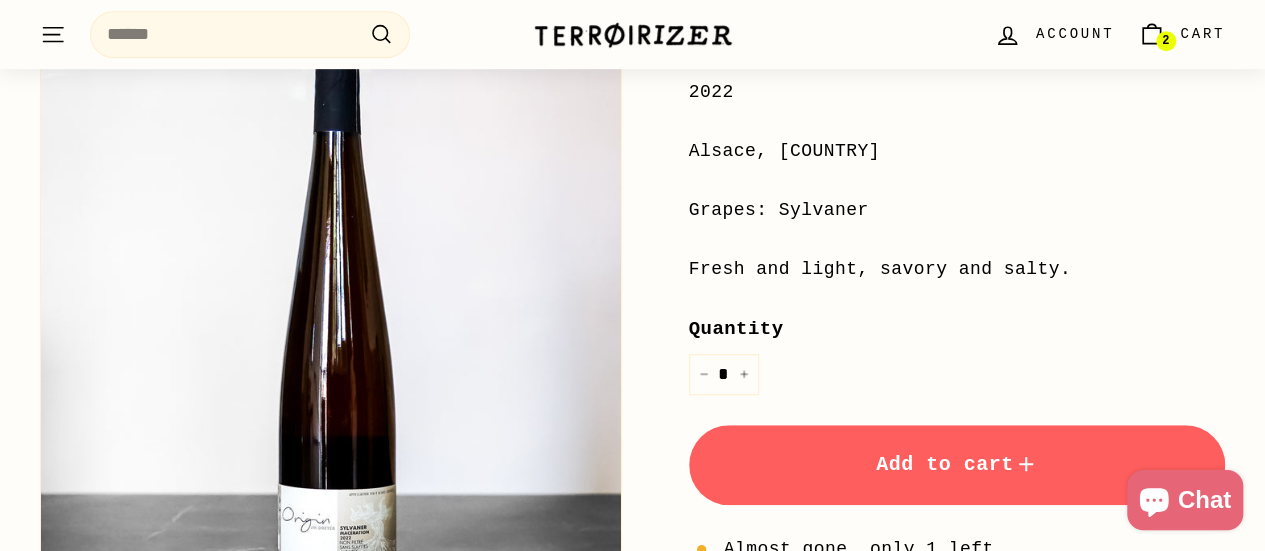 scroll, scrollTop: 498, scrollLeft: 0, axis: vertical 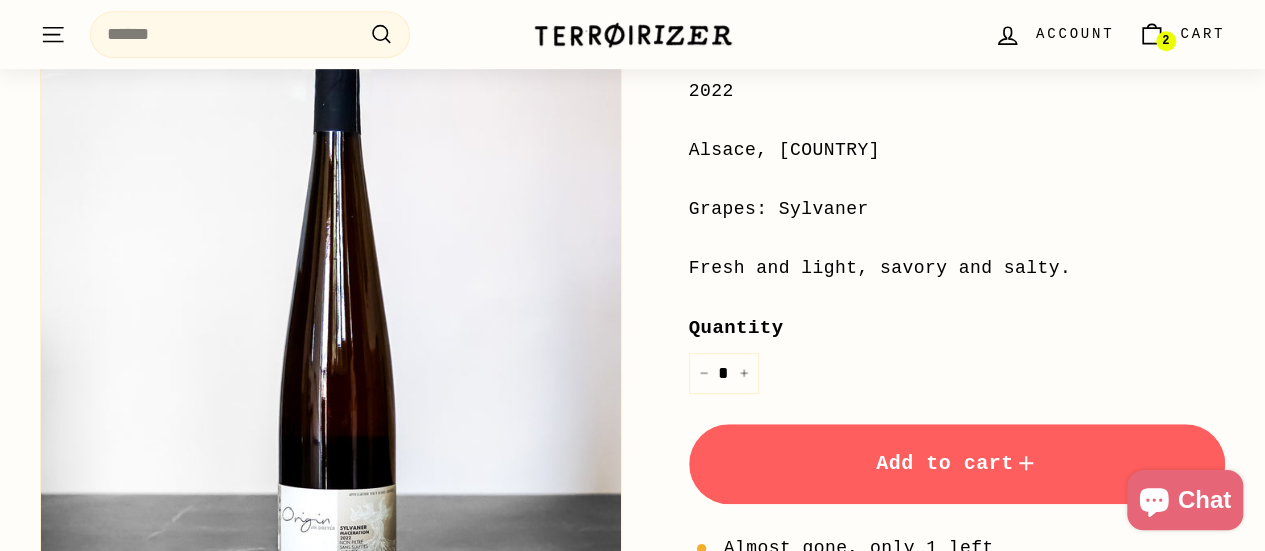 click on "Add to cart" at bounding box center (957, 464) 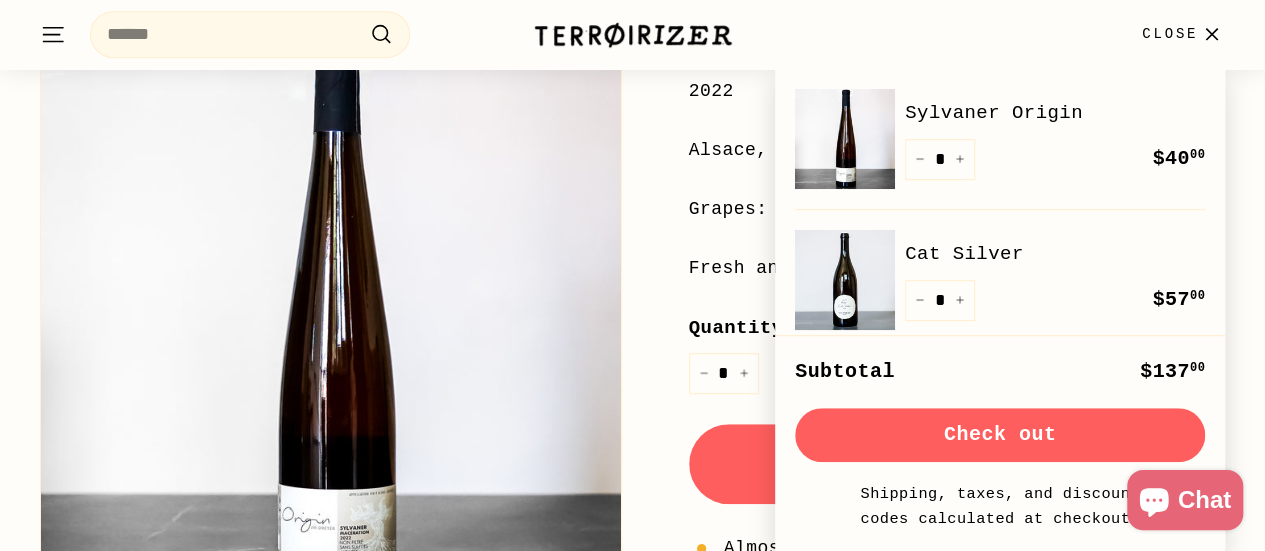 click on "Home
/
Sylvaner Origin
Jean-Marc Dreyer
Price
Regular price $40 00
$40.00
/
2022
Alsace, France
Grapes: Sylvaner
Fresh and light, savory and salty.
Quantity
*
−
+
Taxes & shipping" at bounding box center [924, 324] 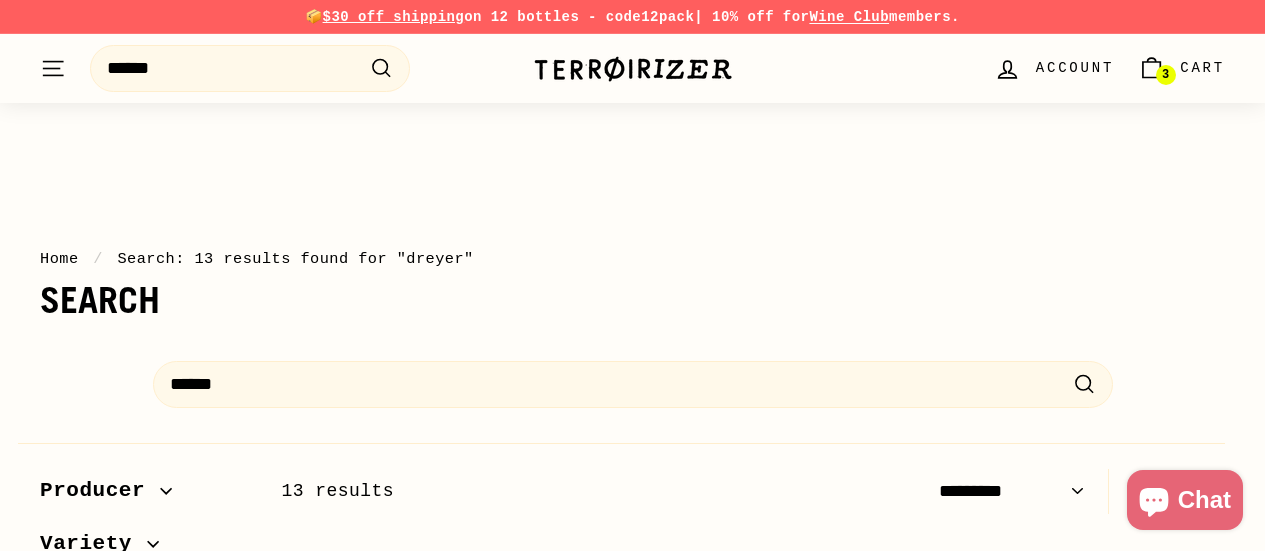 select on "*********" 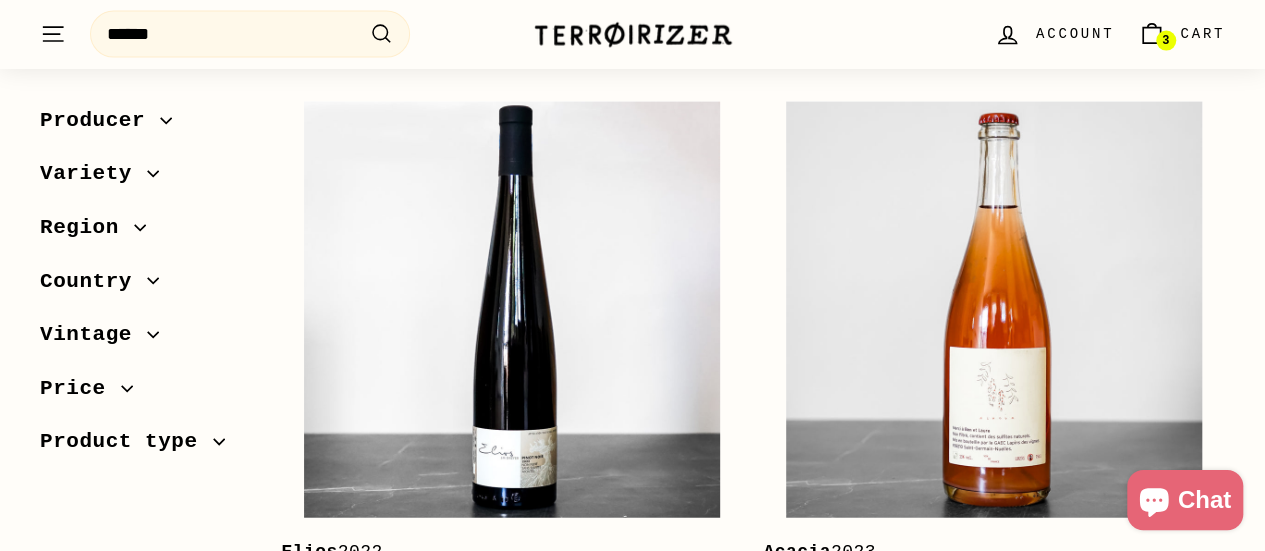 scroll, scrollTop: 2398, scrollLeft: 0, axis: vertical 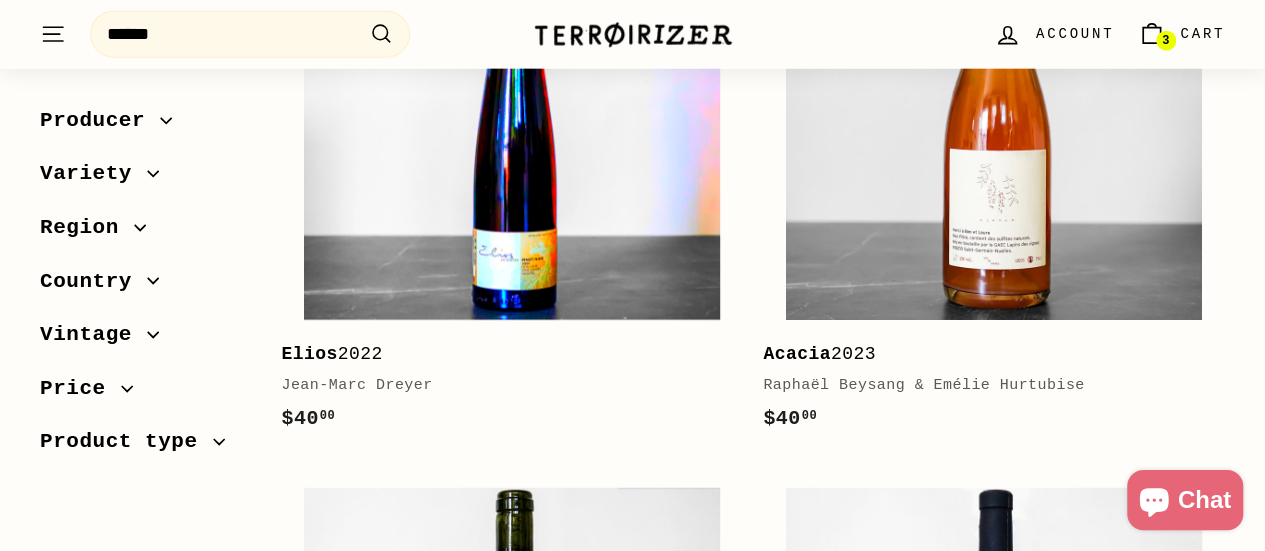 click at bounding box center (512, 112) 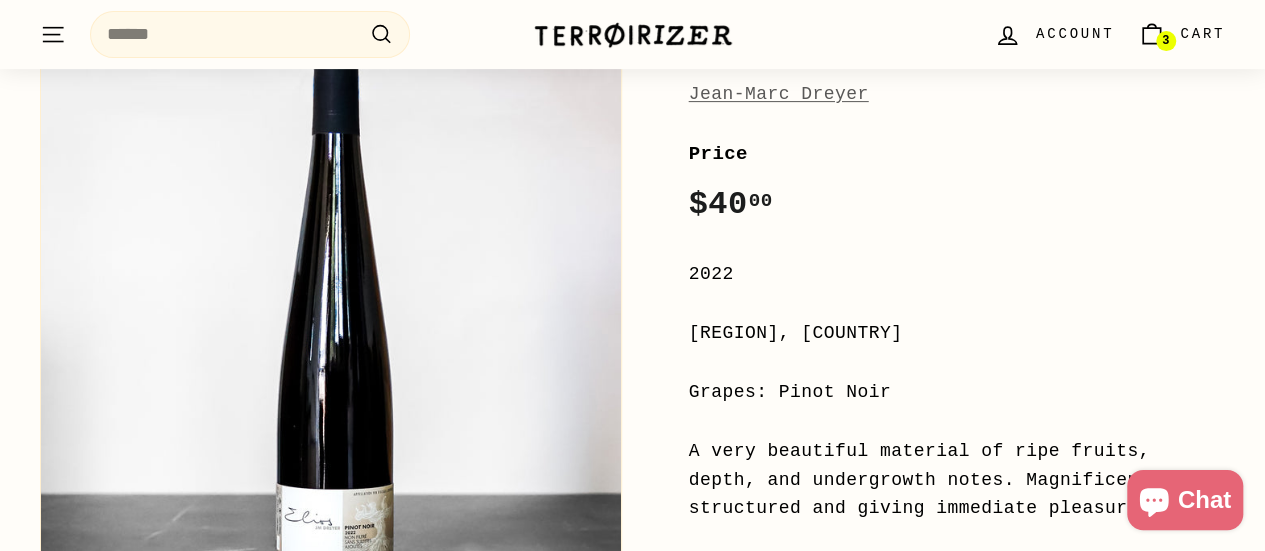 scroll, scrollTop: 319, scrollLeft: 0, axis: vertical 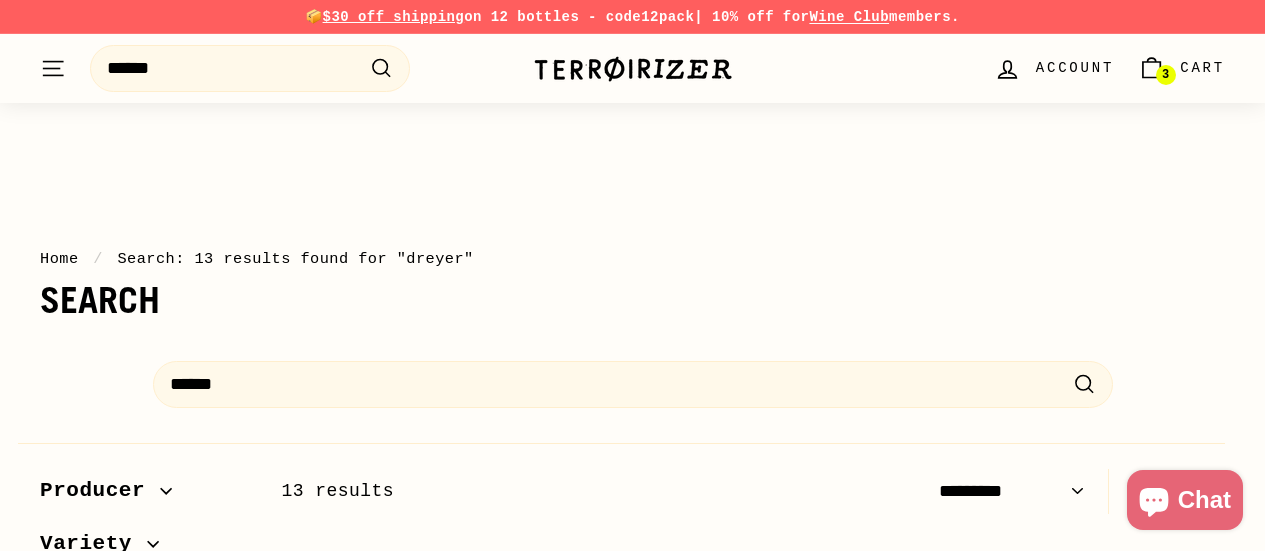 select on "*********" 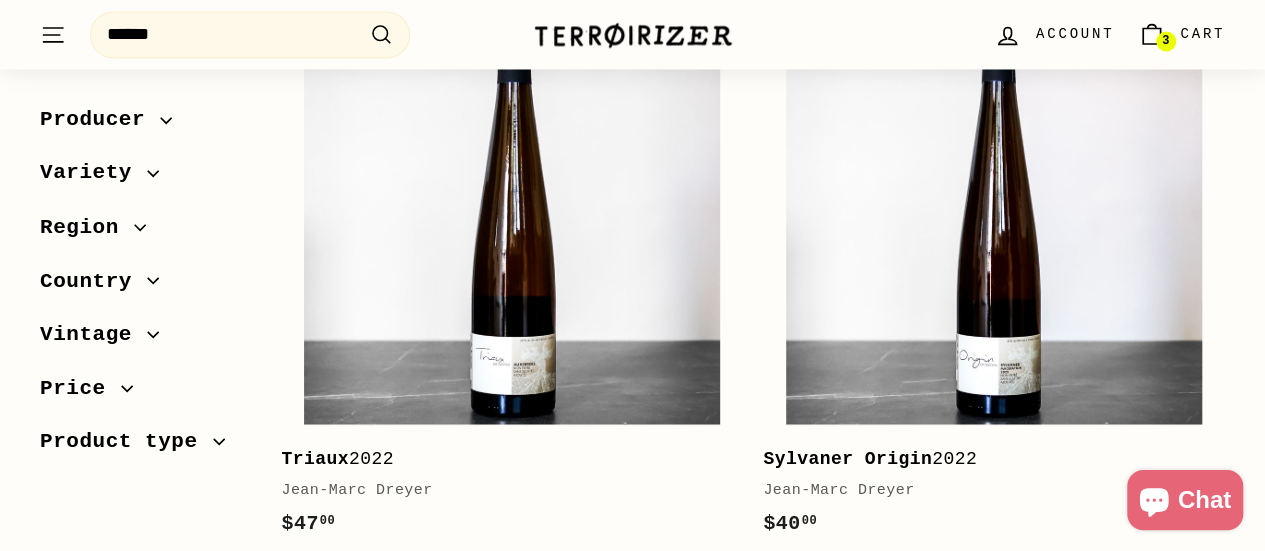 scroll, scrollTop: 1708, scrollLeft: 0, axis: vertical 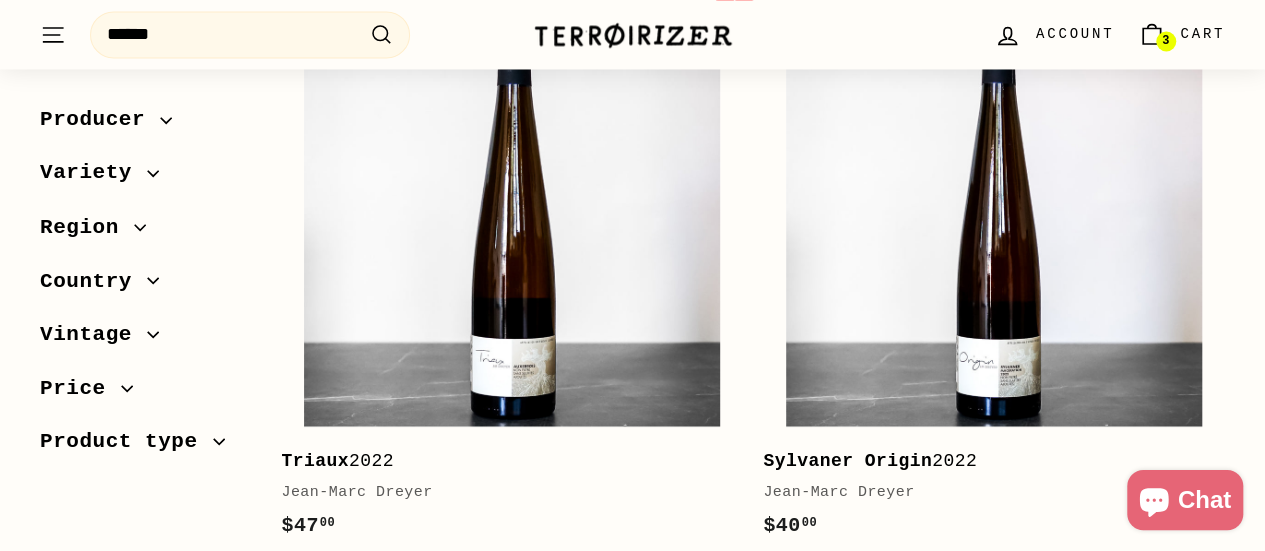 click at bounding box center (512, 219) 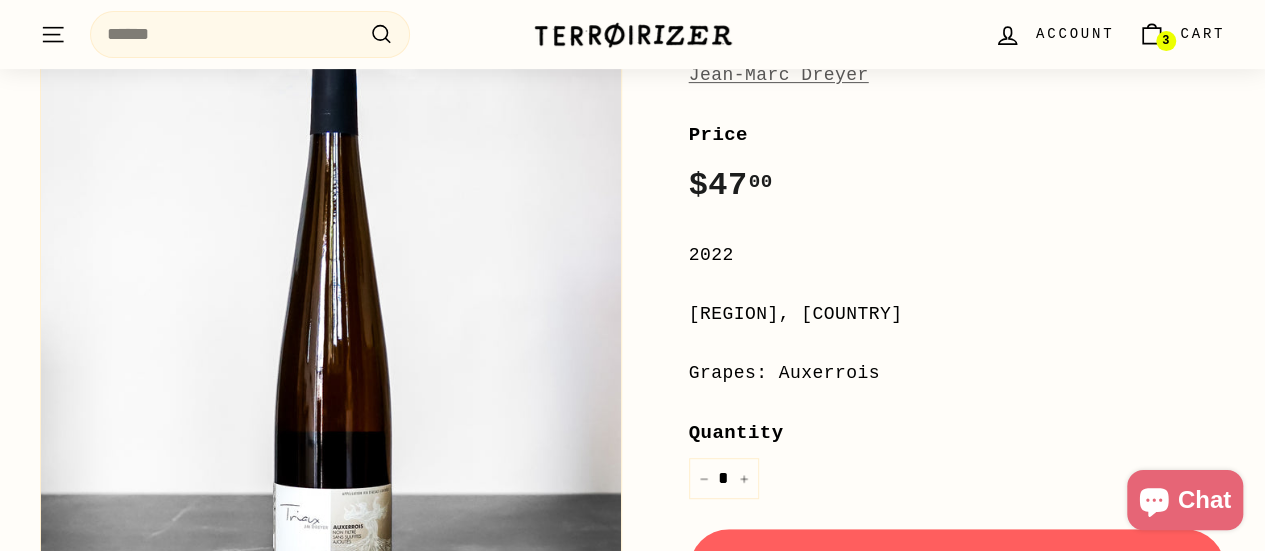 scroll, scrollTop: 336, scrollLeft: 0, axis: vertical 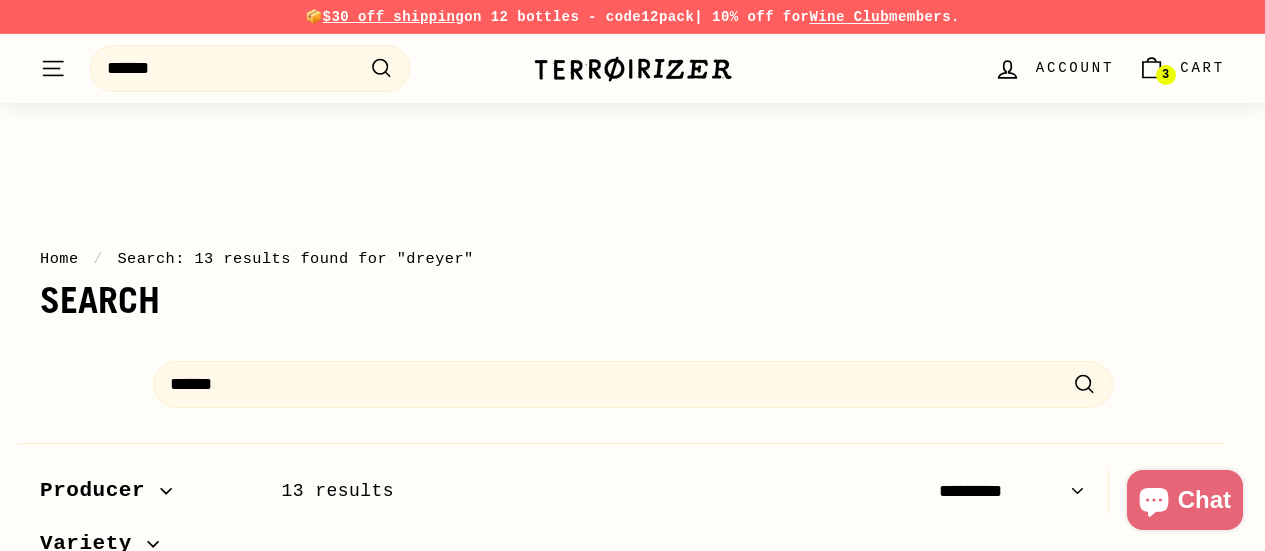 select on "*********" 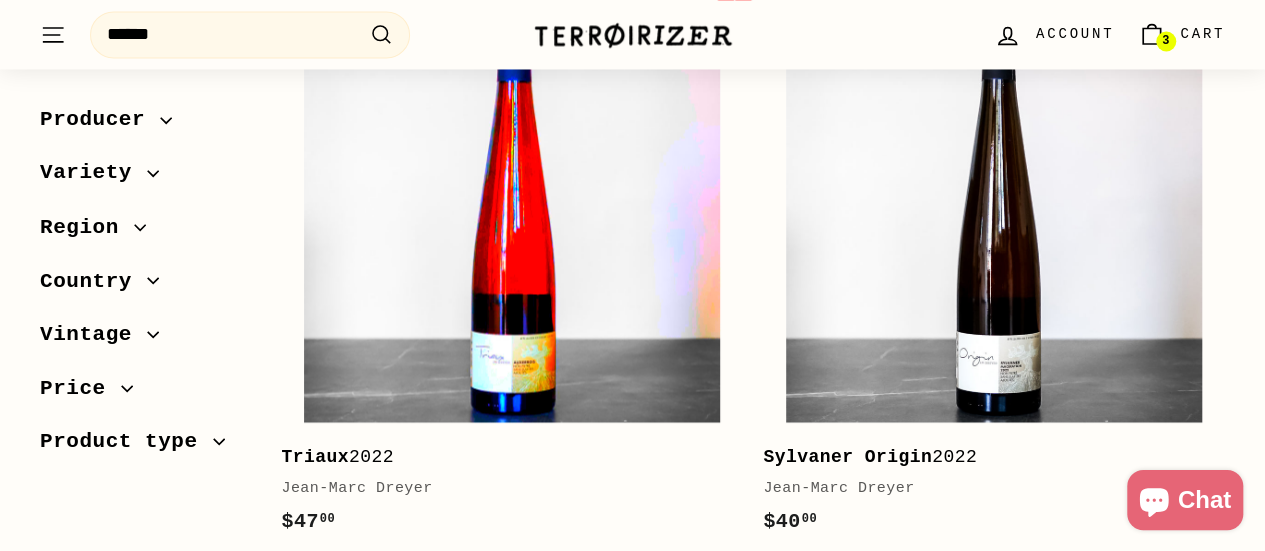 scroll, scrollTop: 1708, scrollLeft: 0, axis: vertical 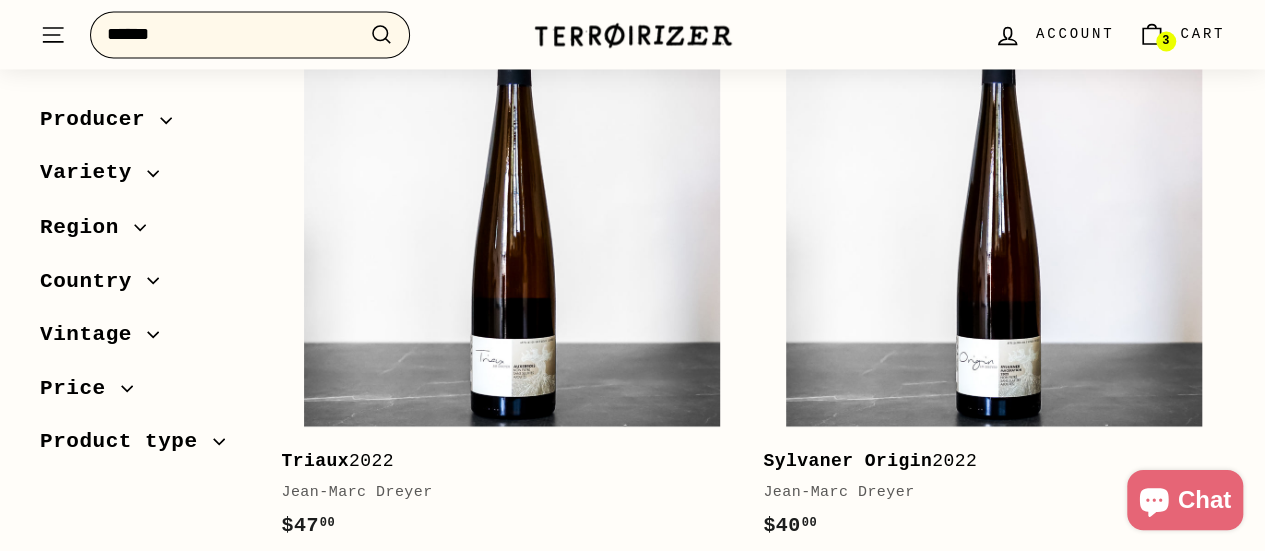 click on "******" at bounding box center (250, 34) 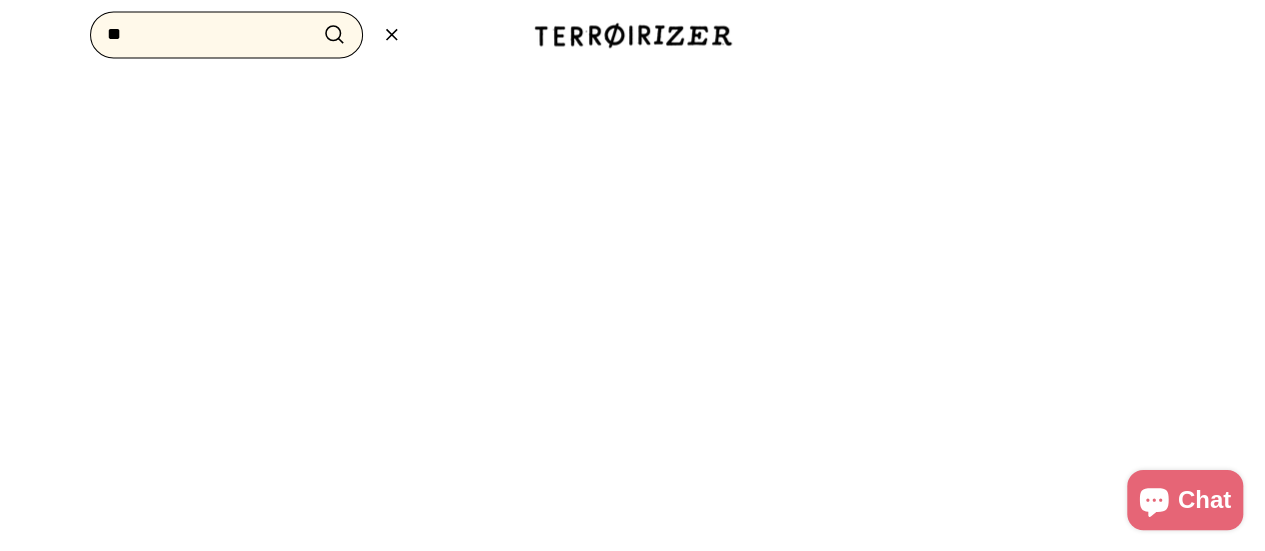 type on "*" 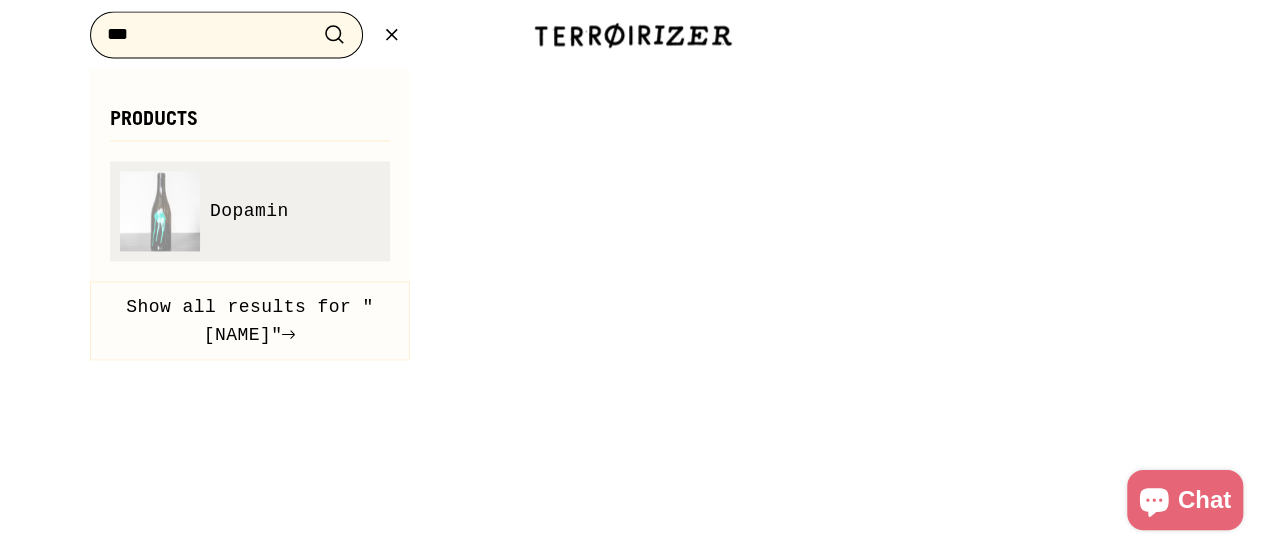 type on "***" 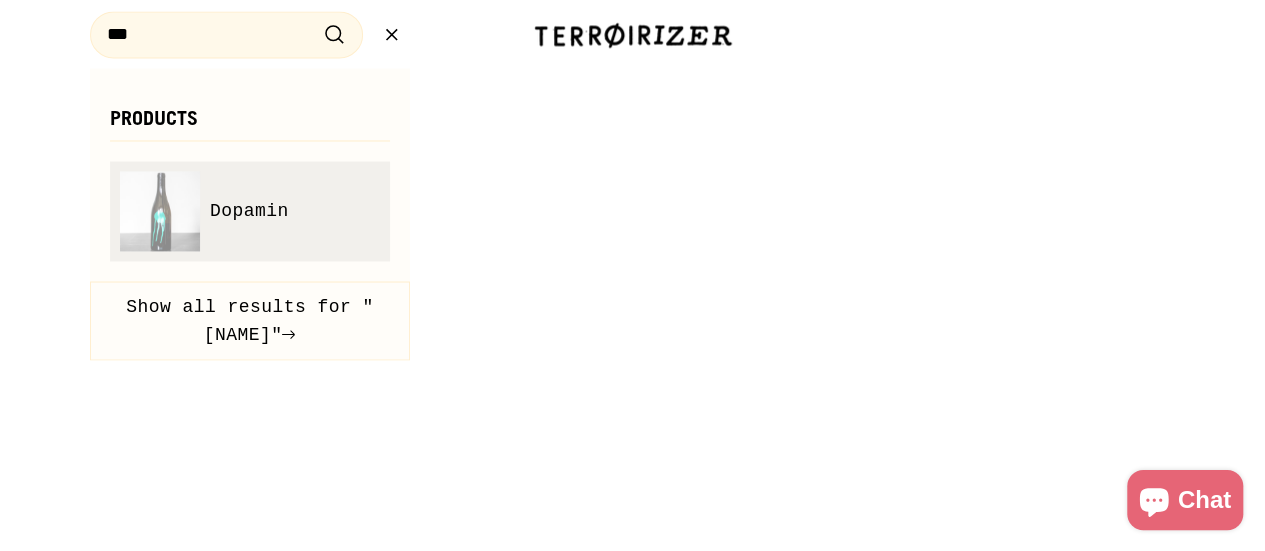 click on "Dopamin" at bounding box center [249, 210] 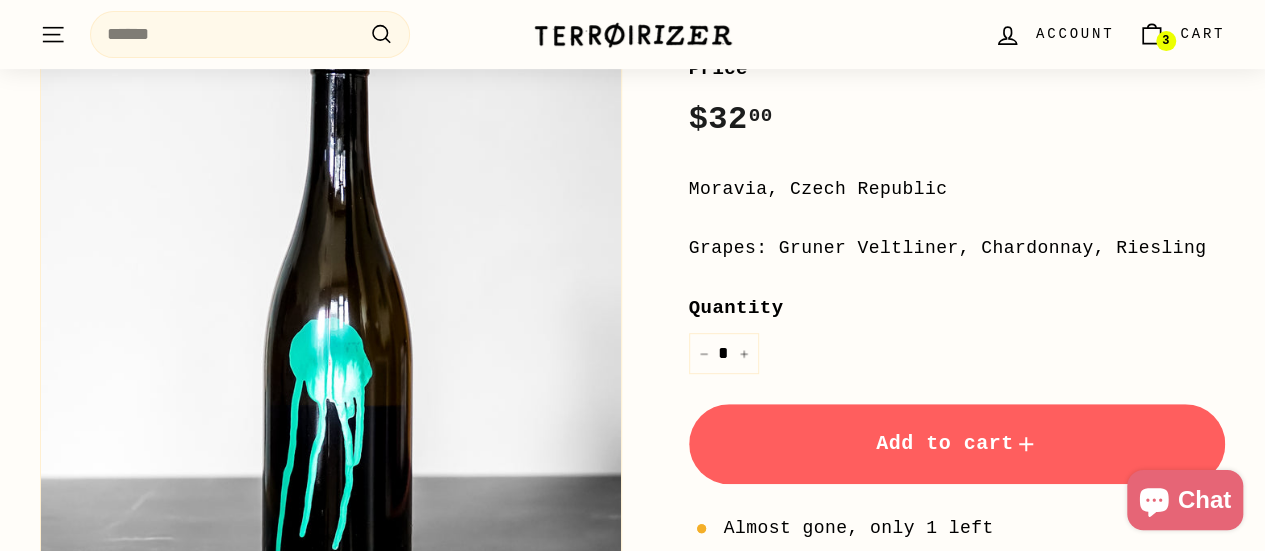 scroll, scrollTop: 404, scrollLeft: 0, axis: vertical 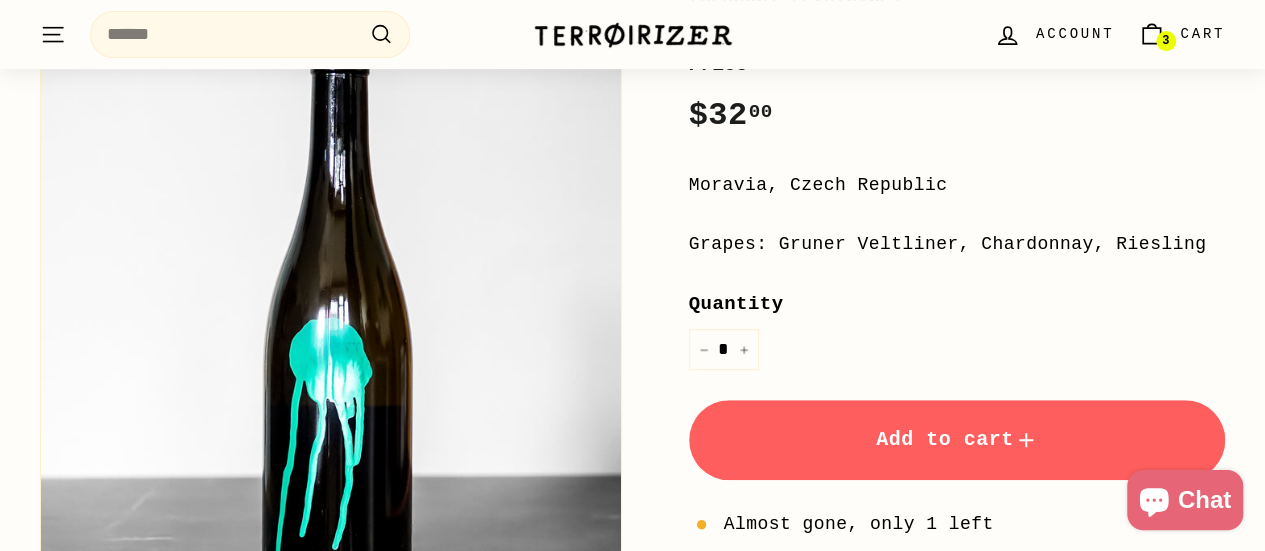 click on "Add to cart" at bounding box center (957, 440) 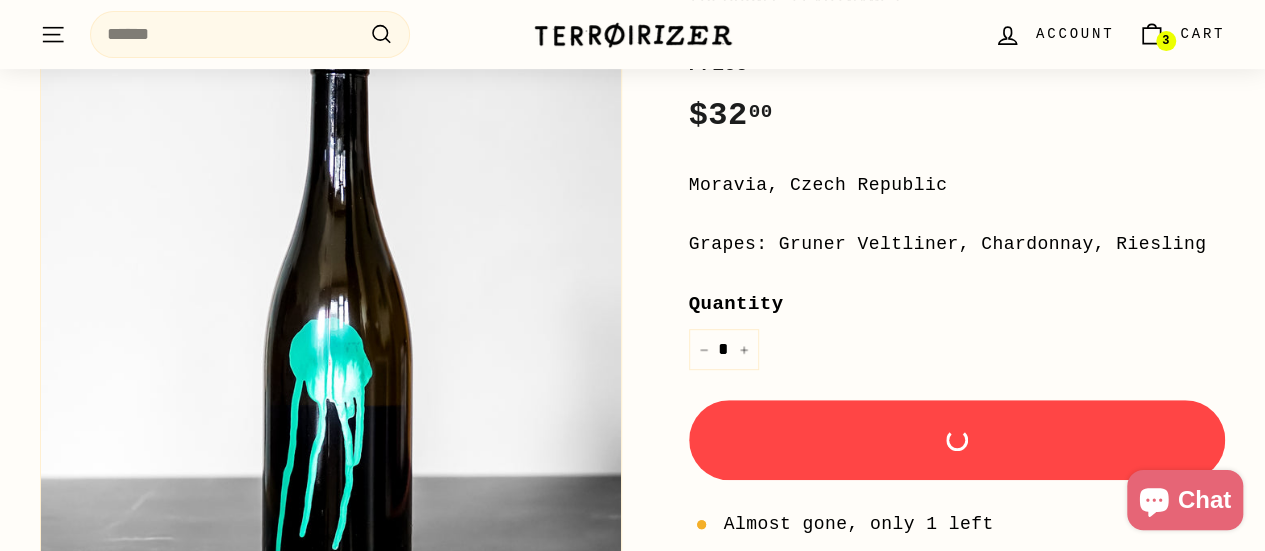 type 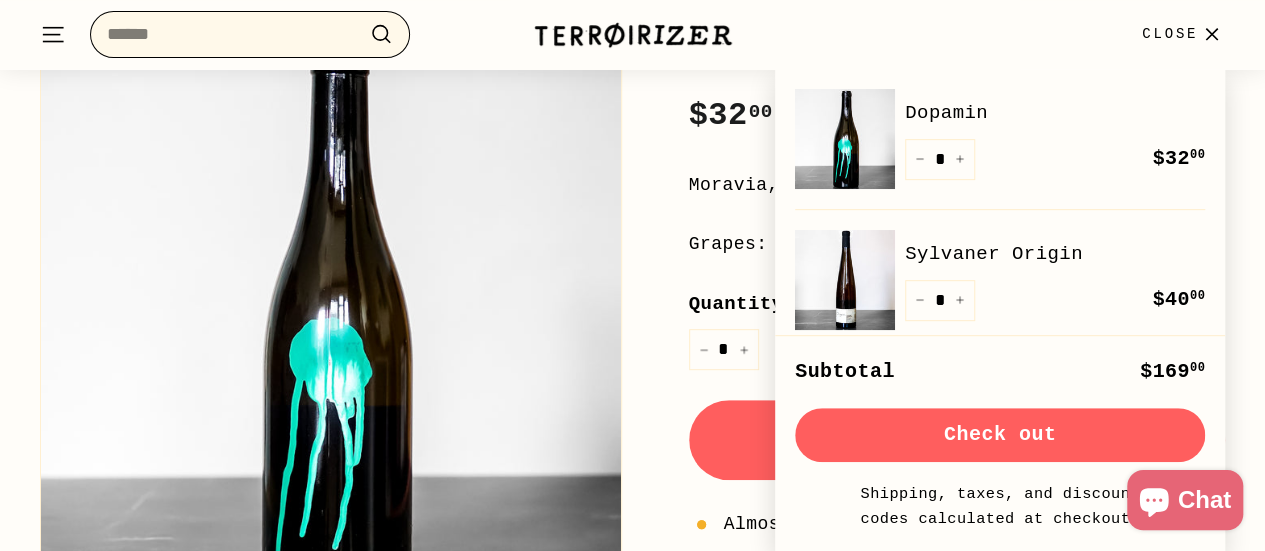 click on "Search" at bounding box center [250, 34] 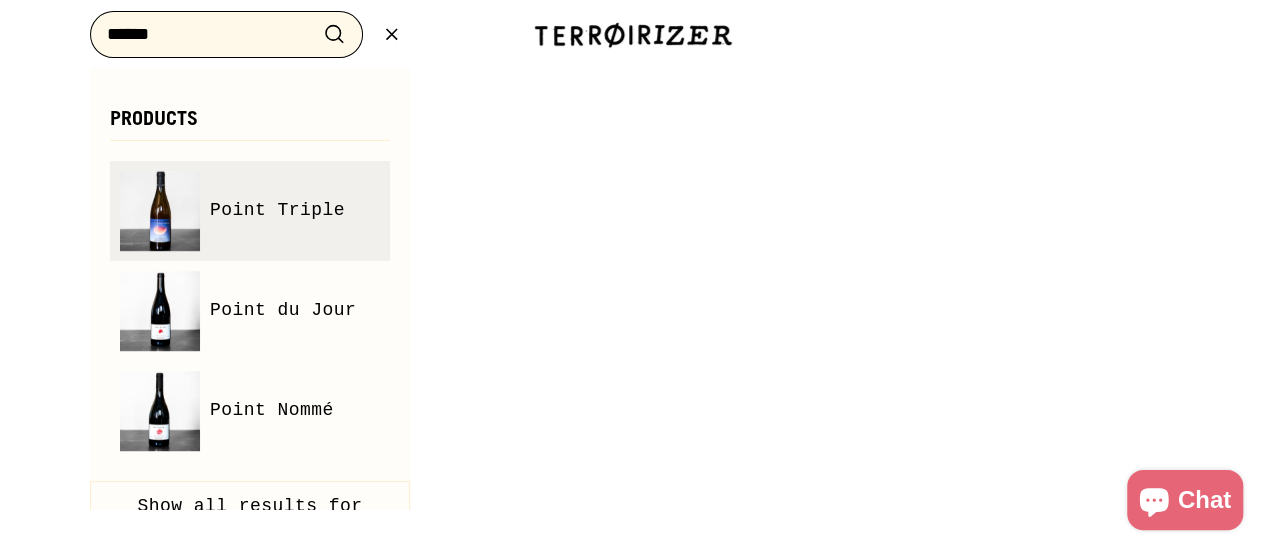 type on "*****" 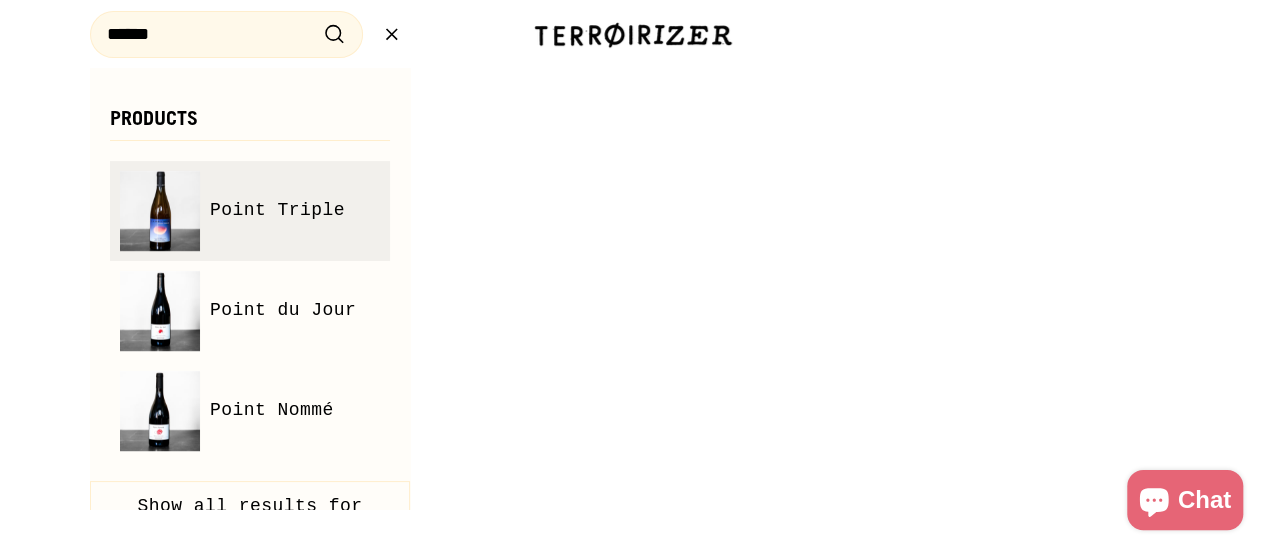click on "Point Triple" at bounding box center [277, 210] 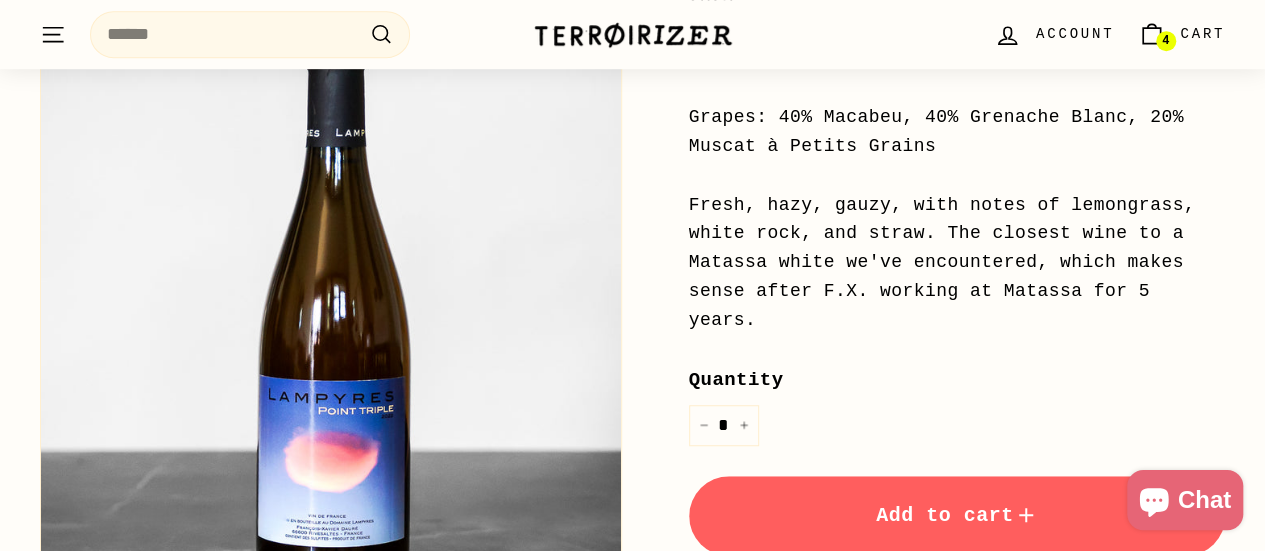 scroll, scrollTop: 589, scrollLeft: 0, axis: vertical 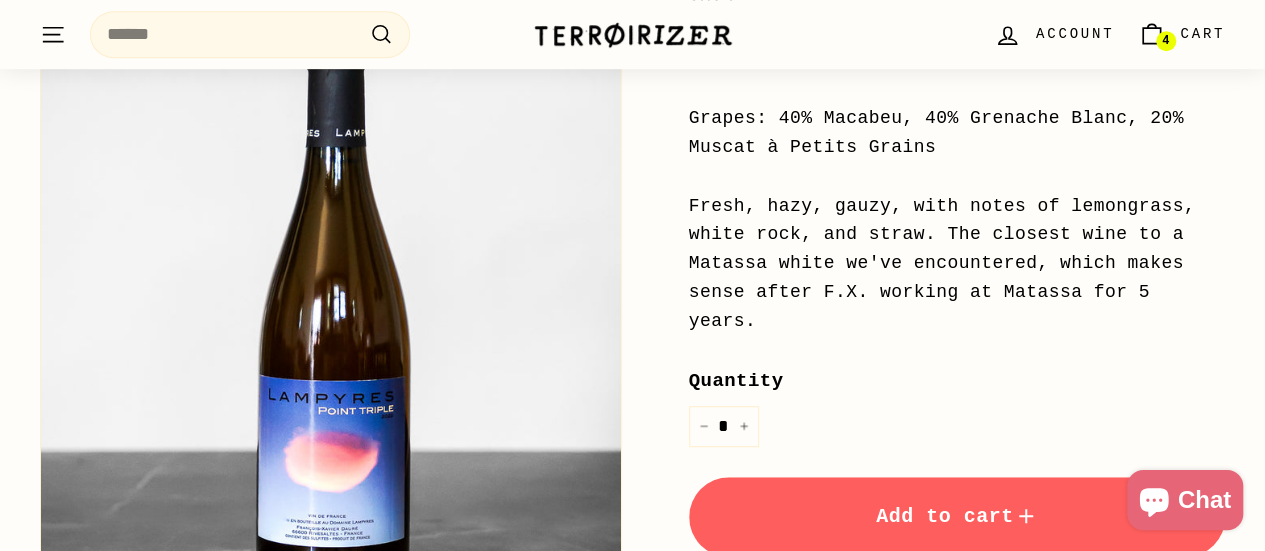 click on "Add to cart" at bounding box center [957, 517] 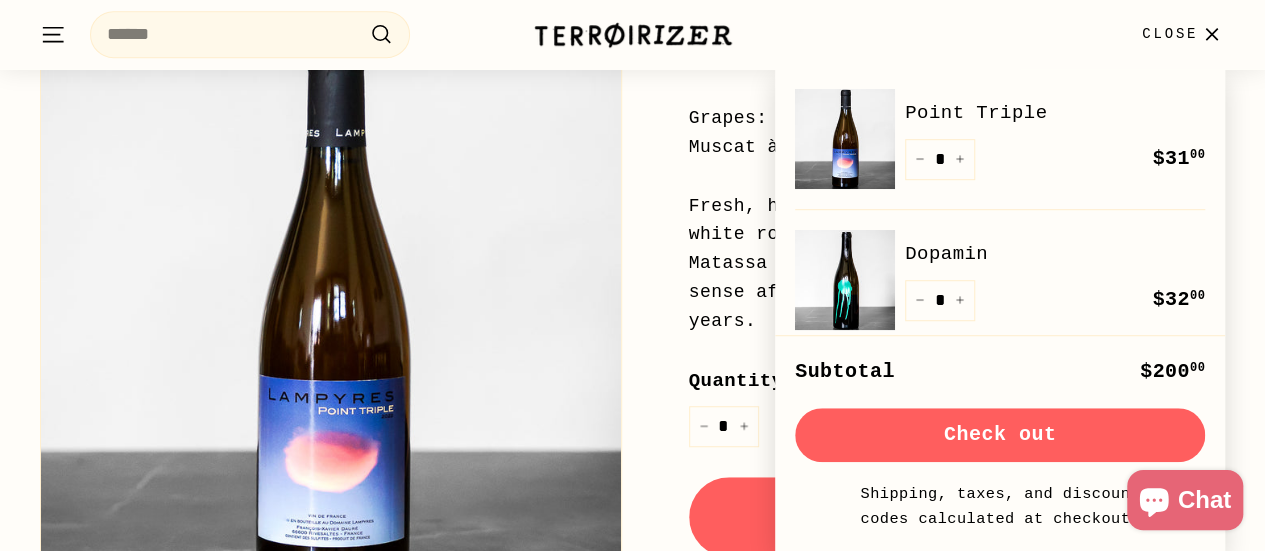 type 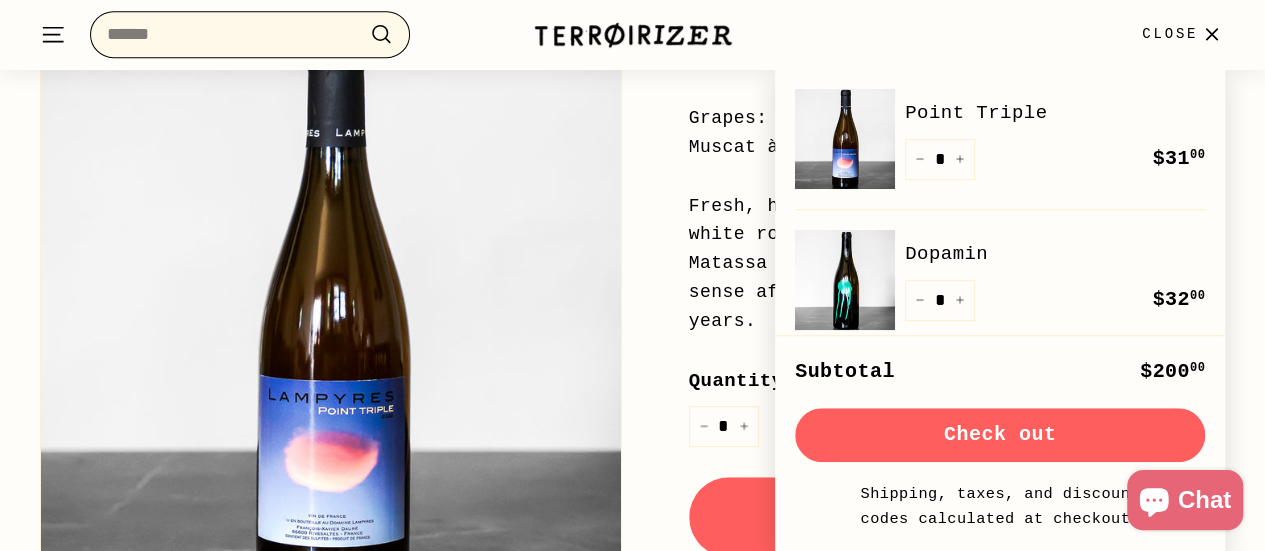 click on "Search" at bounding box center [250, 34] 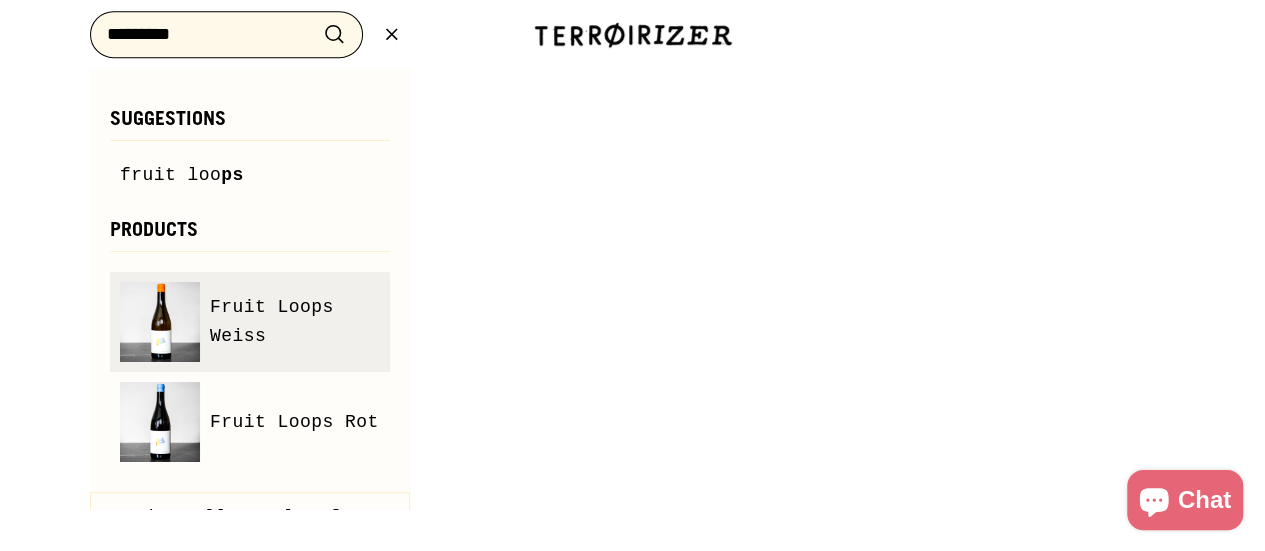 type on "*********" 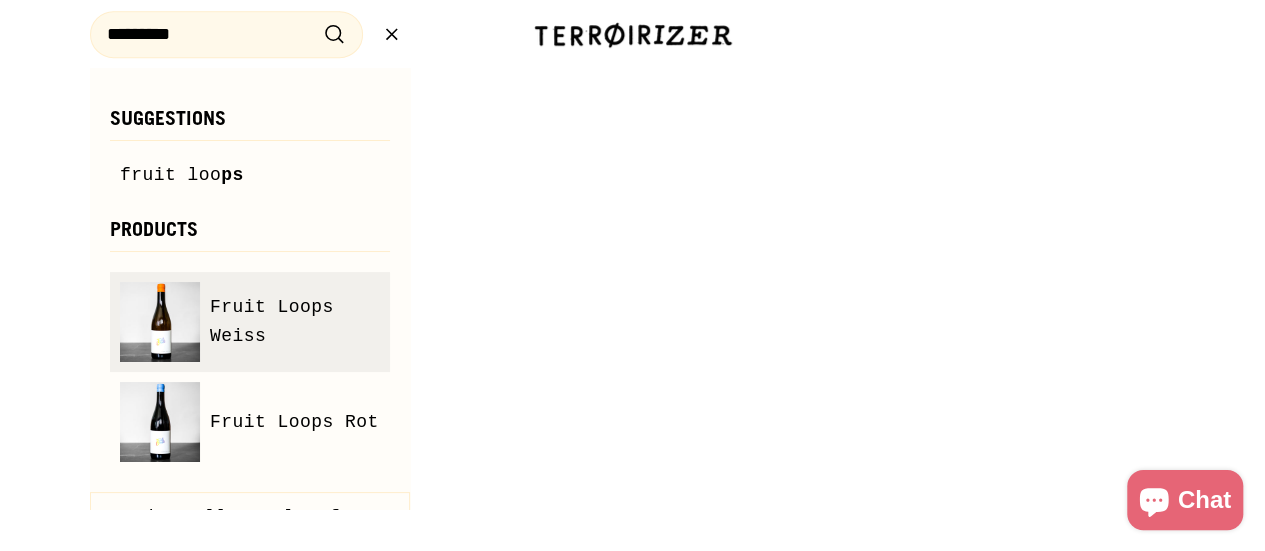 click on "Fruit Loops Weiss" at bounding box center (295, 322) 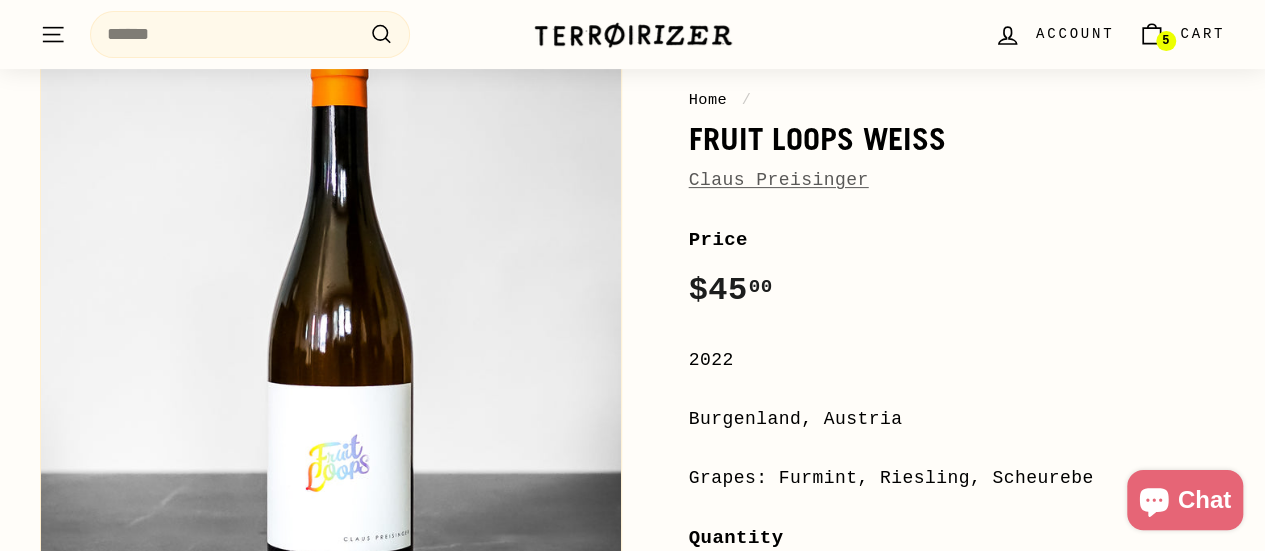 scroll, scrollTop: 230, scrollLeft: 0, axis: vertical 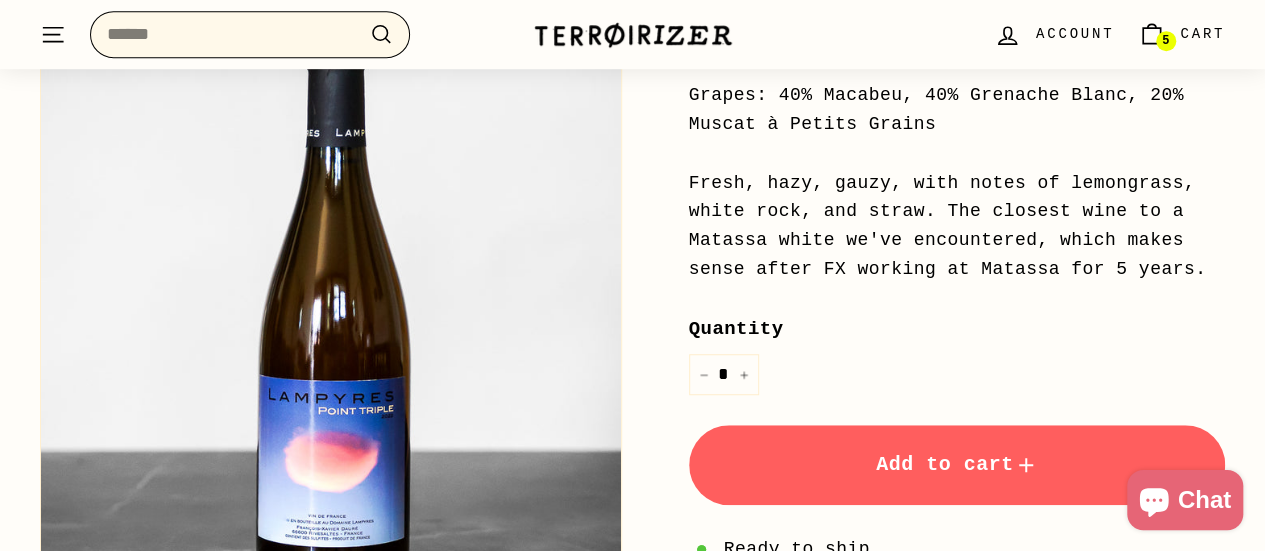 click on "Search" at bounding box center [250, 34] 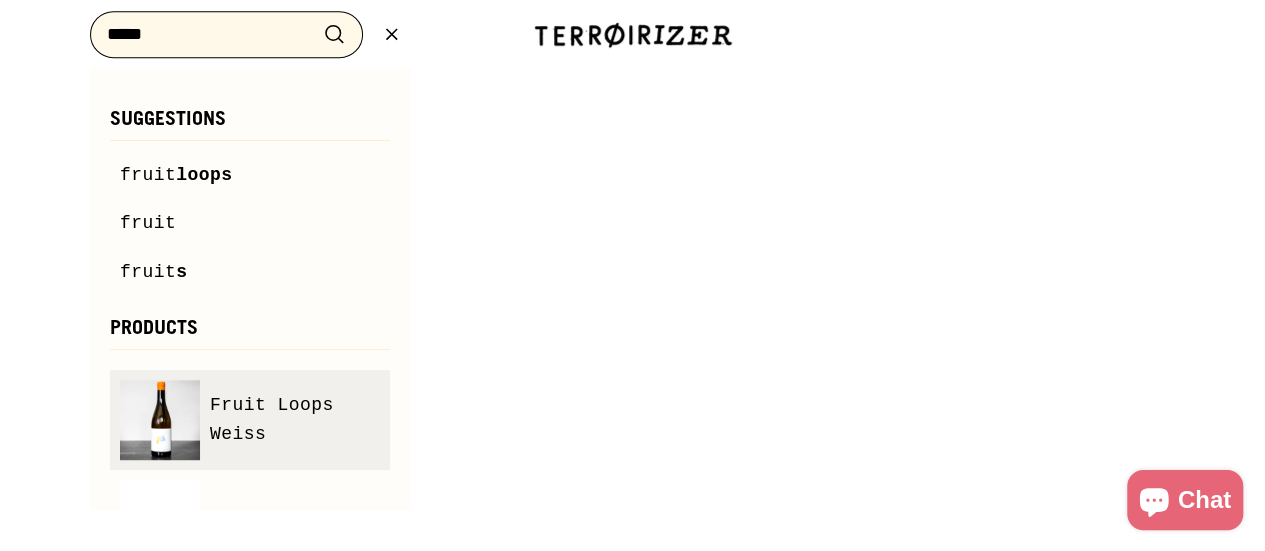 scroll, scrollTop: 154, scrollLeft: 0, axis: vertical 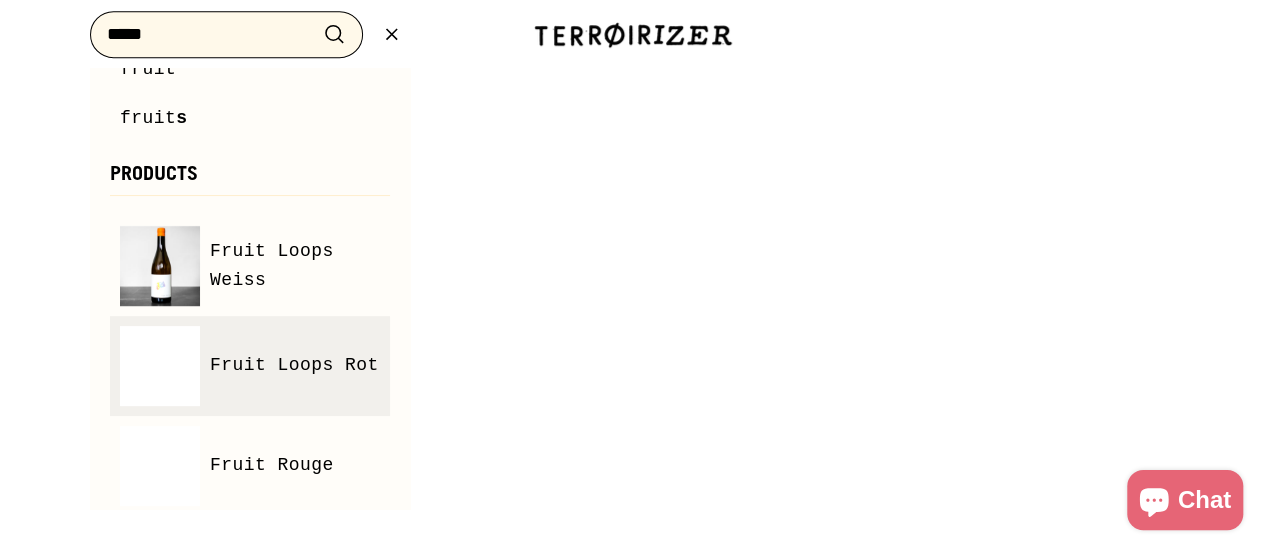 type on "*****" 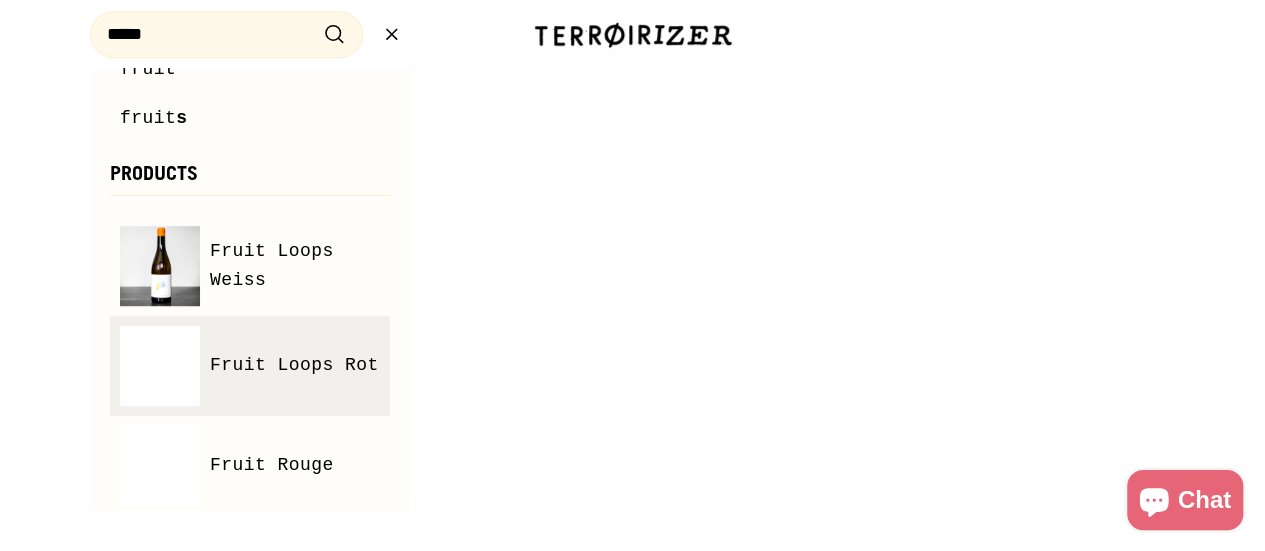 click on "Fruit Loops Rot" at bounding box center (294, 365) 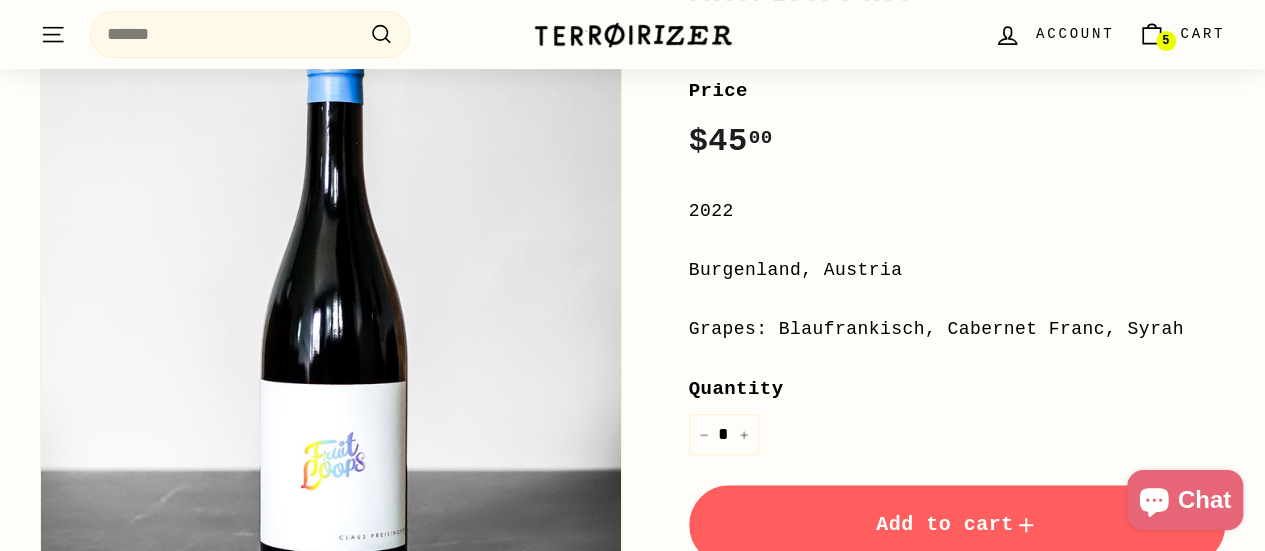 scroll, scrollTop: 380, scrollLeft: 0, axis: vertical 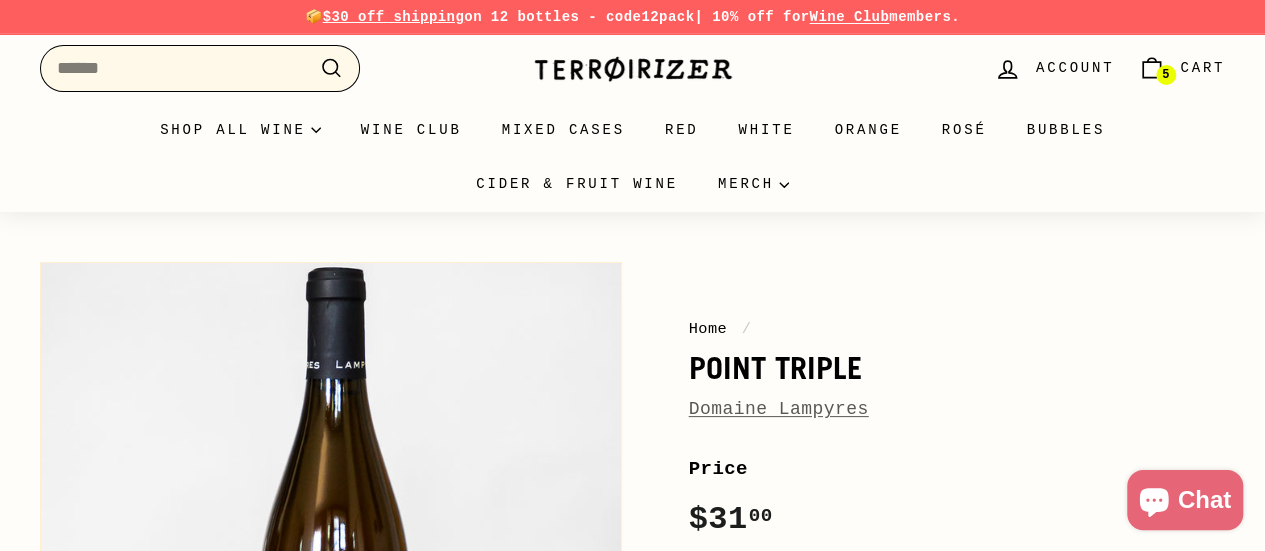 click on "Search" at bounding box center [200, 68] 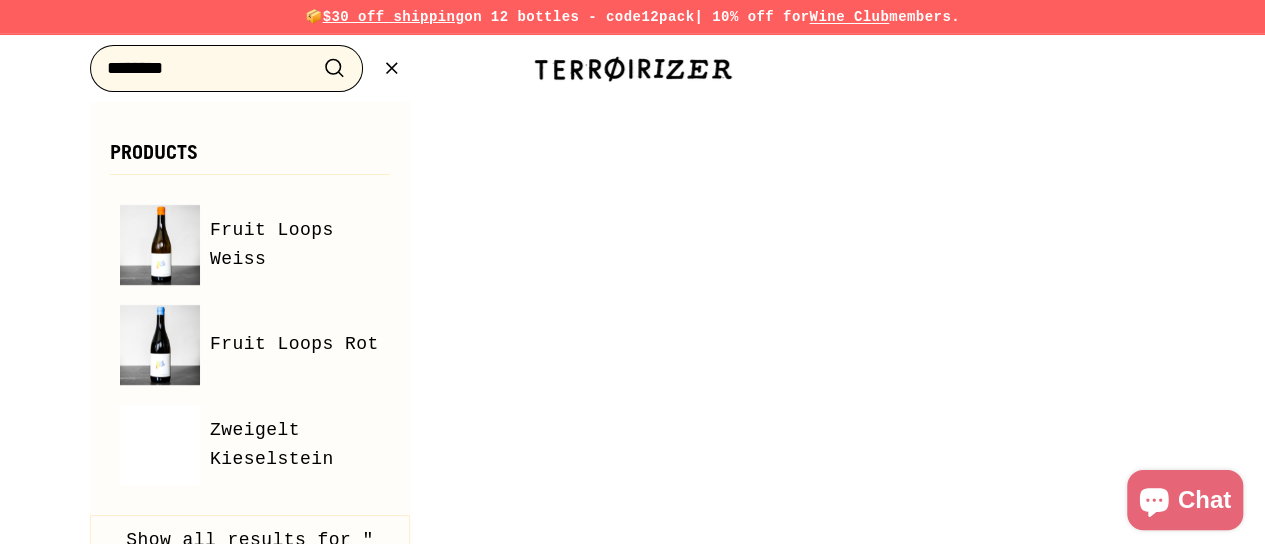 type on "********" 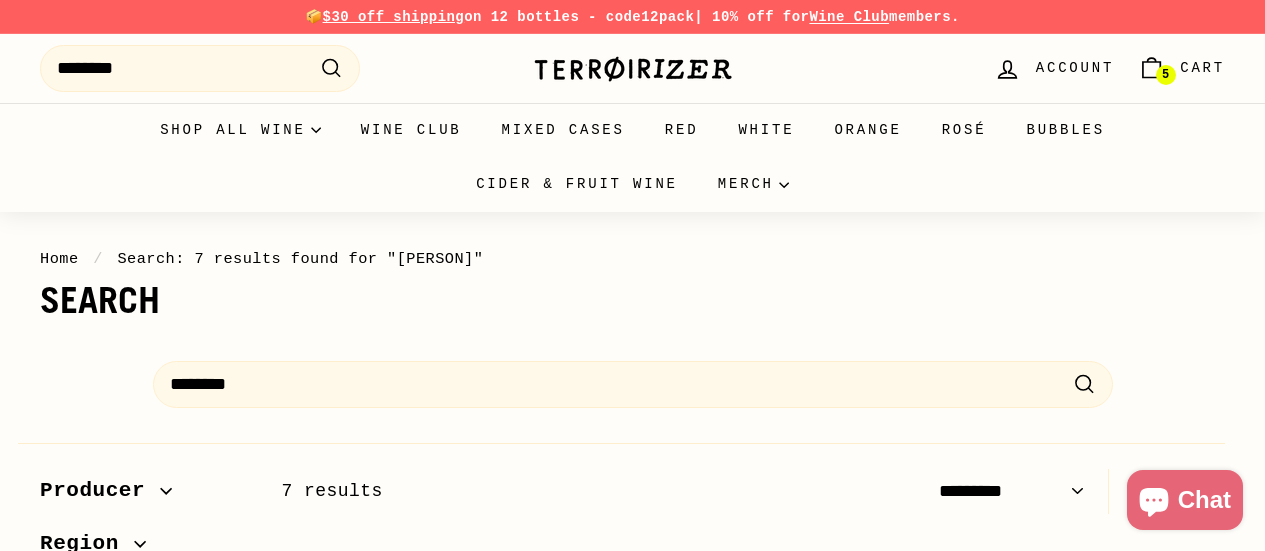 select on "*********" 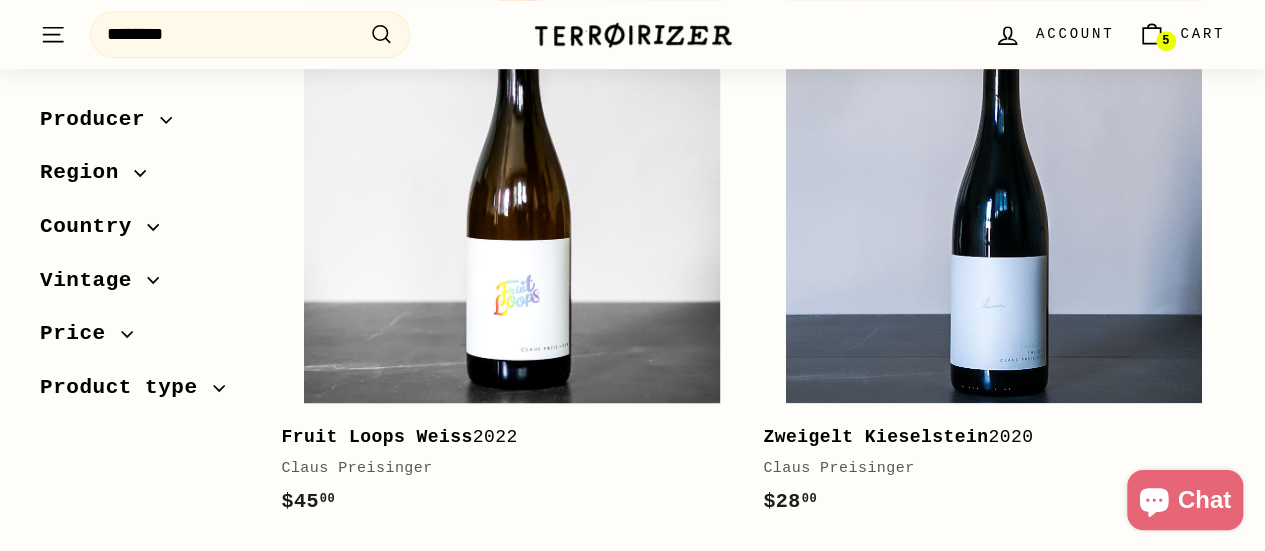 scroll, scrollTop: 565, scrollLeft: 0, axis: vertical 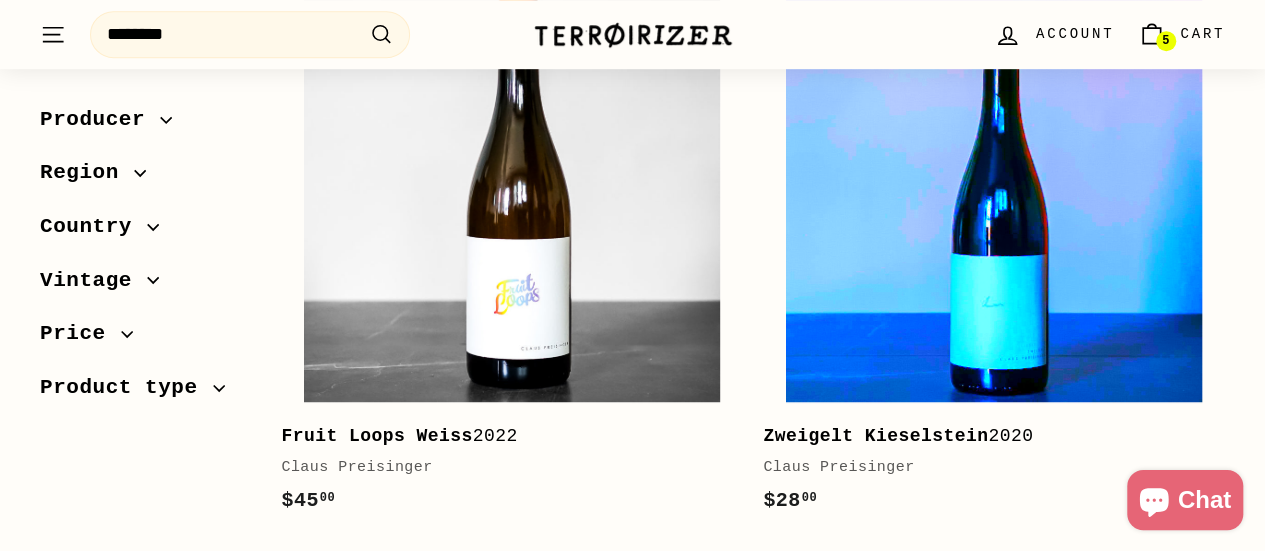 click at bounding box center [994, 195] 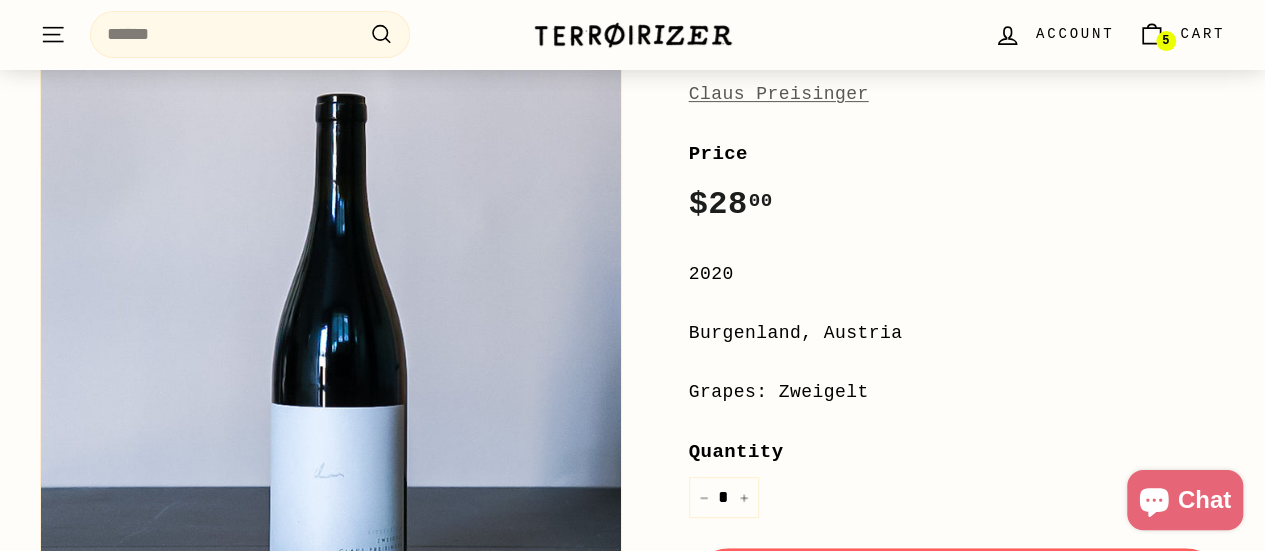 scroll, scrollTop: 316, scrollLeft: 0, axis: vertical 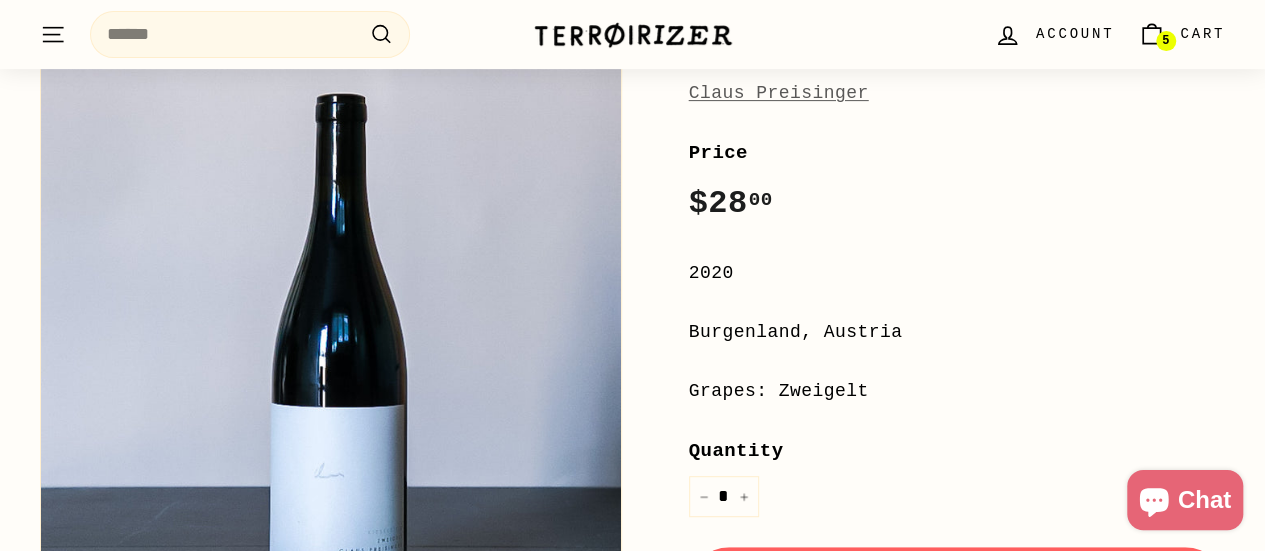 click on "Grapes: Zweigelt" at bounding box center [957, 391] 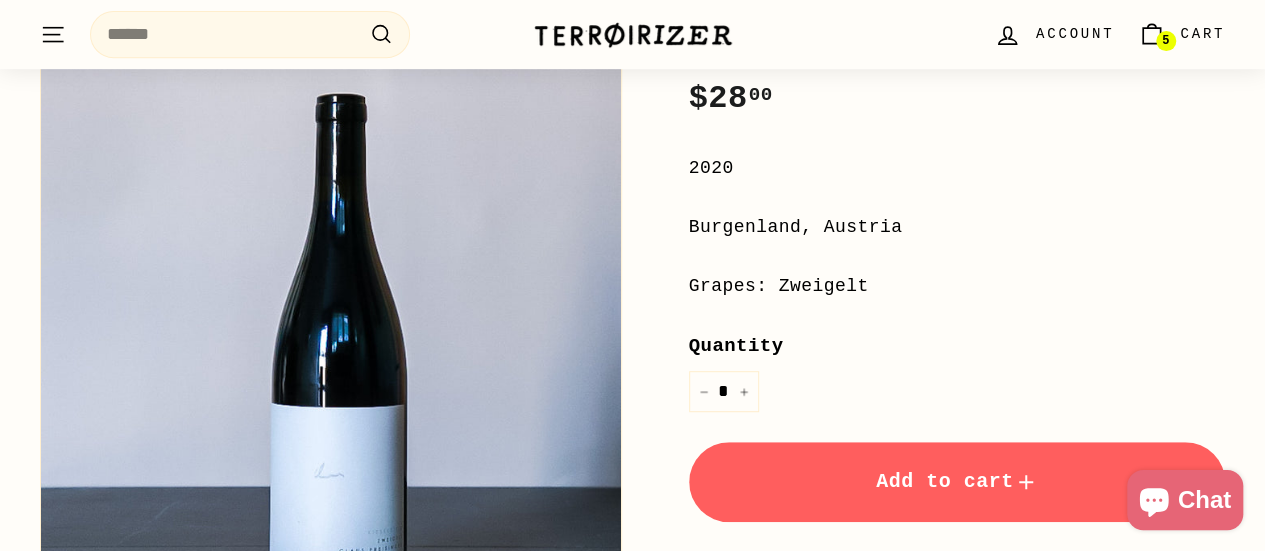 scroll, scrollTop: 500, scrollLeft: 0, axis: vertical 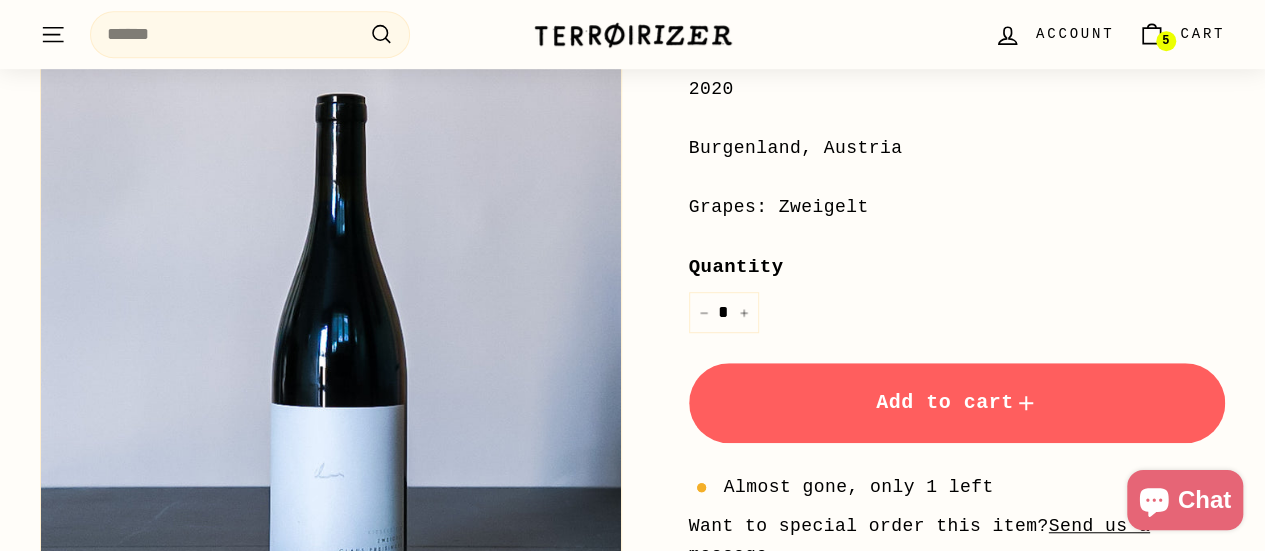 click on "Add to cart" at bounding box center (957, 403) 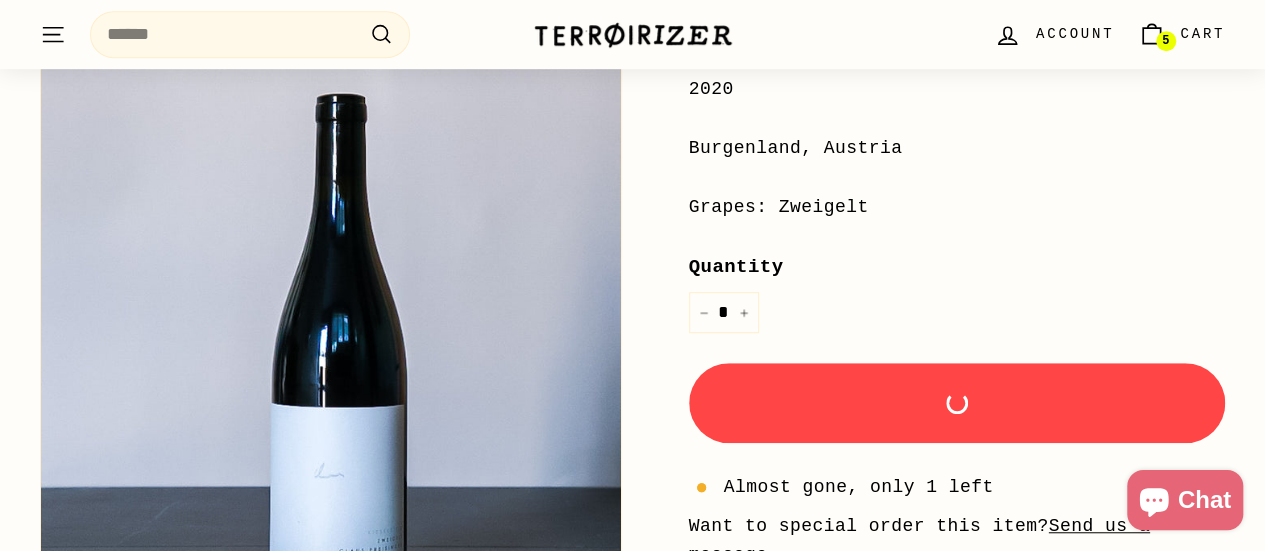 type 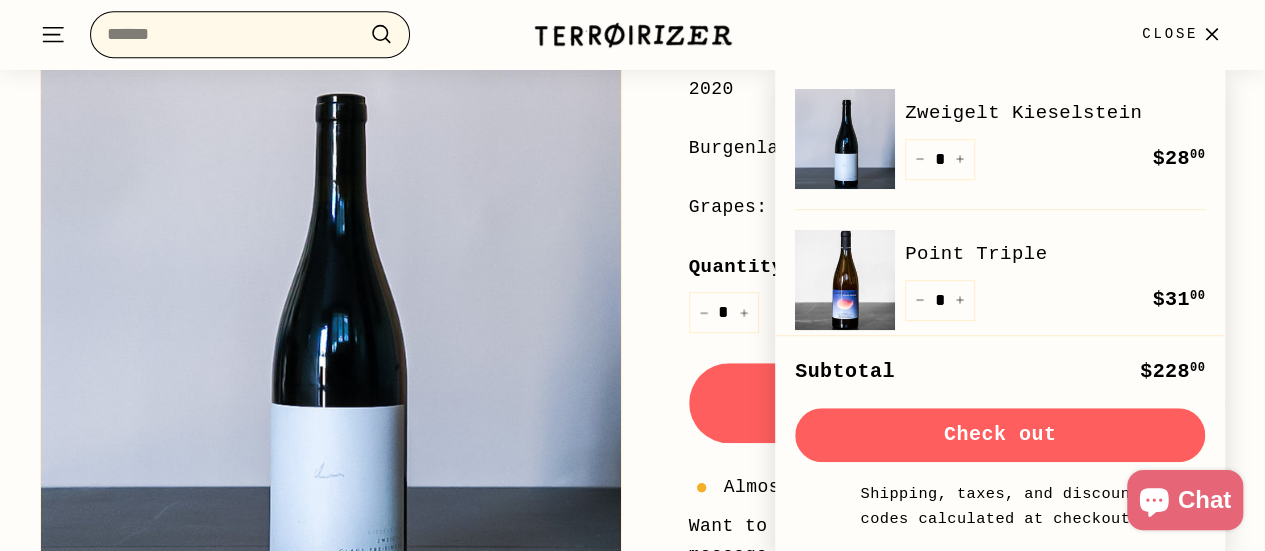 click on "Search" at bounding box center [250, 34] 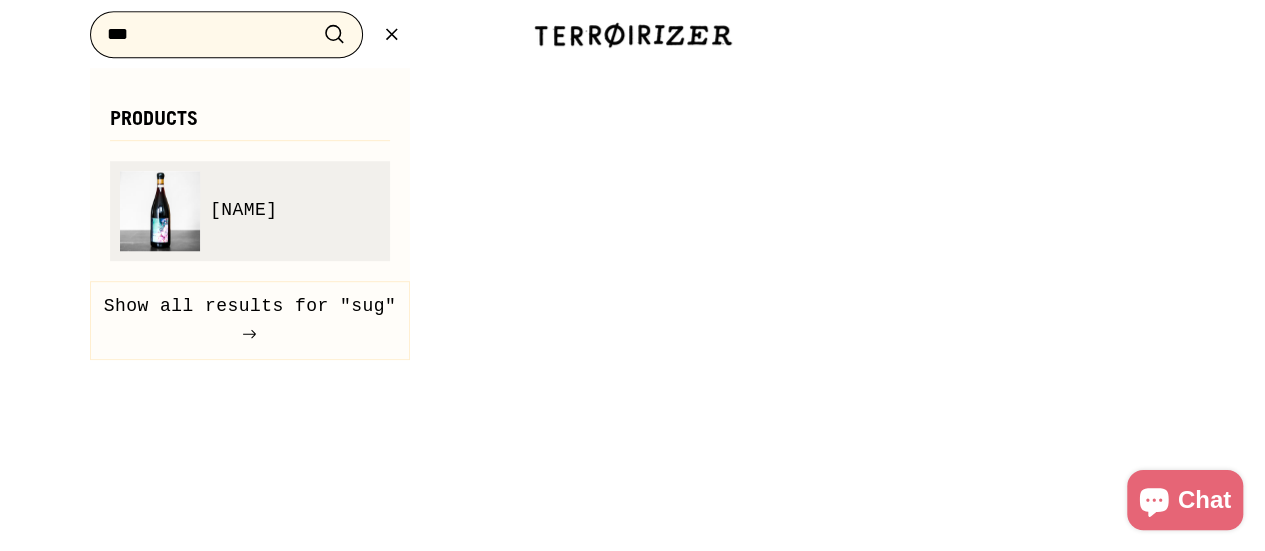 type on "***" 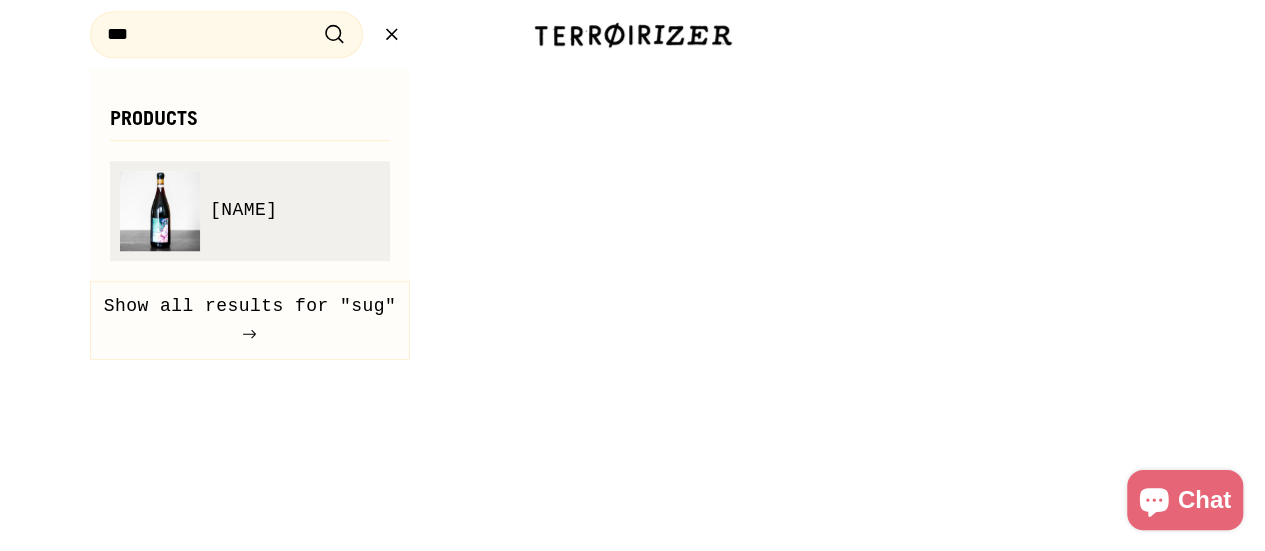 click on "[NAME]" at bounding box center (250, 211) 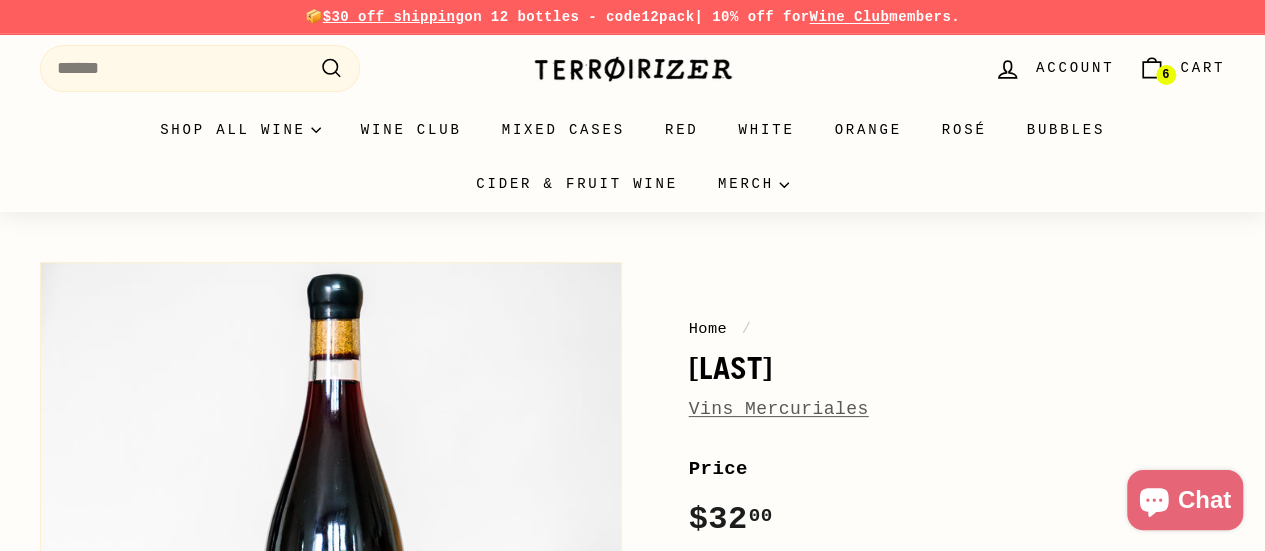 scroll, scrollTop: 20, scrollLeft: 0, axis: vertical 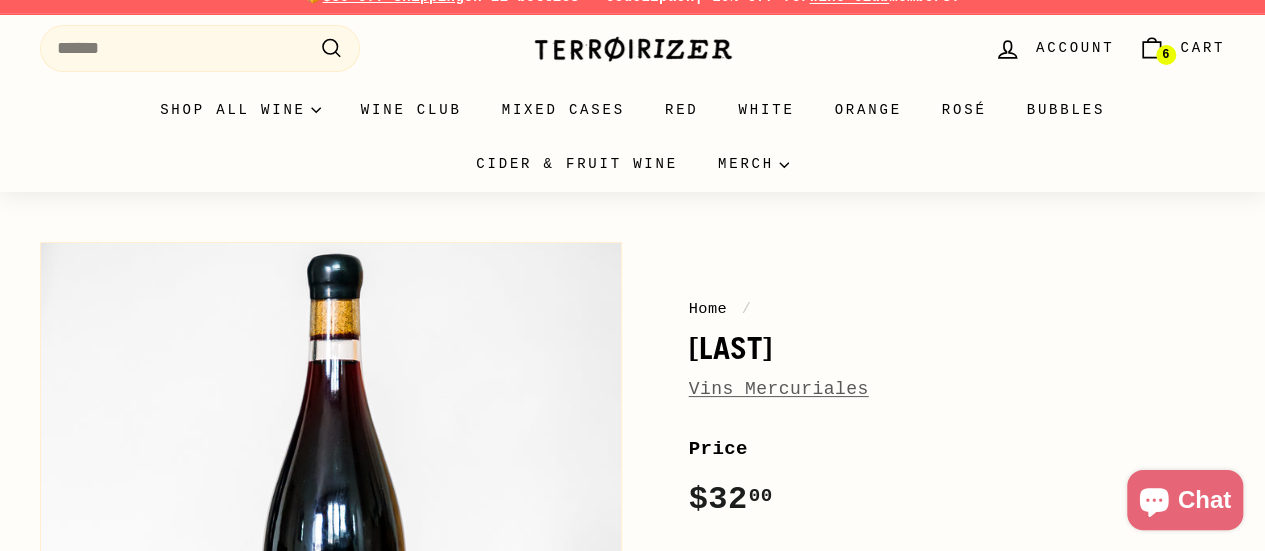 click on "Vins Mercuriales" at bounding box center (779, 389) 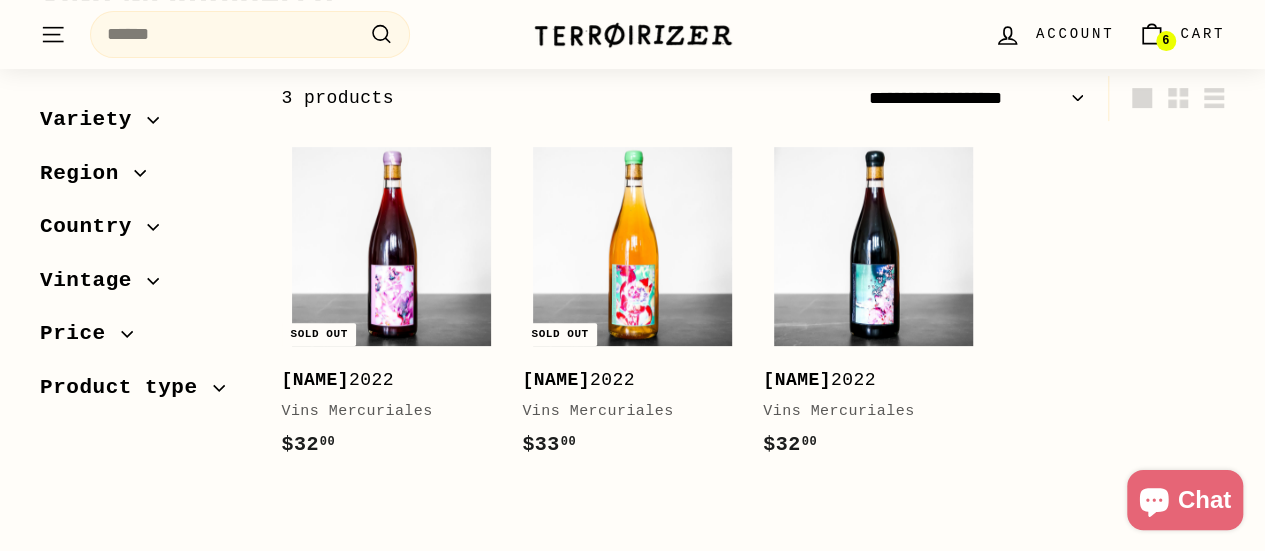 scroll, scrollTop: 297, scrollLeft: 0, axis: vertical 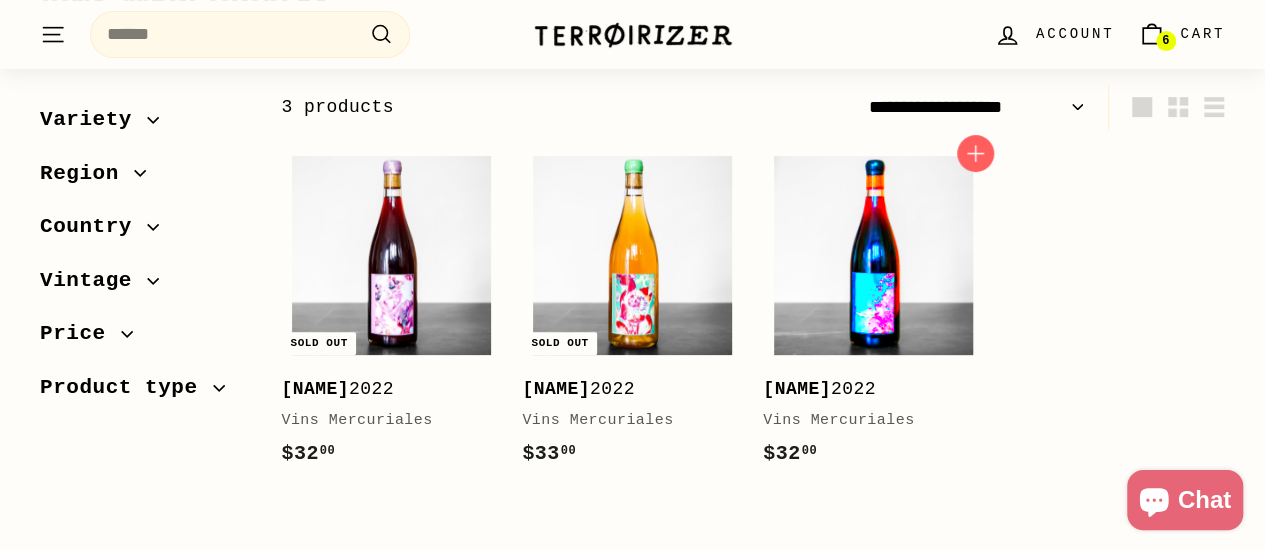 click at bounding box center (873, 255) 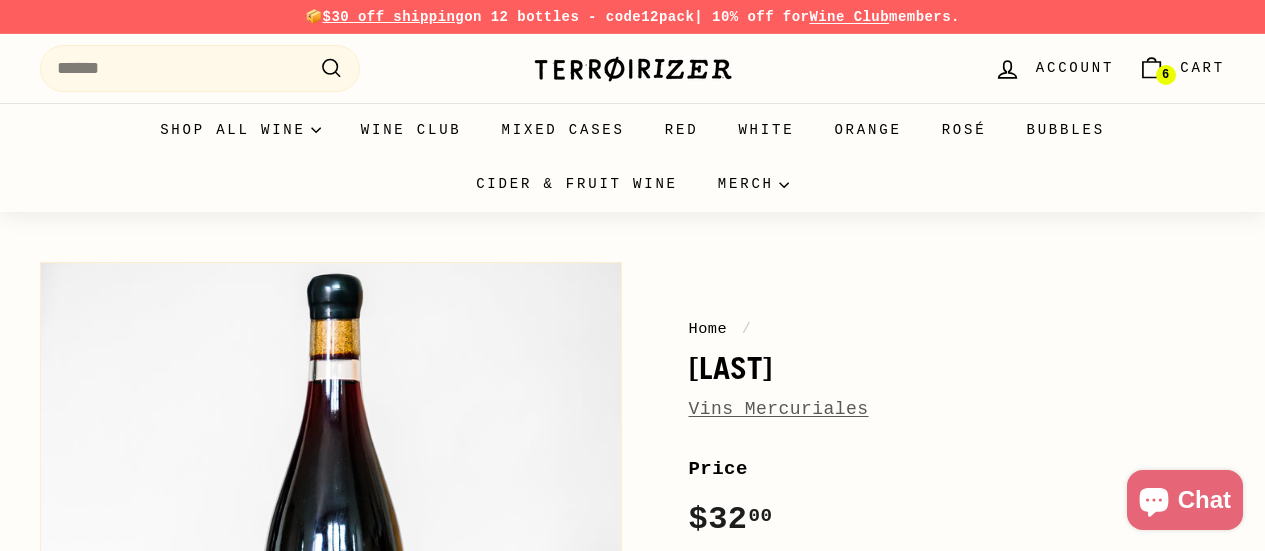 scroll, scrollTop: 0, scrollLeft: 0, axis: both 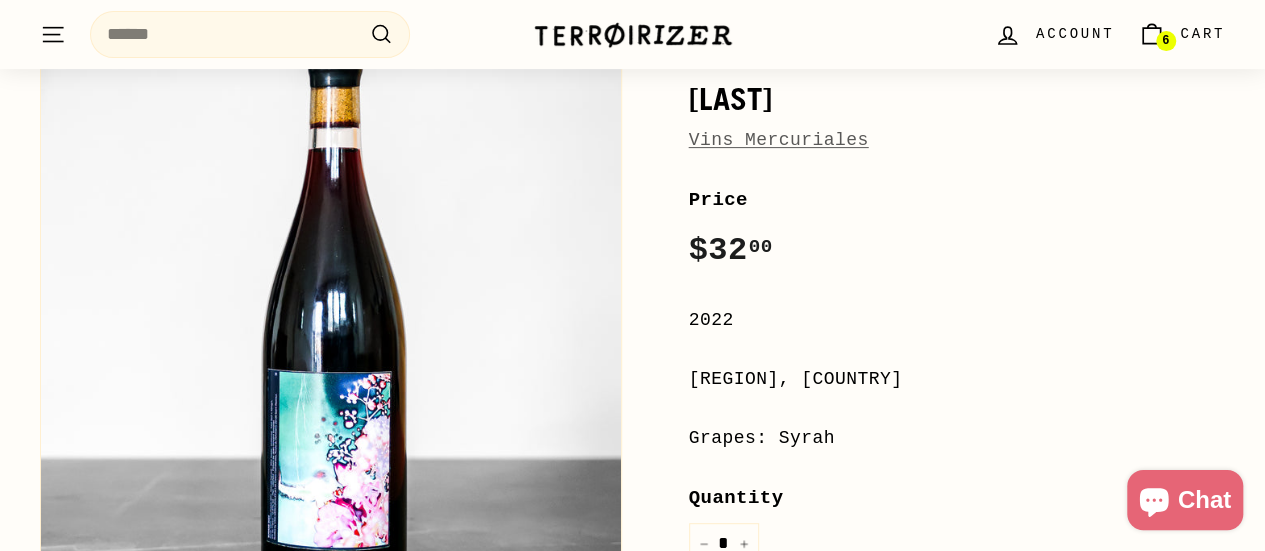 click on "Rhône, France" at bounding box center [957, 379] 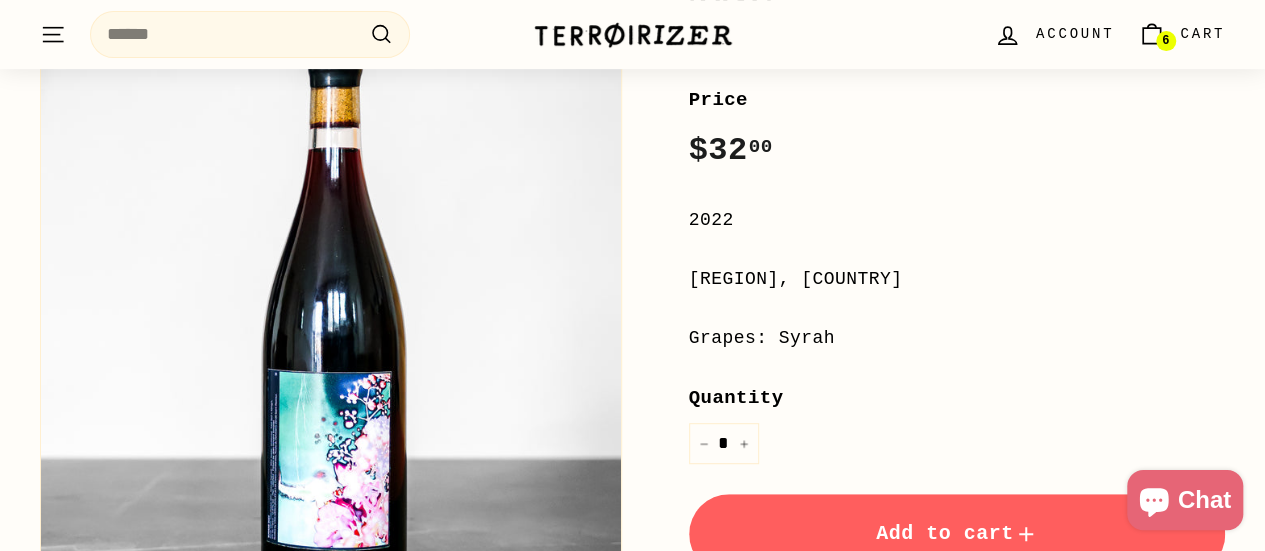 scroll, scrollTop: 441, scrollLeft: 0, axis: vertical 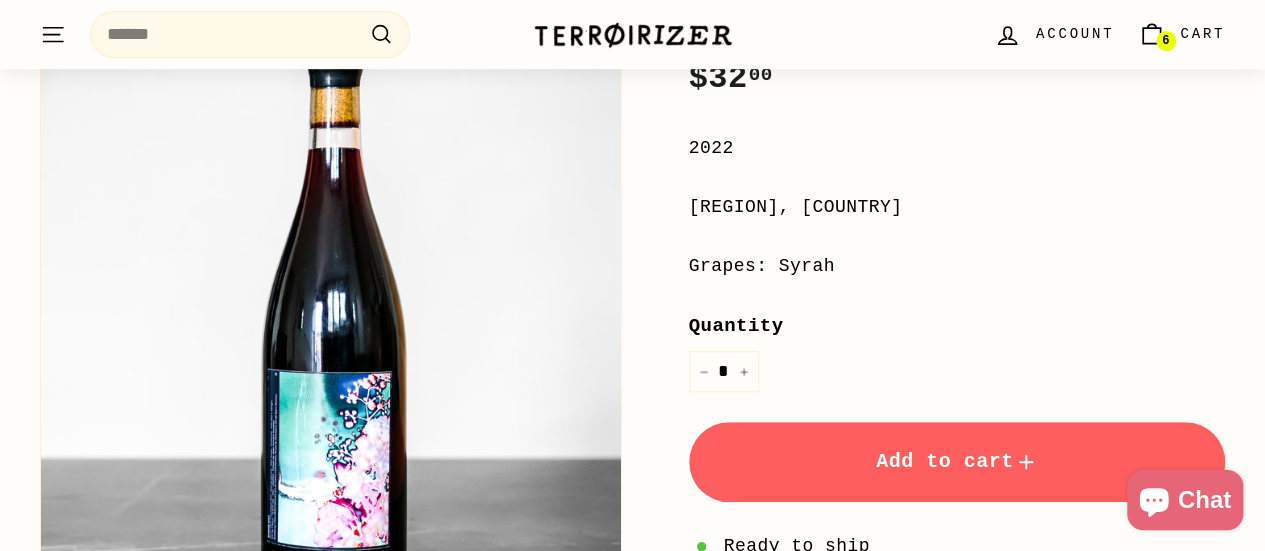 click on "Add to cart" at bounding box center (957, 462) 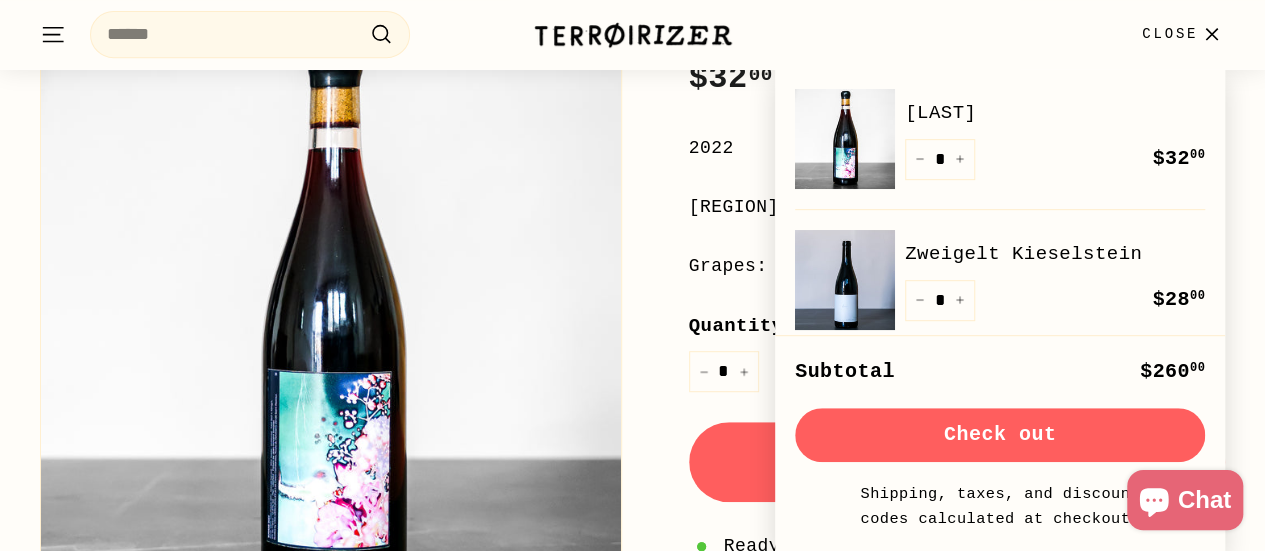 click on "Home
/
Sugane
Vins Mercuriales
Price
Regular price $32 00
$32.00
/
2022
Rhône, France
Grapes: Syrah
Quantity
*
−
+
Taxes & shipping  are calculated at checkout." at bounding box center (935, 337) 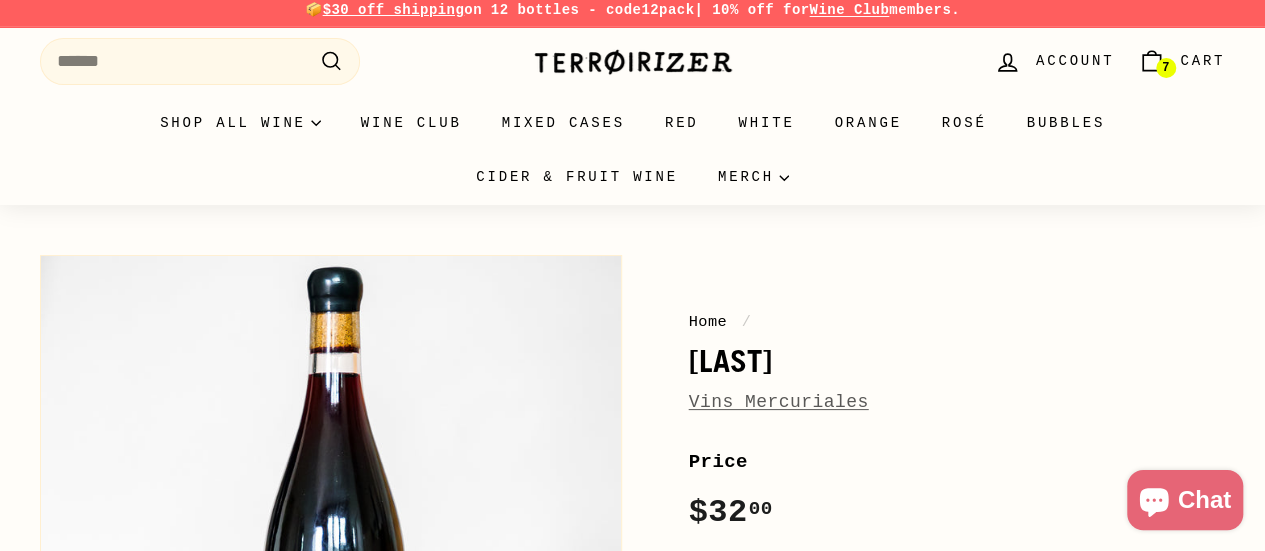 scroll, scrollTop: 0, scrollLeft: 0, axis: both 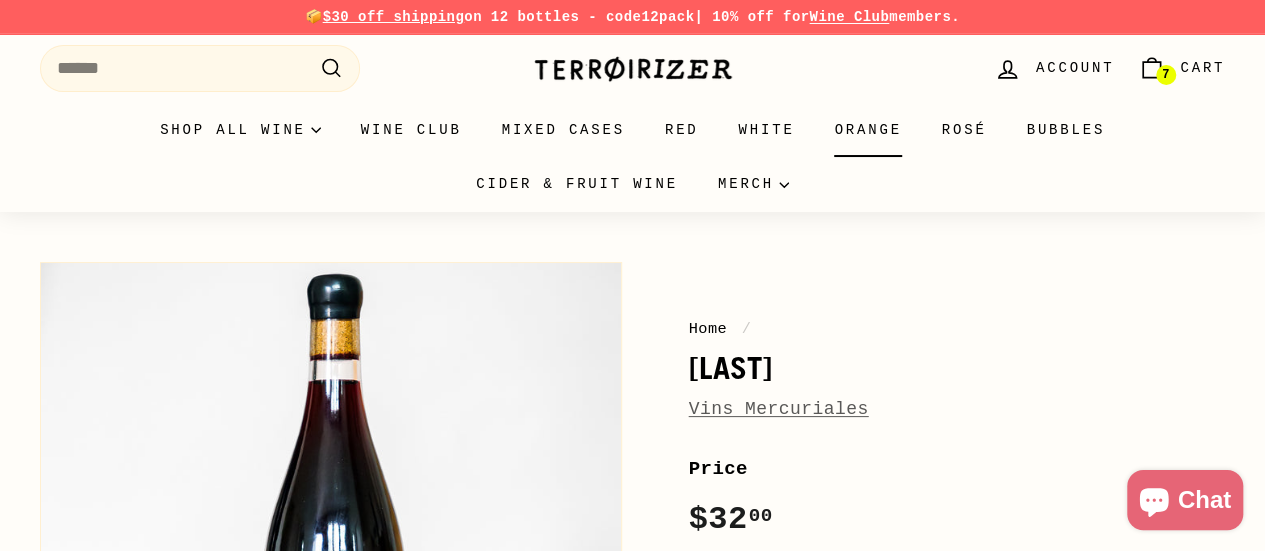 click on "Orange" at bounding box center [867, 130] 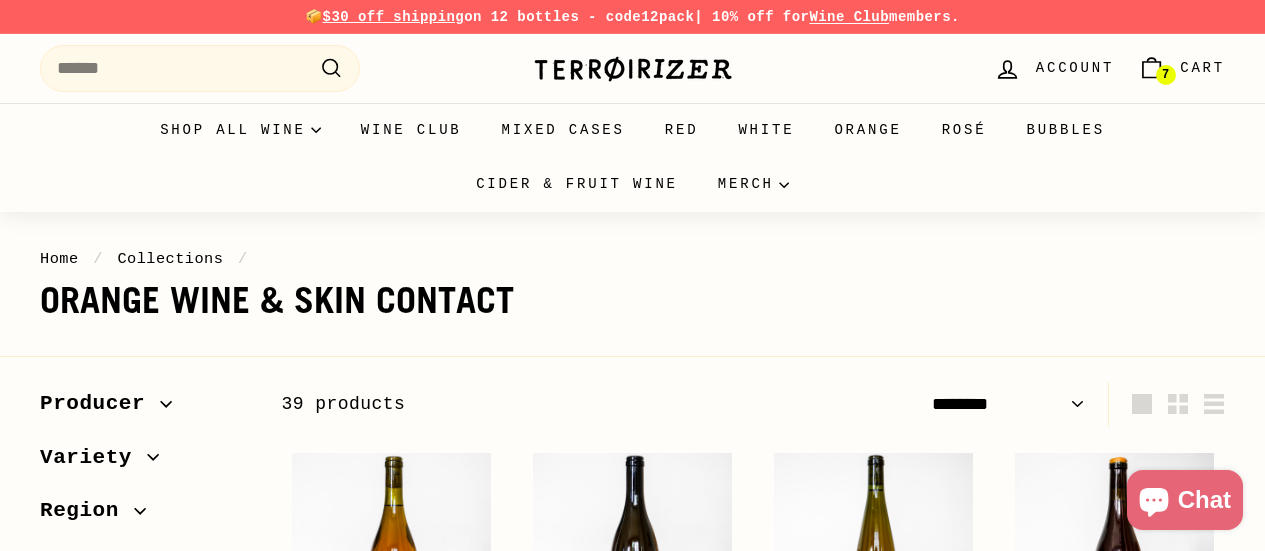 select on "******" 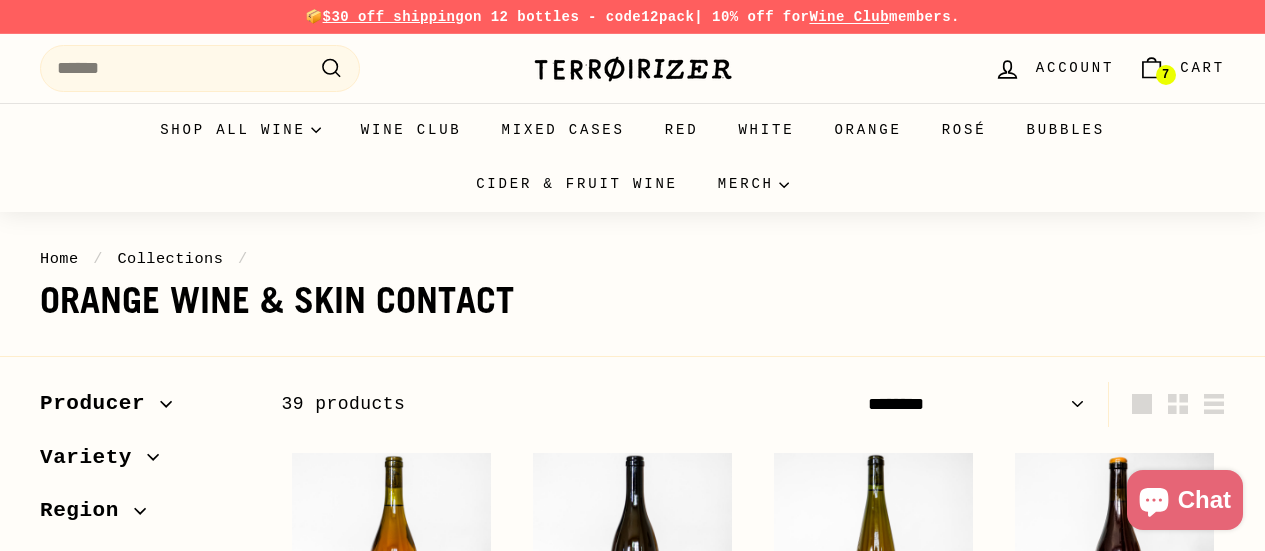 scroll, scrollTop: 0, scrollLeft: 0, axis: both 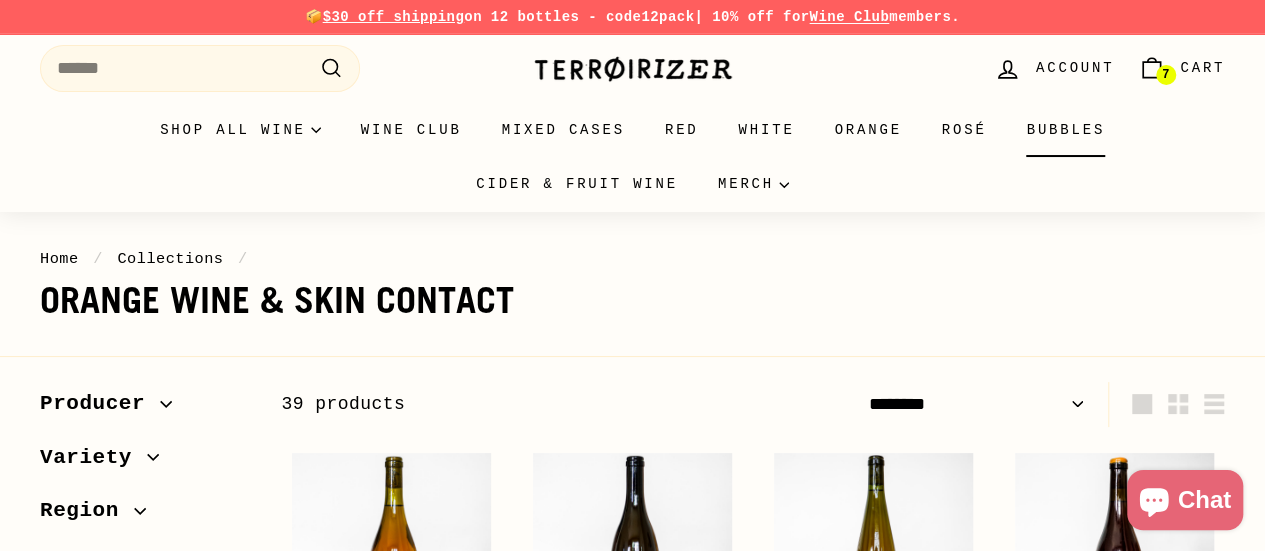 click on "Bubbles" at bounding box center (1065, 130) 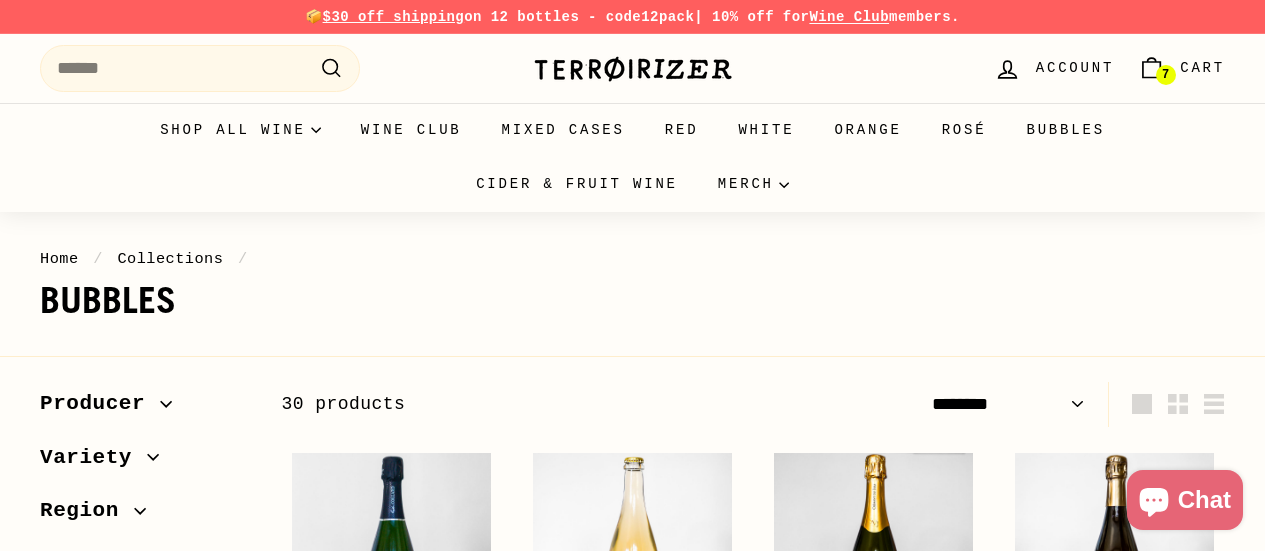 select on "******" 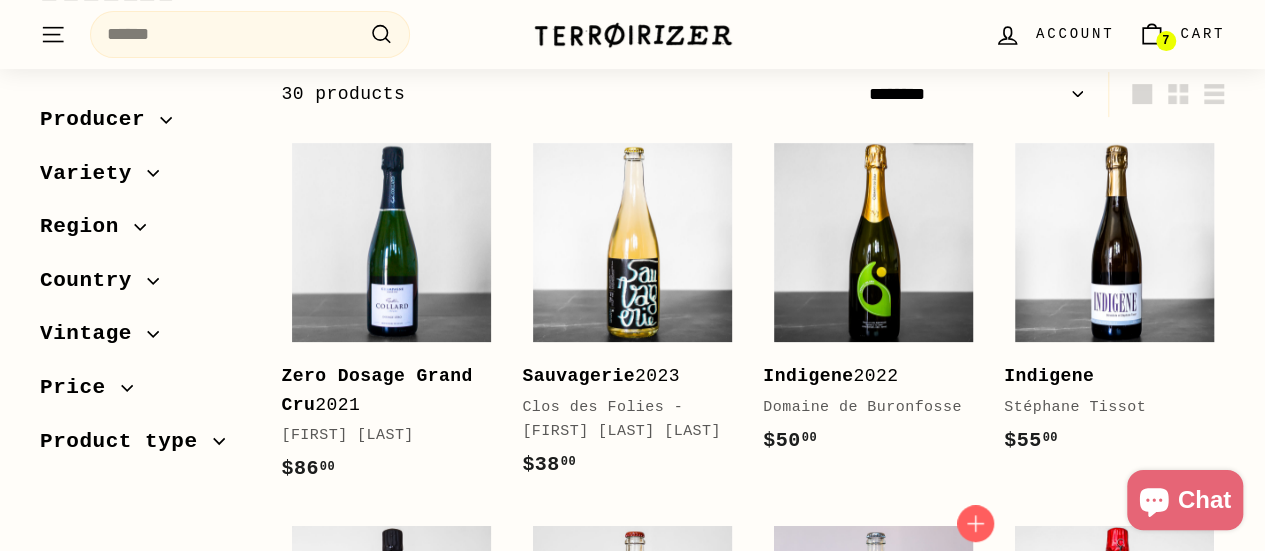 scroll, scrollTop: 0, scrollLeft: 0, axis: both 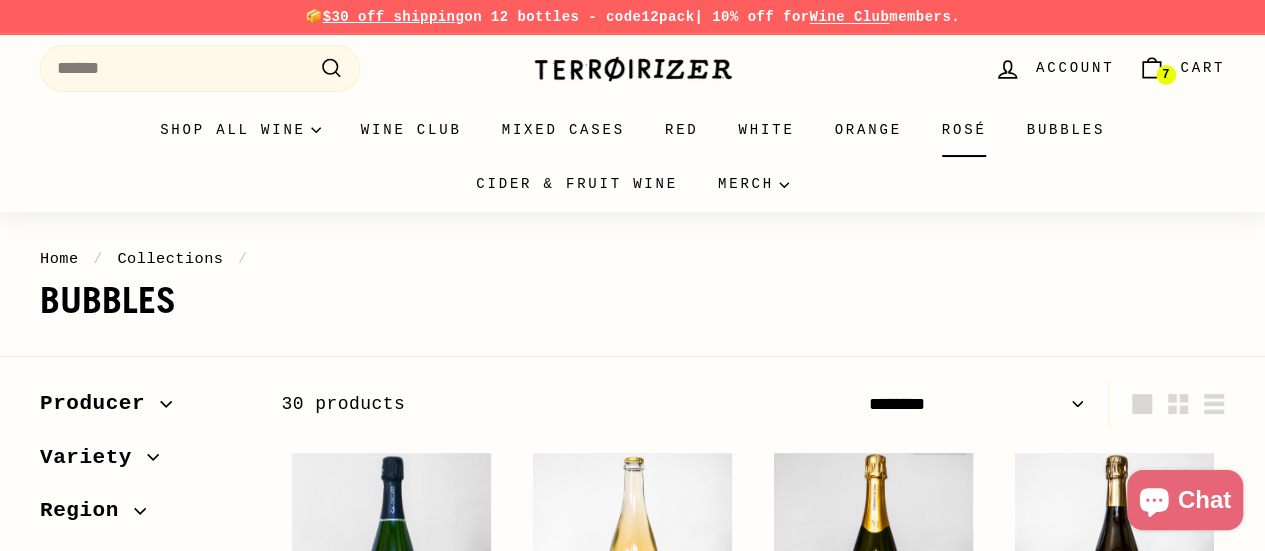click on "Rosé" at bounding box center [964, 130] 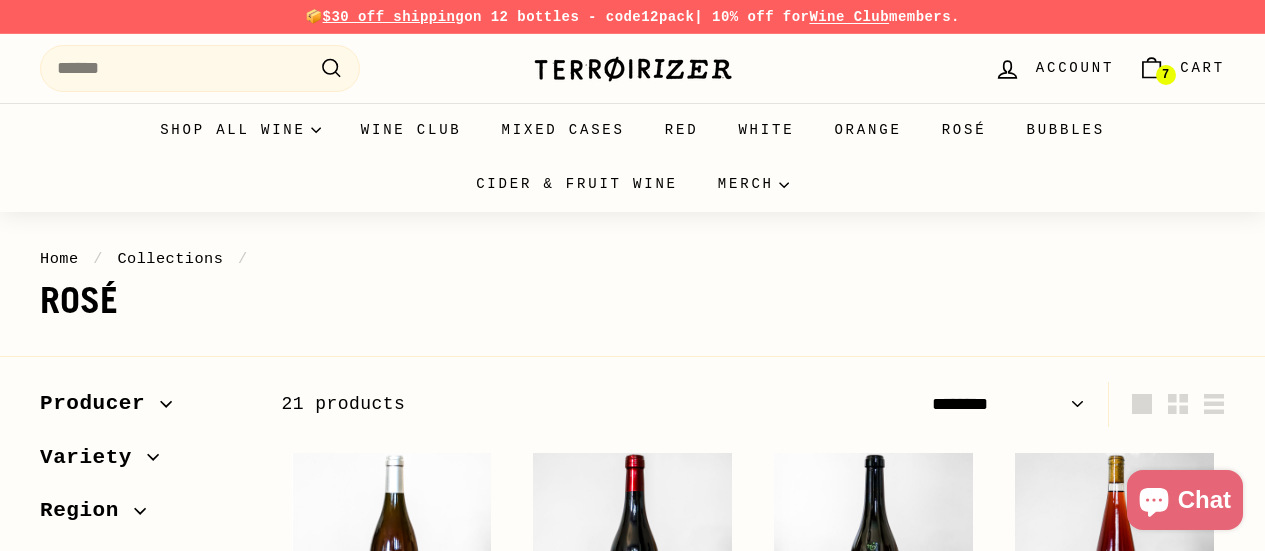 select on "******" 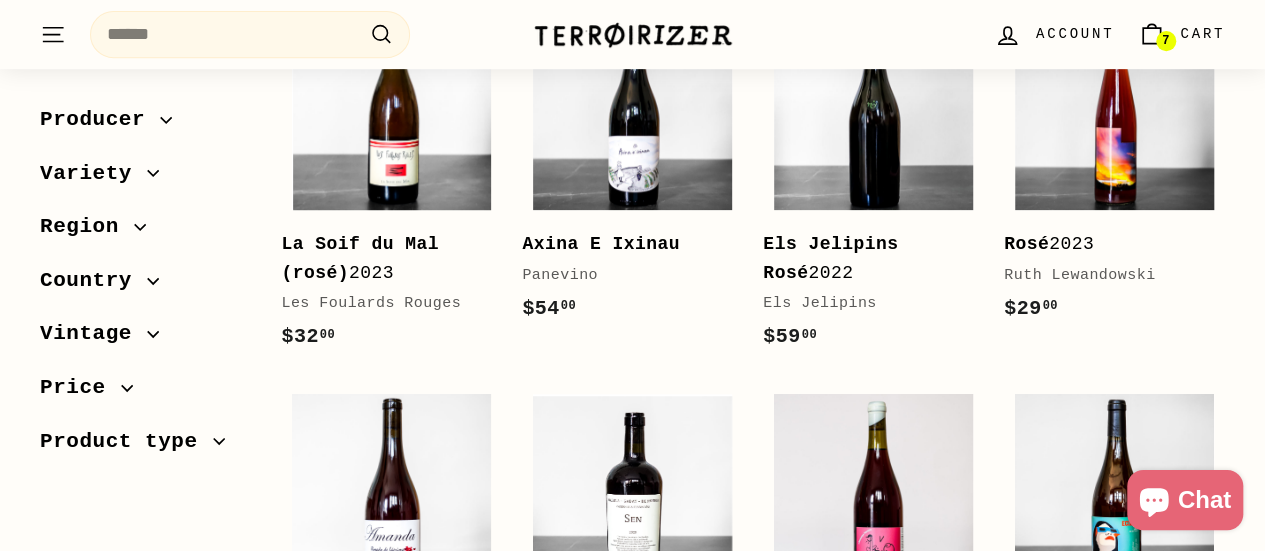 scroll, scrollTop: 0, scrollLeft: 0, axis: both 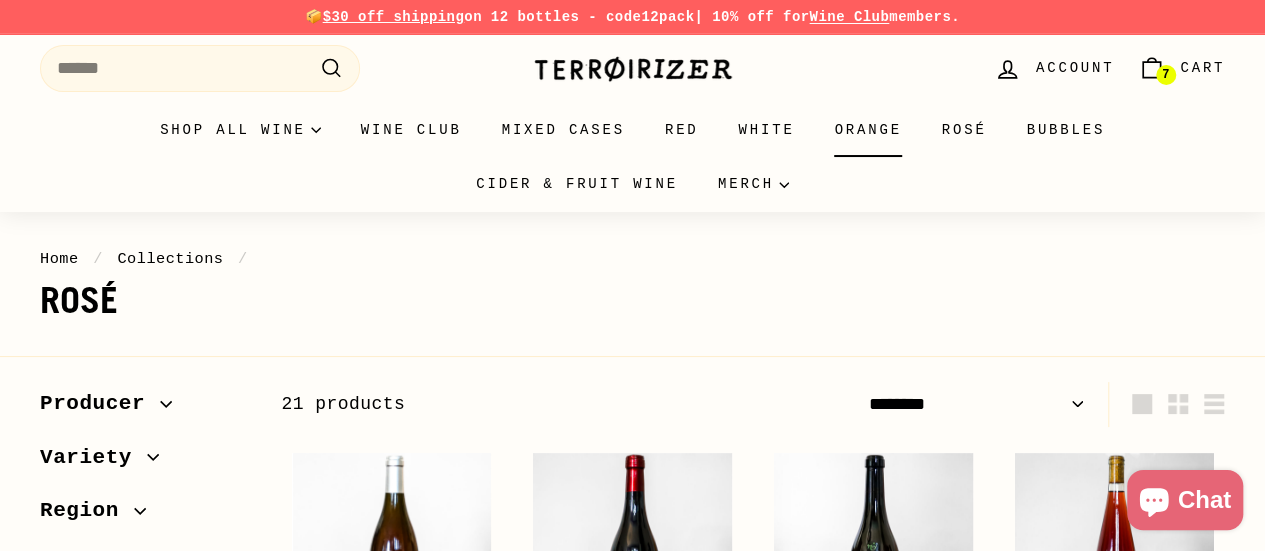 click on "Orange" at bounding box center (867, 130) 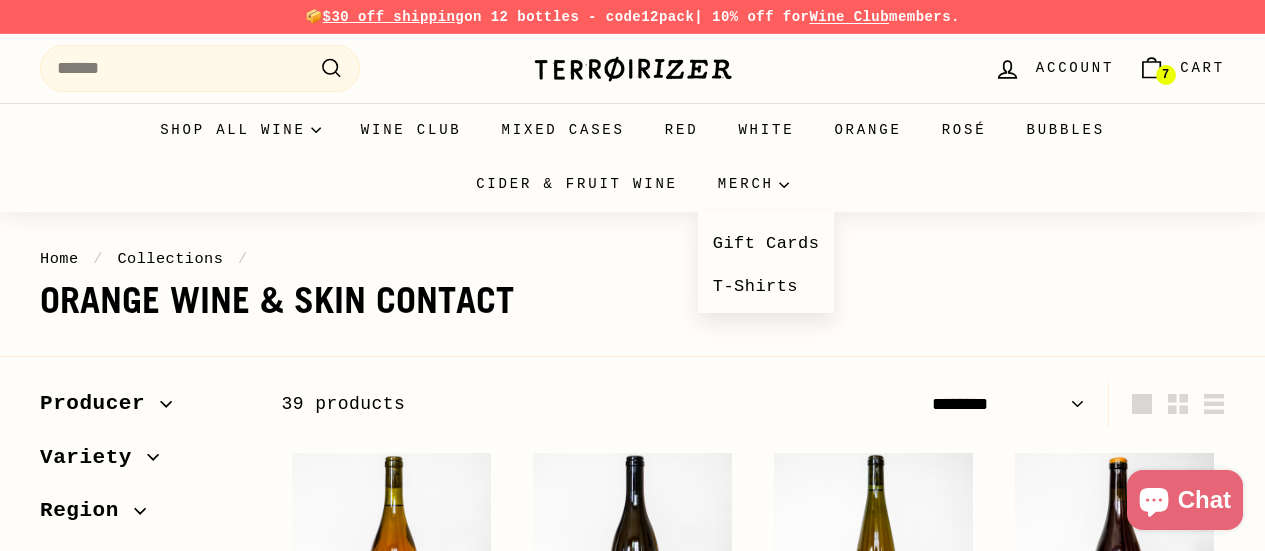 select on "******" 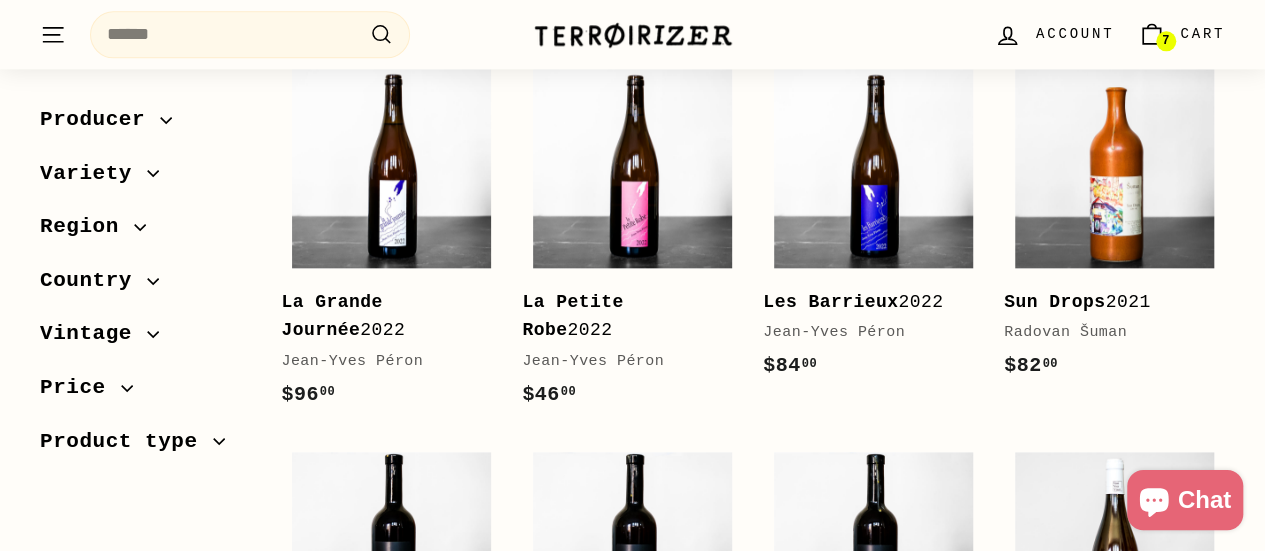 scroll, scrollTop: 1153, scrollLeft: 0, axis: vertical 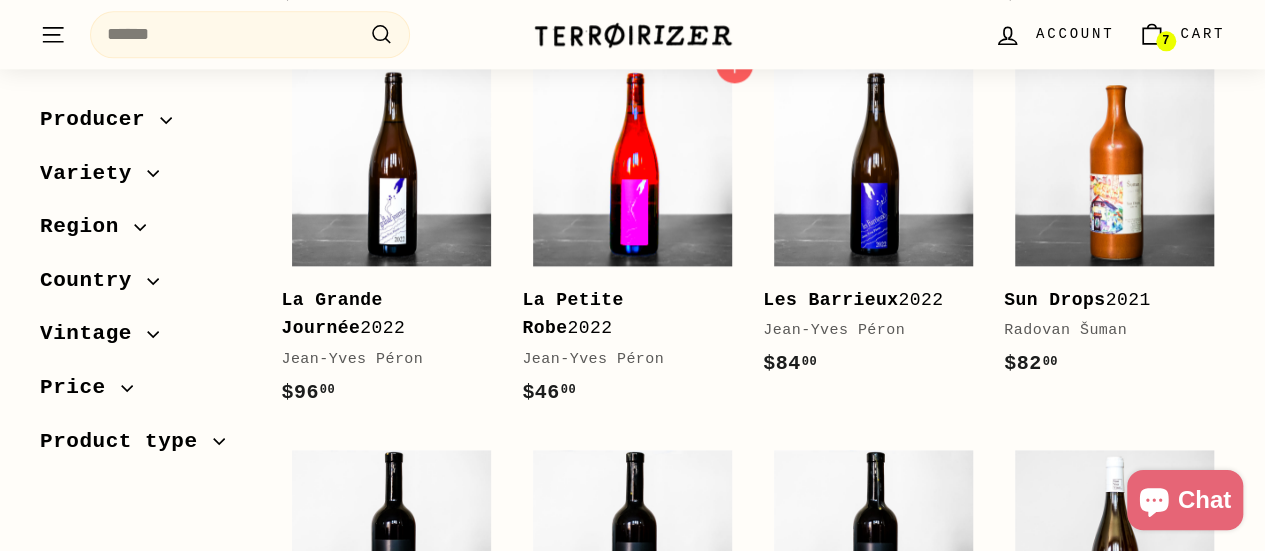 click at bounding box center (632, 166) 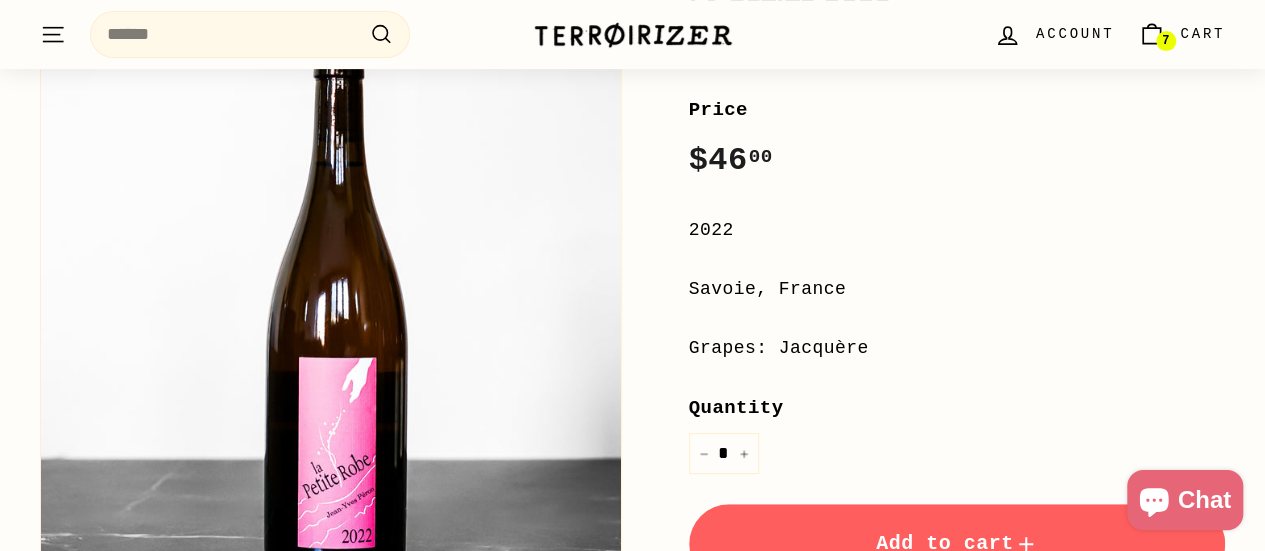 scroll, scrollTop: 357, scrollLeft: 0, axis: vertical 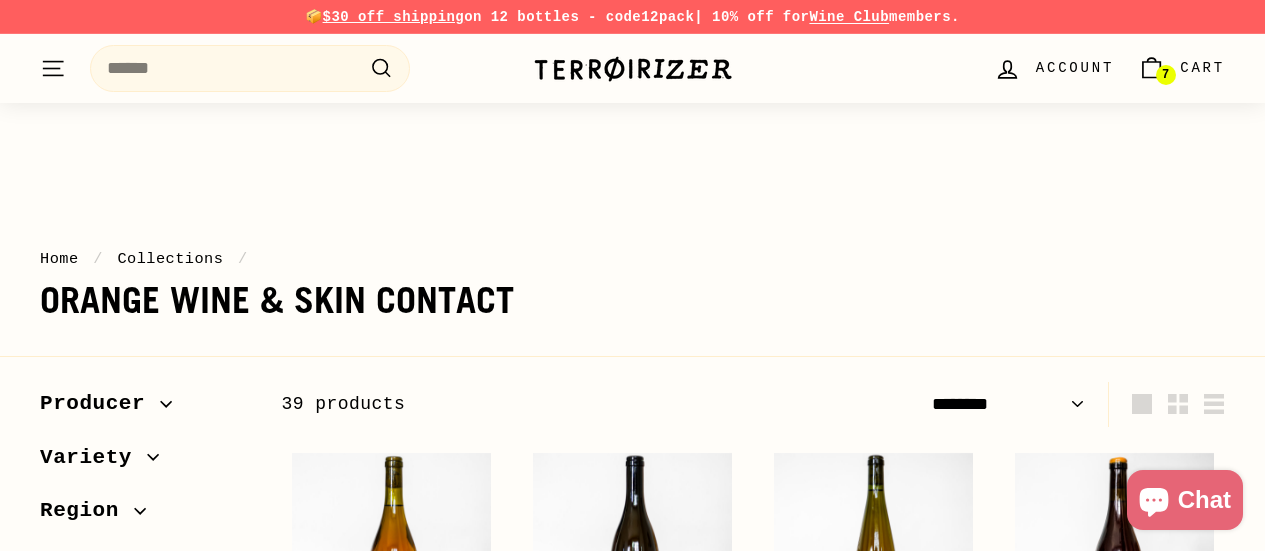 select on "******" 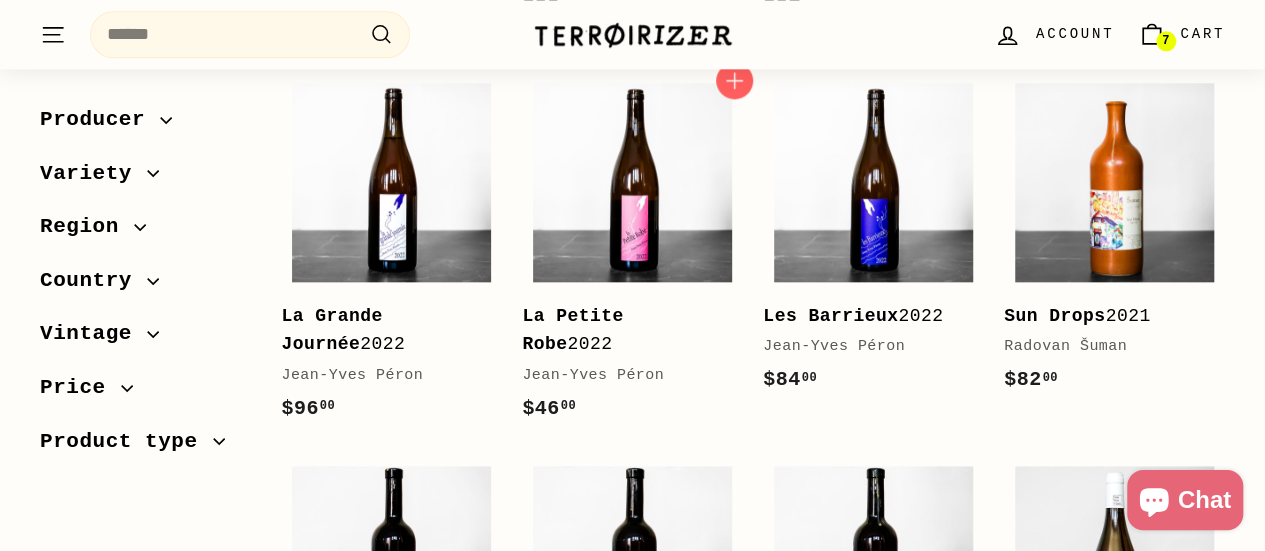 scroll, scrollTop: 1135, scrollLeft: 0, axis: vertical 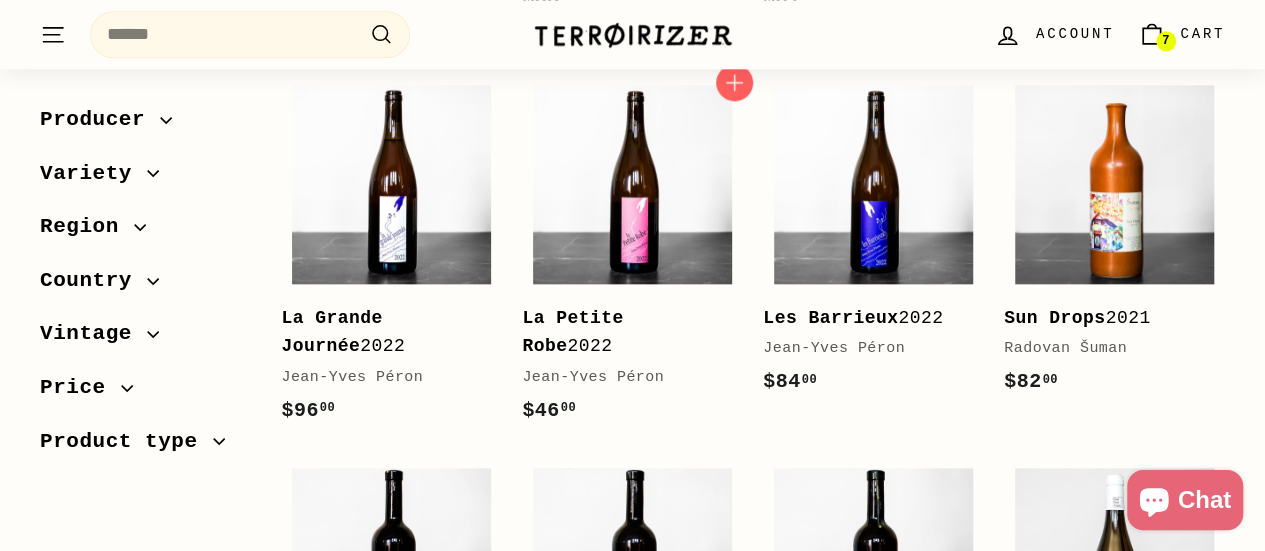 click on "Jean-Yves Péron" at bounding box center [622, 378] 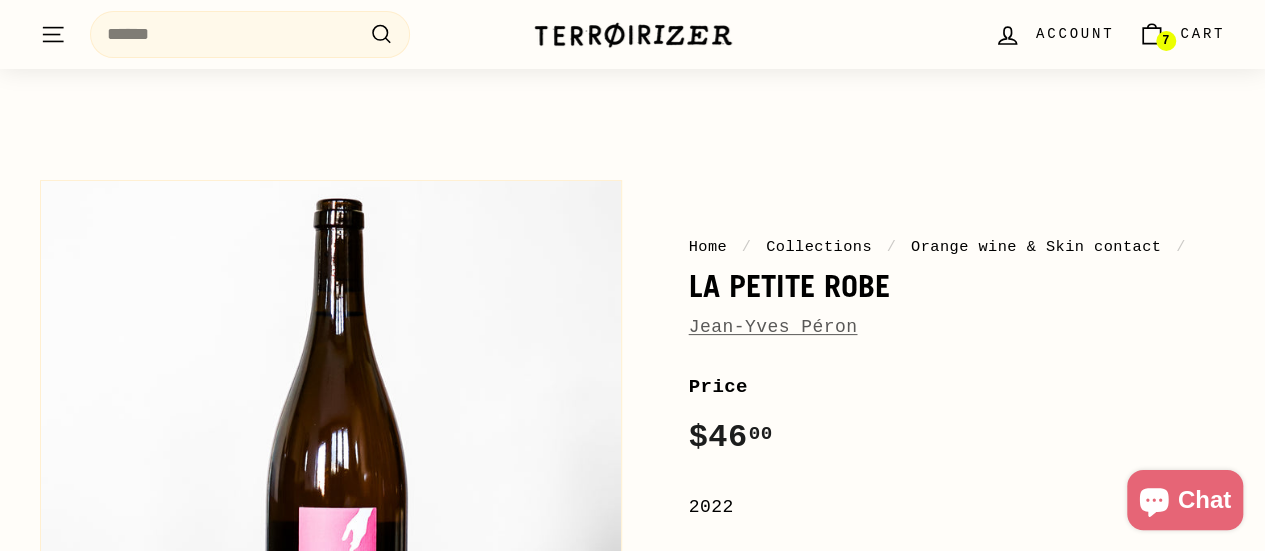 scroll, scrollTop: 49, scrollLeft: 0, axis: vertical 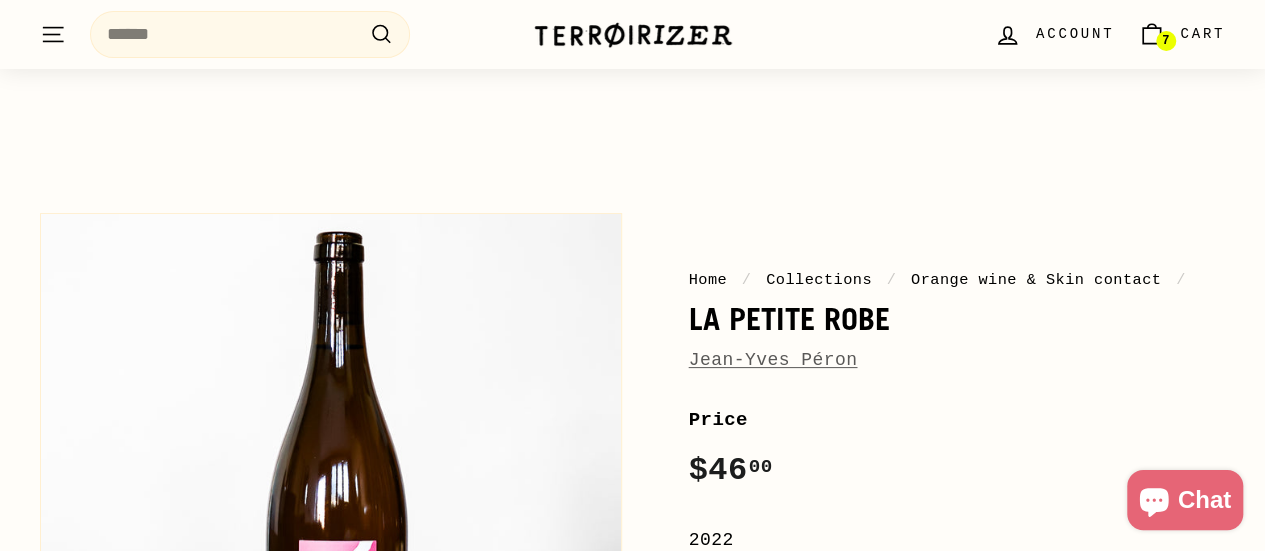 click on "Jean-Yves Péron" at bounding box center (773, 360) 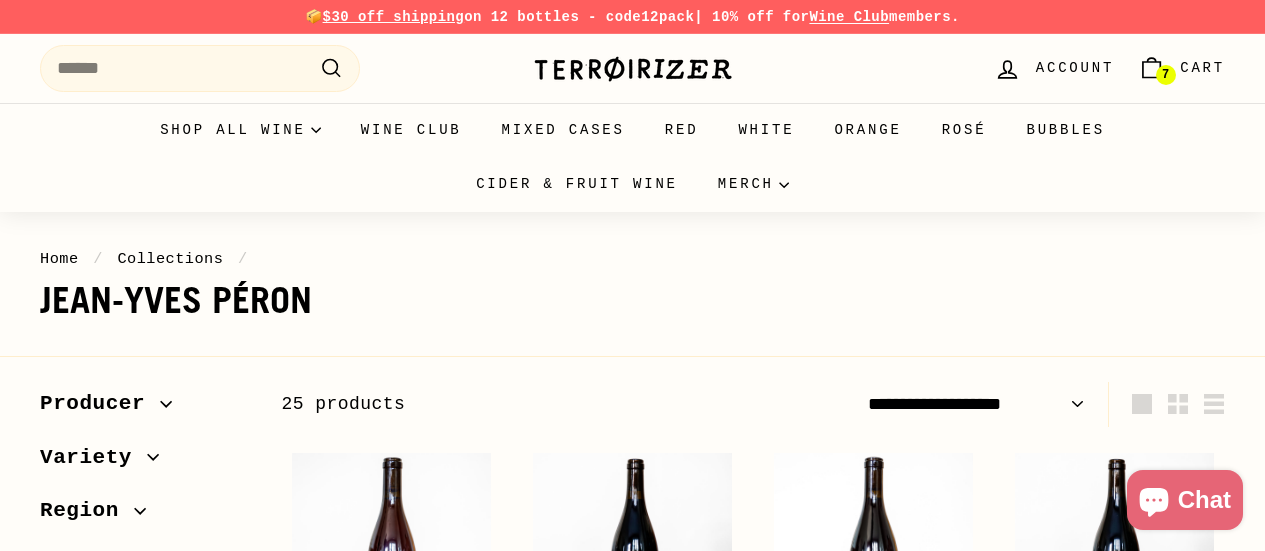scroll, scrollTop: 0, scrollLeft: 0, axis: both 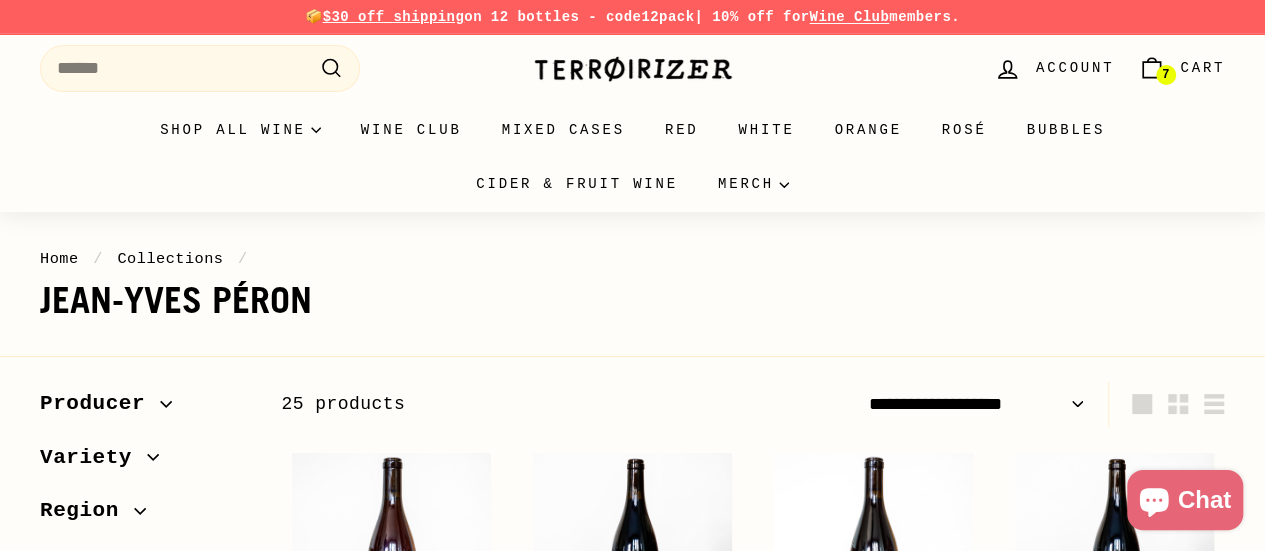 click on "**********" at bounding box center [976, 404] 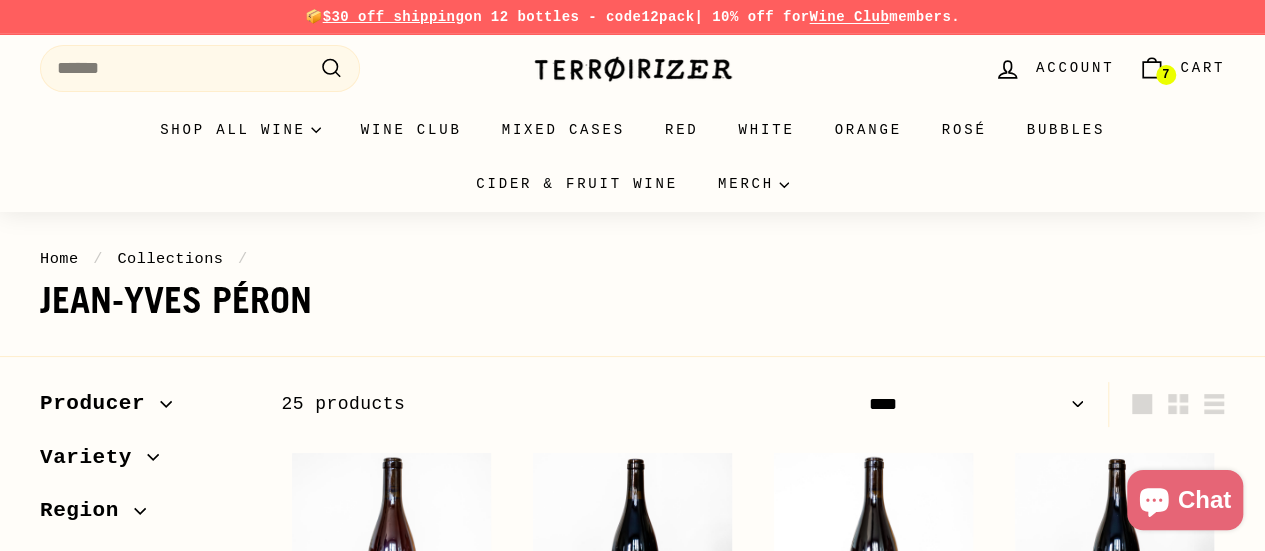 click on "**********" at bounding box center [976, 404] 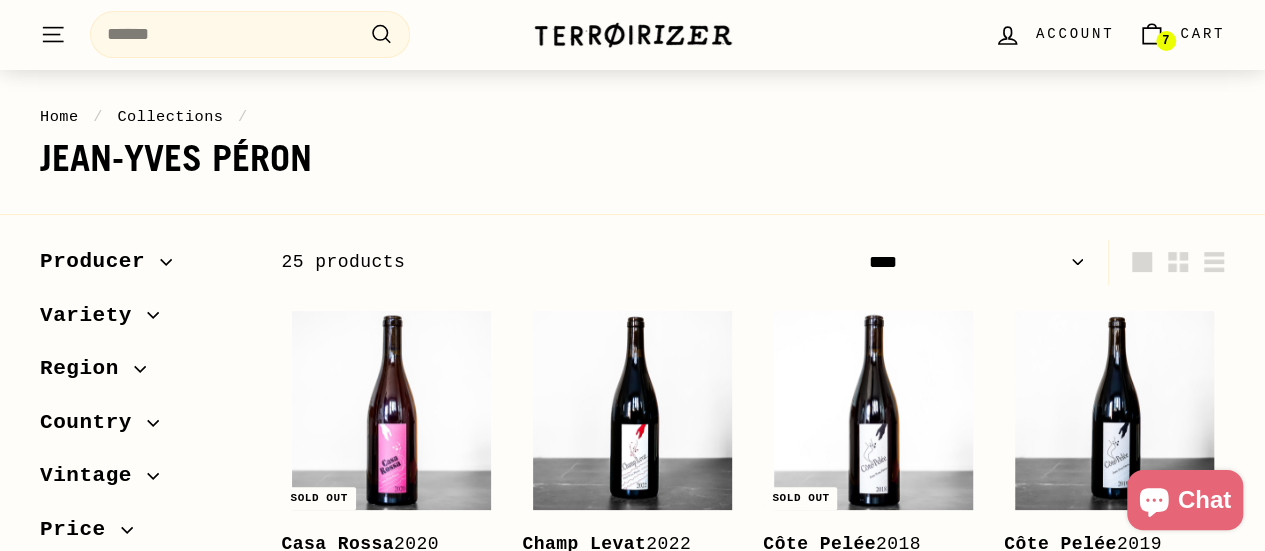 scroll, scrollTop: 157, scrollLeft: 0, axis: vertical 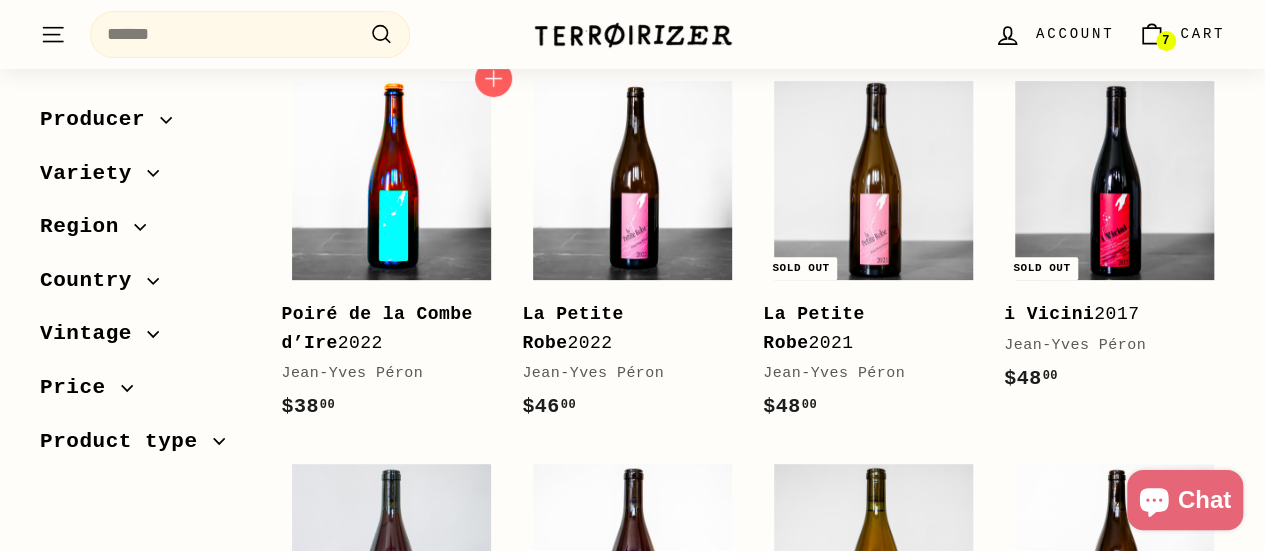 click at bounding box center (391, 180) 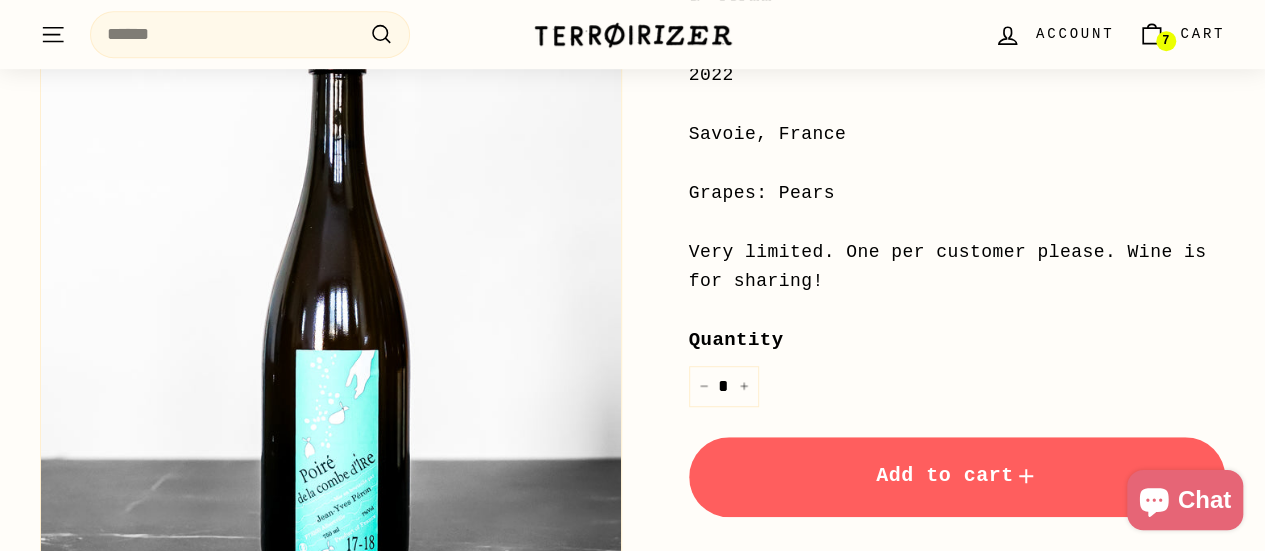 scroll, scrollTop: 515, scrollLeft: 0, axis: vertical 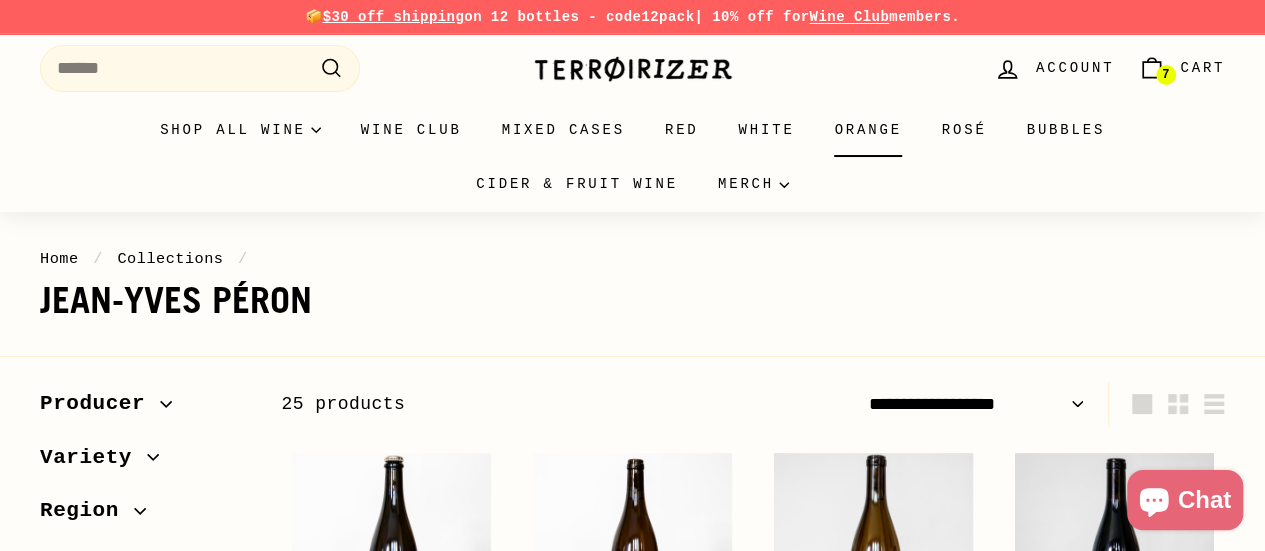 click on "Orange" at bounding box center (867, 130) 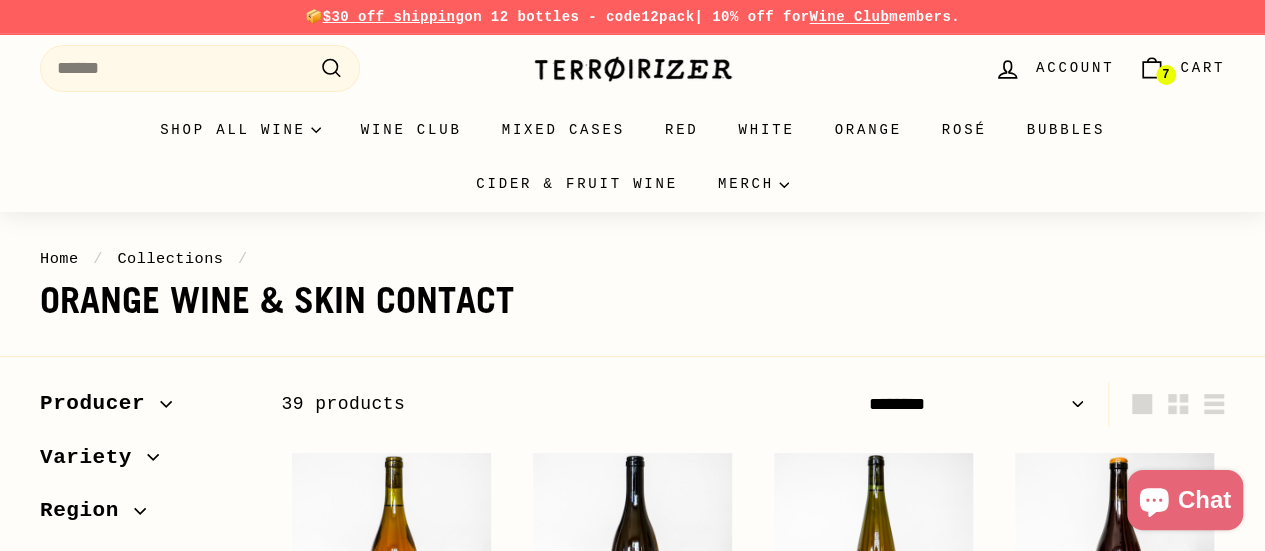 scroll, scrollTop: 56, scrollLeft: 0, axis: vertical 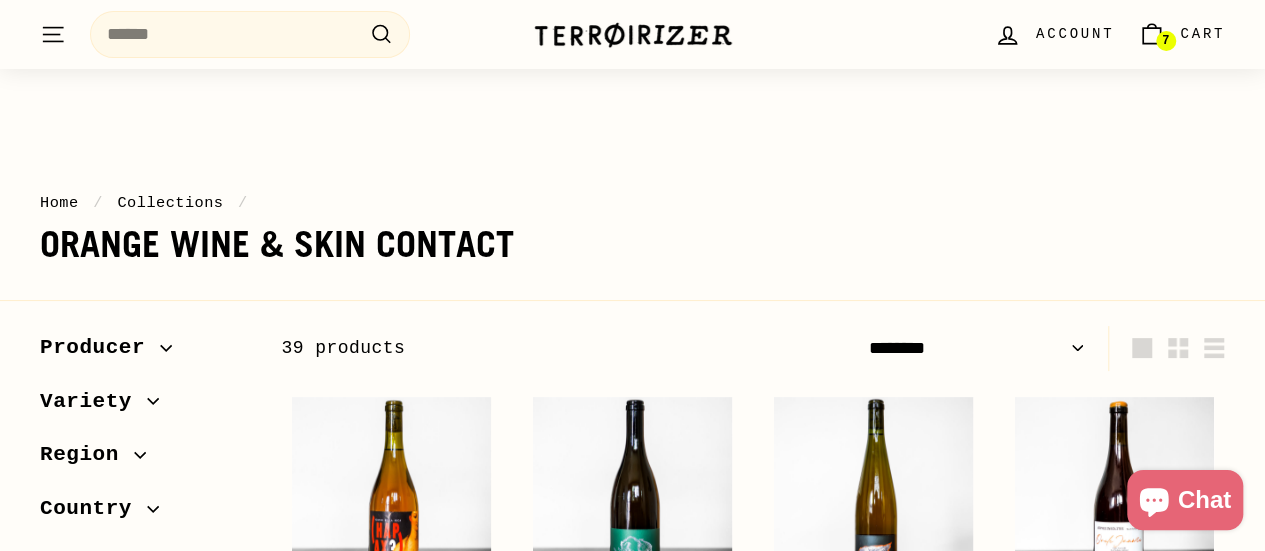 click on "**********" at bounding box center (976, 348) 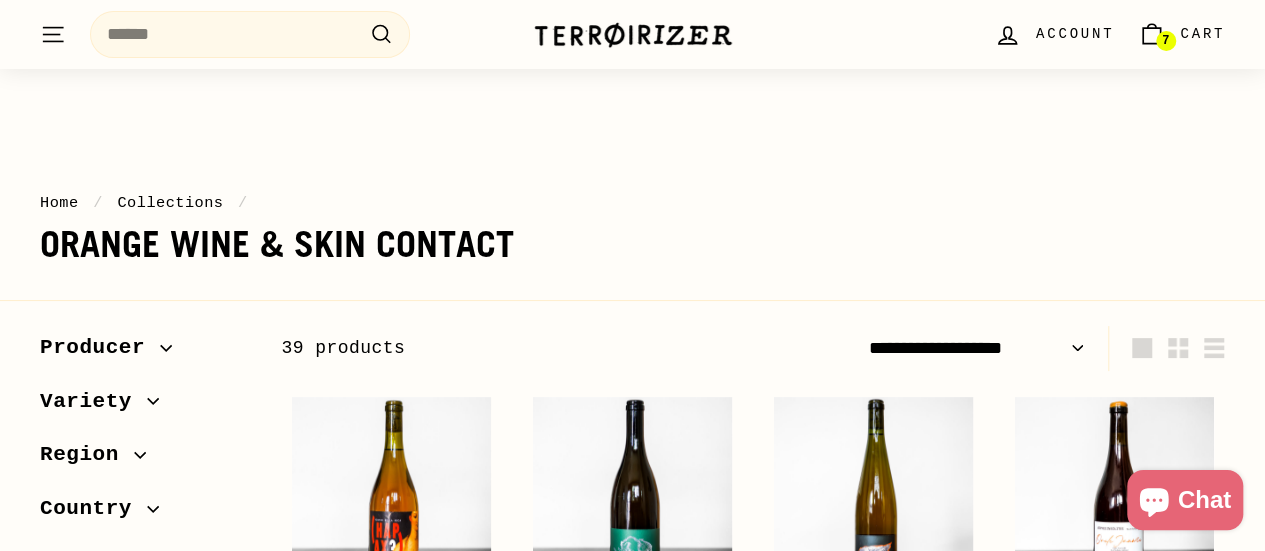 click on "**********" at bounding box center [976, 348] 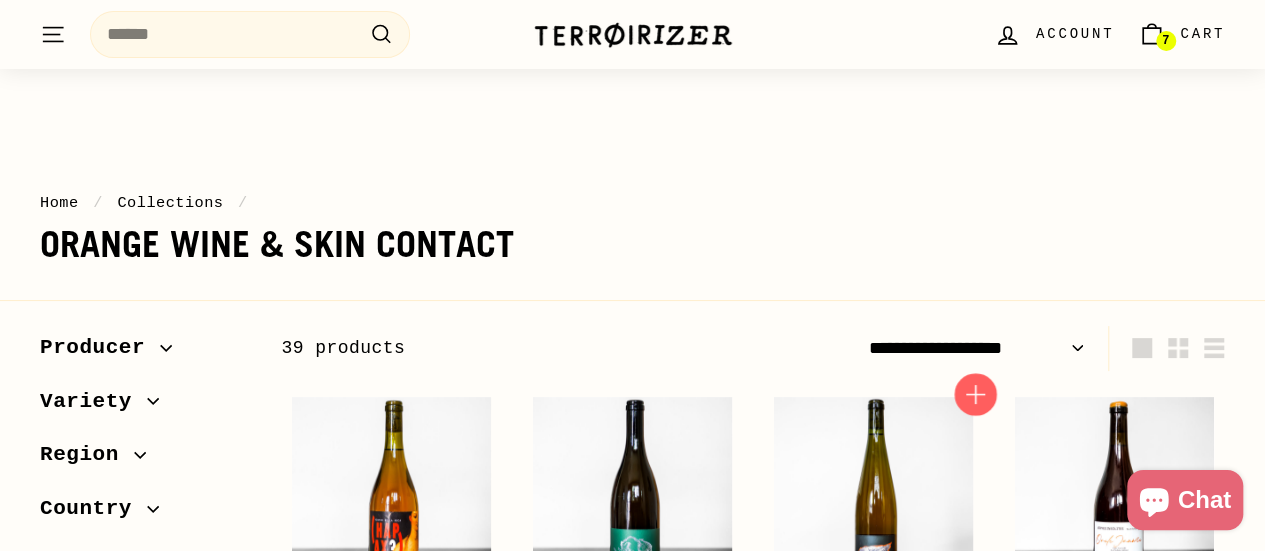 scroll, scrollTop: 226, scrollLeft: 0, axis: vertical 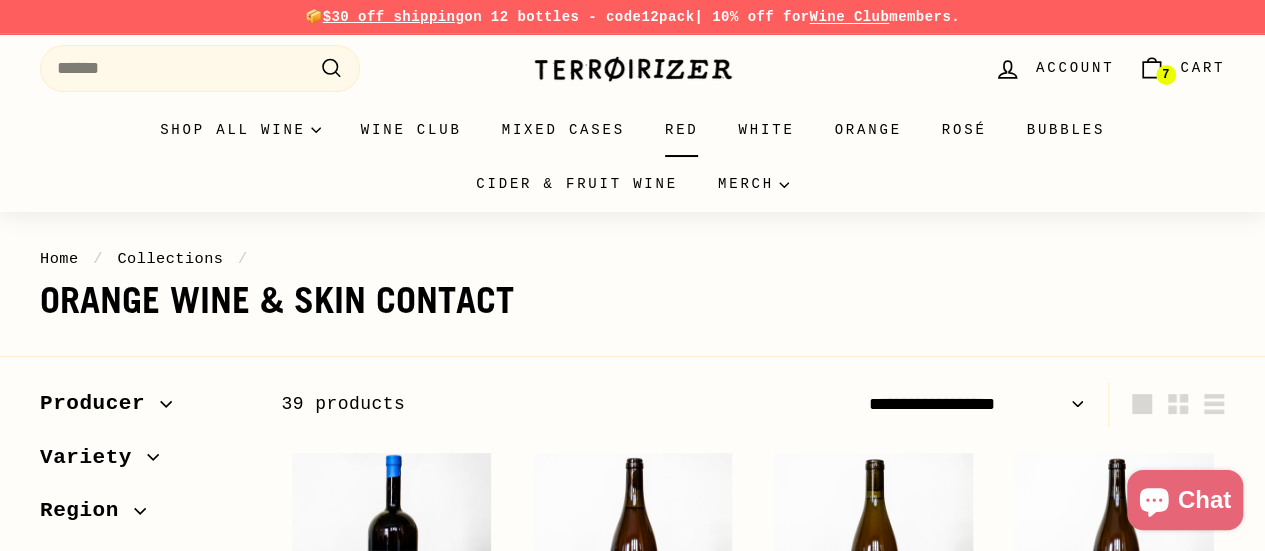 click on "Red" at bounding box center (682, 130) 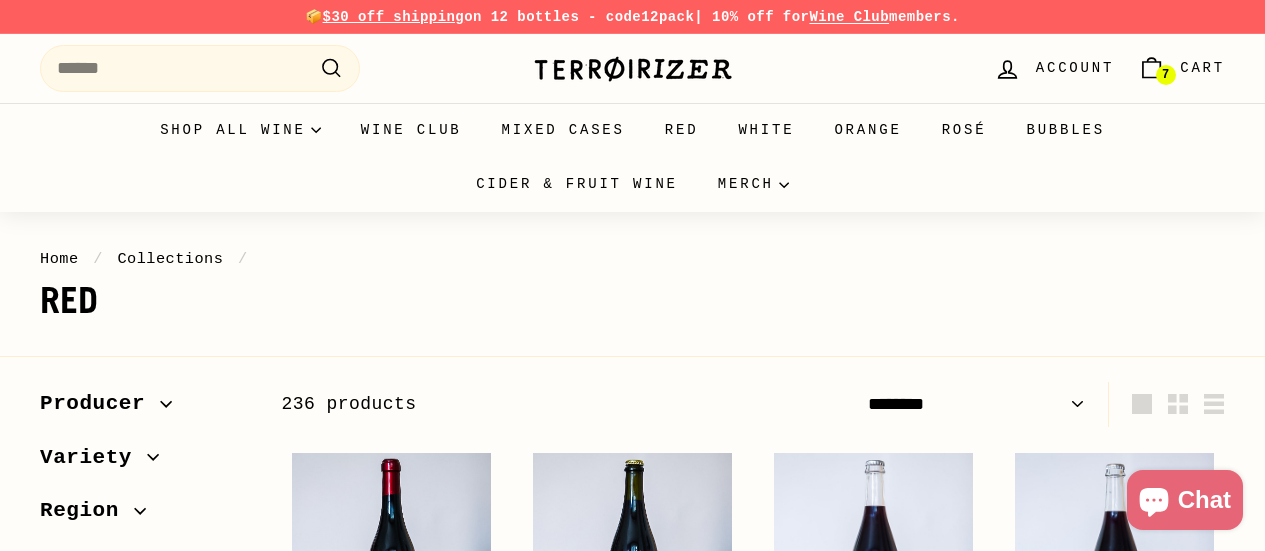 scroll, scrollTop: 0, scrollLeft: 0, axis: both 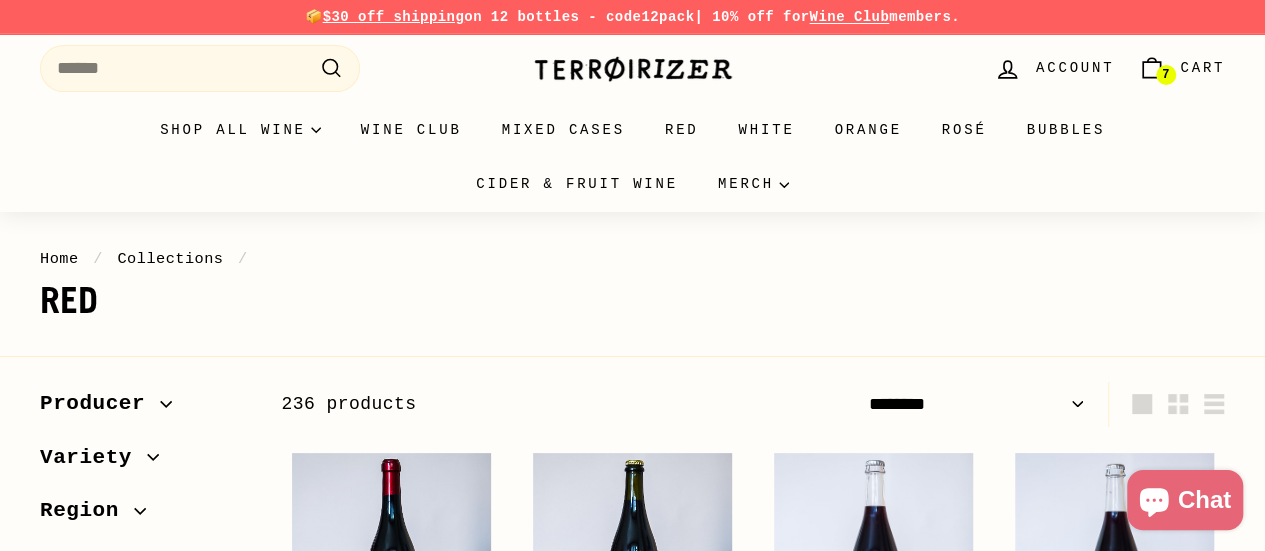 click on "**********" at bounding box center [976, 404] 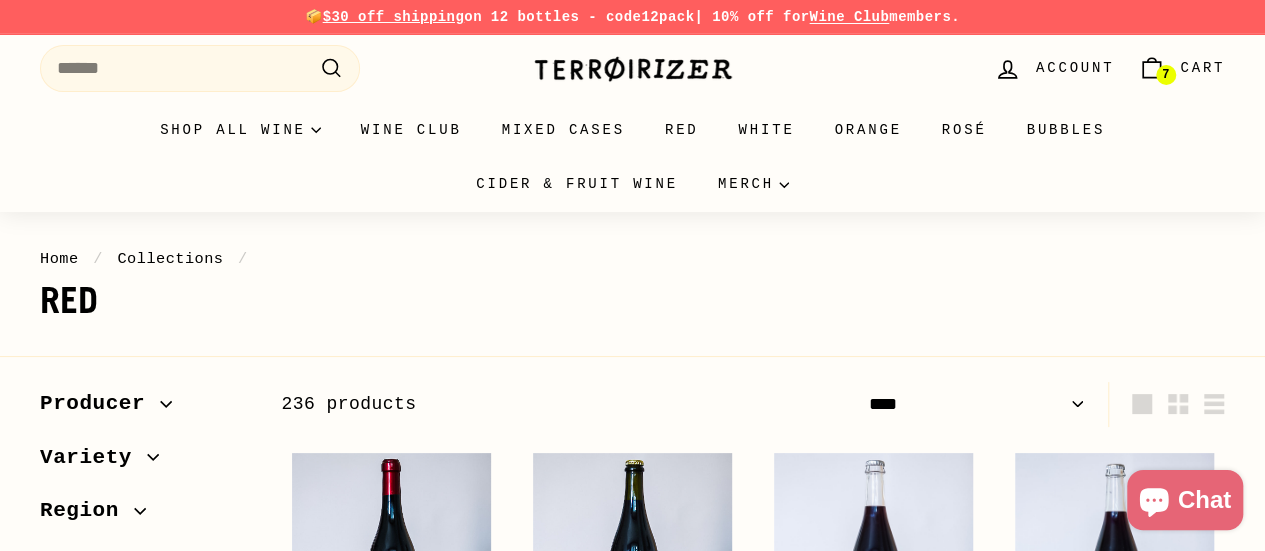 click on "**********" at bounding box center [976, 404] 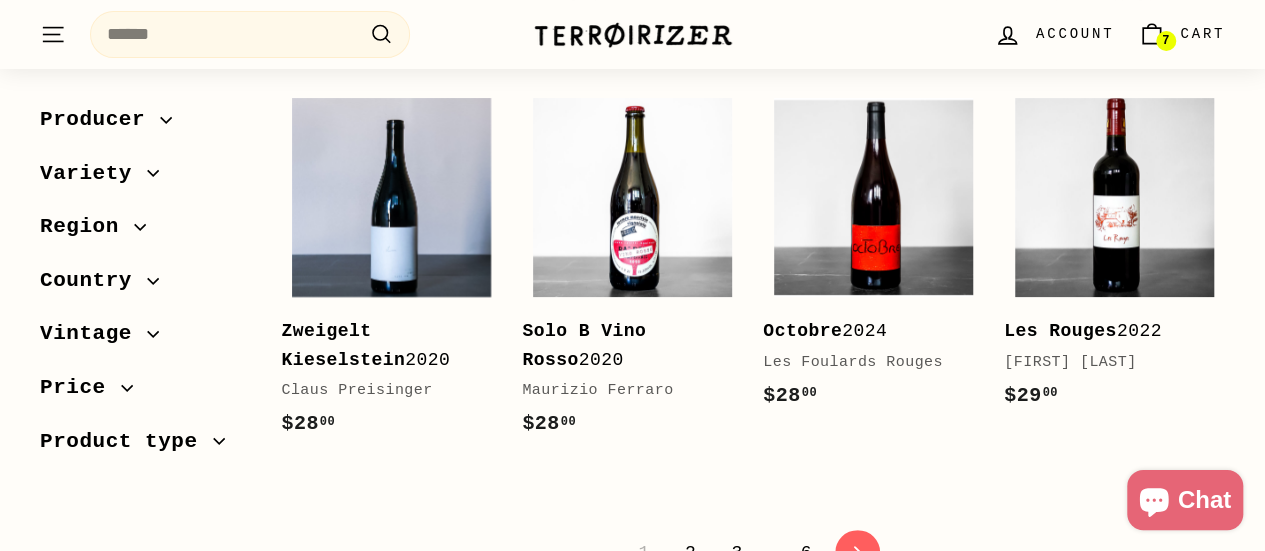 scroll, scrollTop: 3781, scrollLeft: 0, axis: vertical 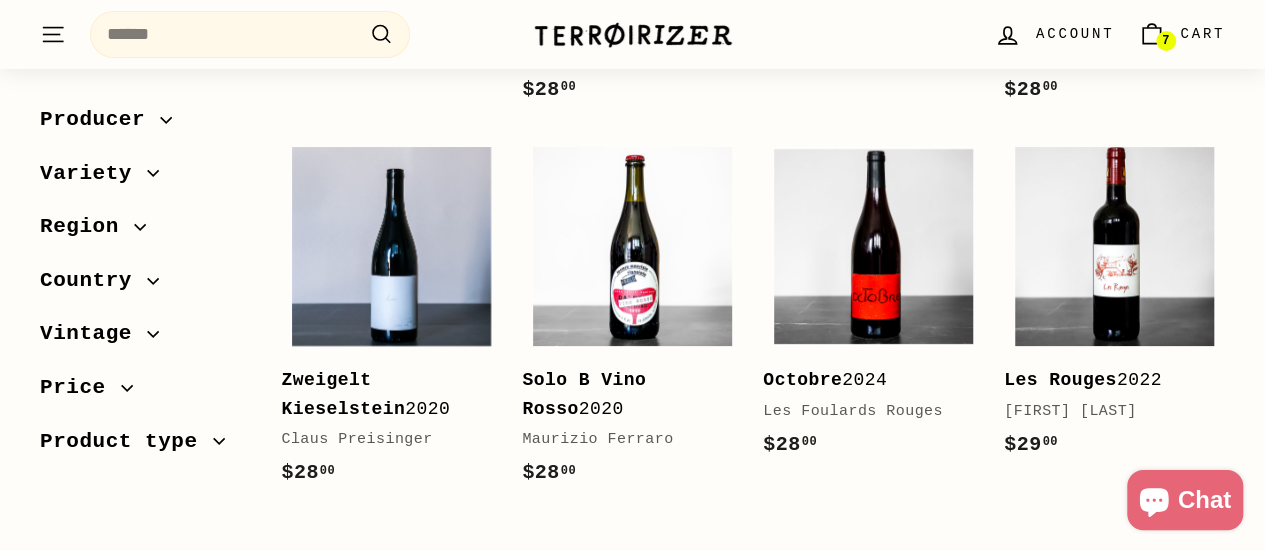 click on "7" at bounding box center (1165, 41) 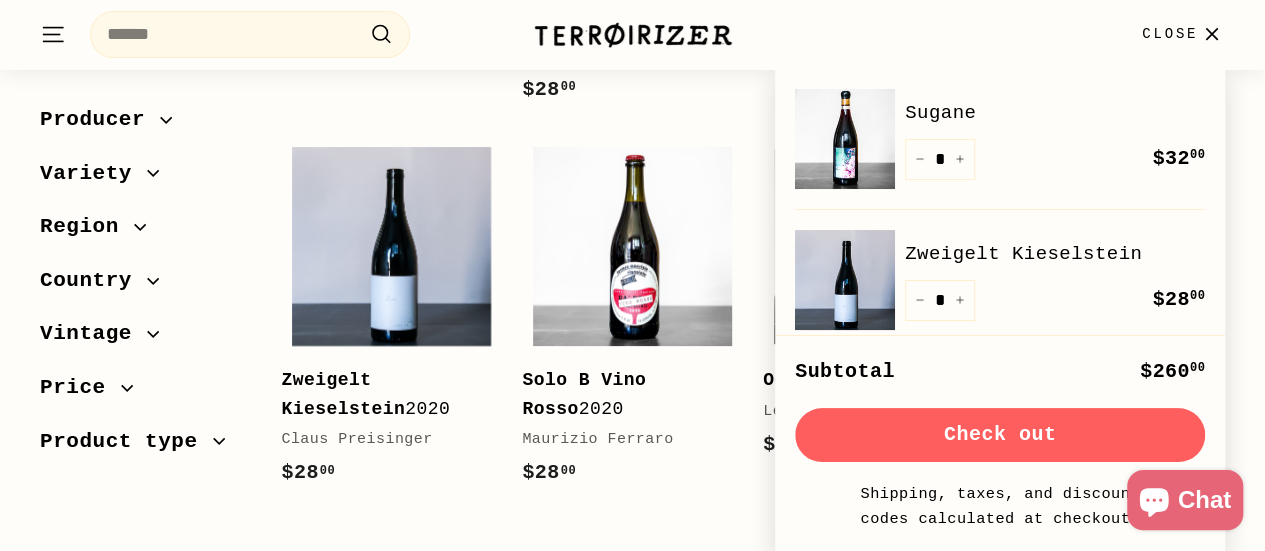 scroll, scrollTop: 6, scrollLeft: 0, axis: vertical 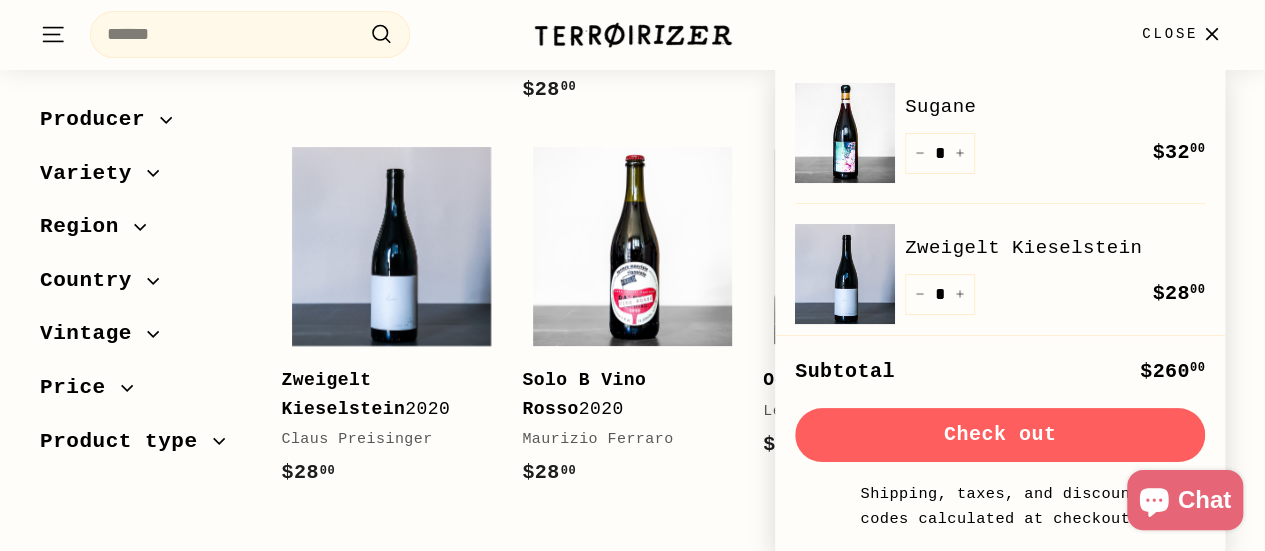 click on "Sort
Featured
Best selling
Alphabetically, A-Z
Alphabetically, Z-A
Price, low to high
Price, high to low
Date, old to new
Date, new to old
Producer
Alfredo Maestro  (1)
Ananda" at bounding box center [621, -1358] 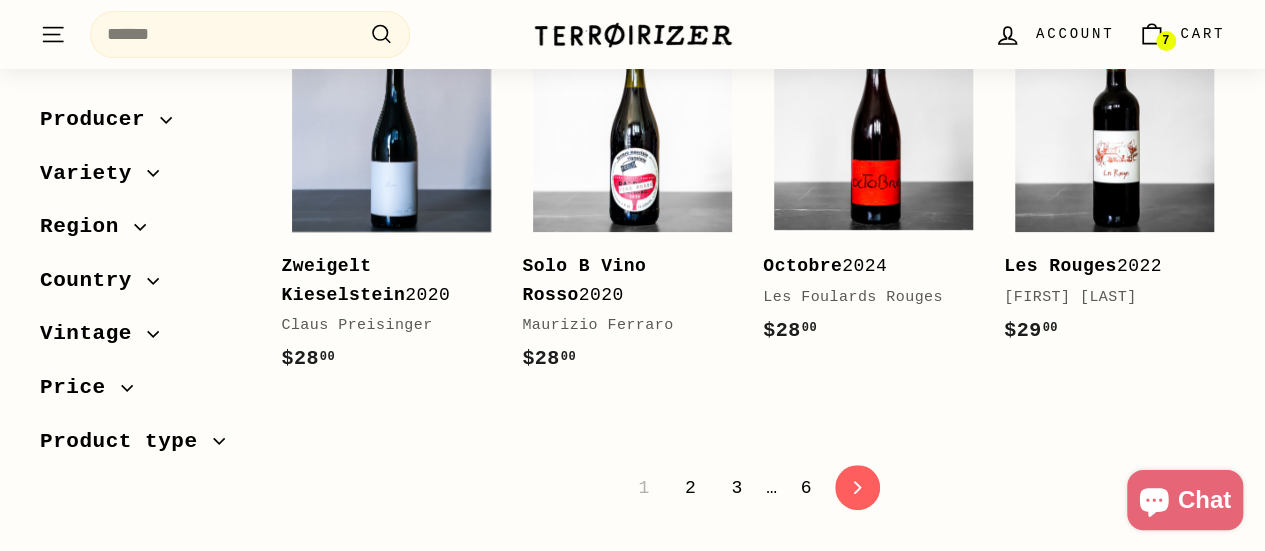 scroll, scrollTop: 3906, scrollLeft: 0, axis: vertical 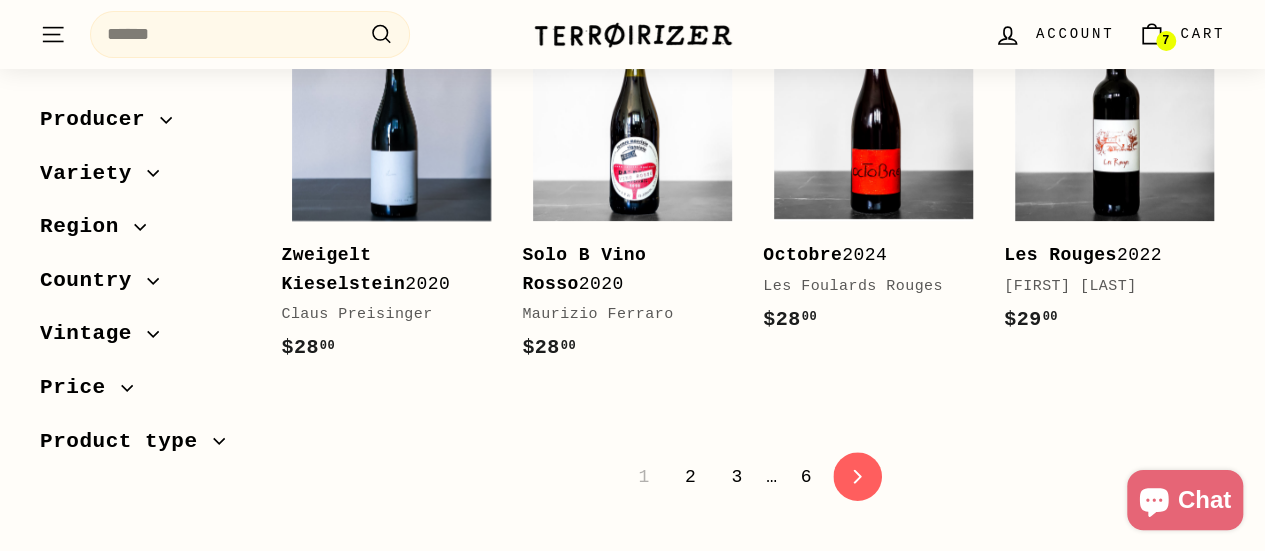 click on "icon-chevron
Next" at bounding box center (857, 477) 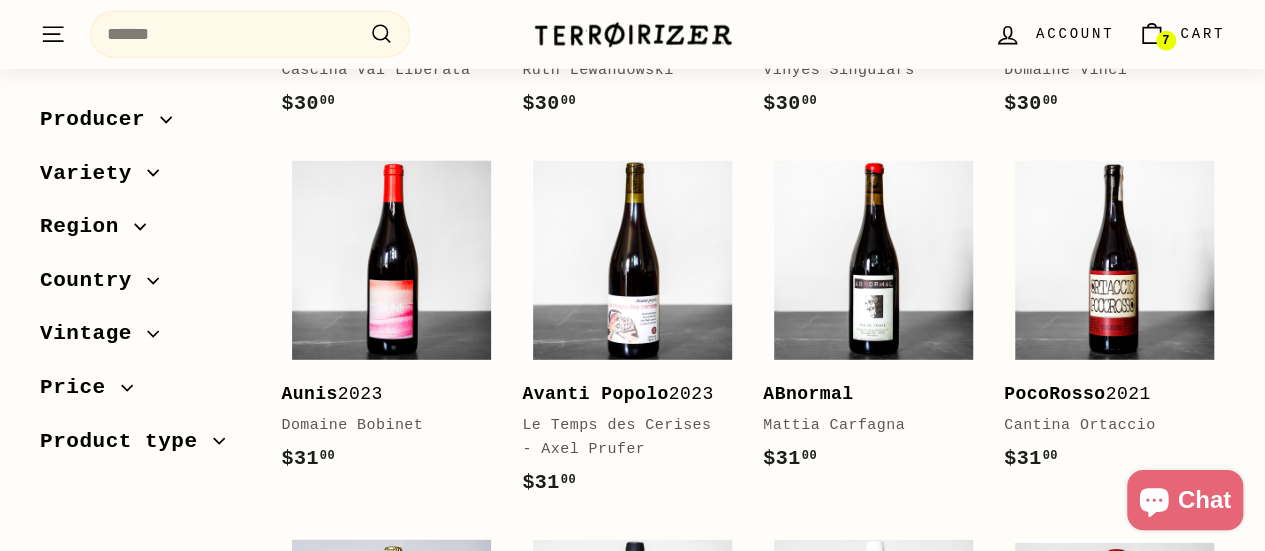 scroll, scrollTop: 2544, scrollLeft: 0, axis: vertical 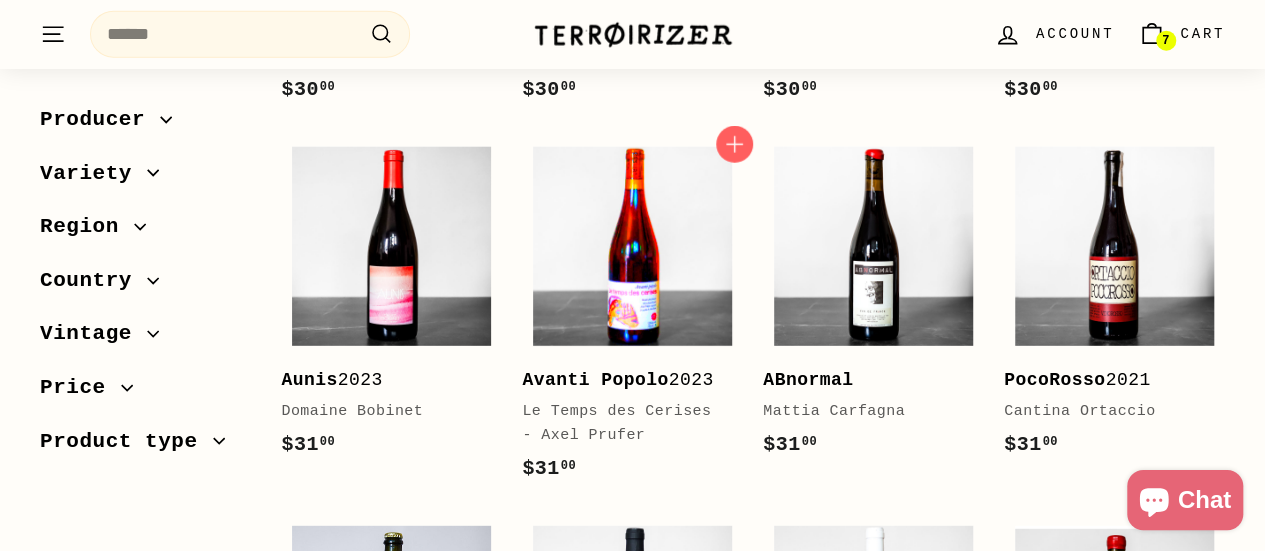 click at bounding box center (632, 246) 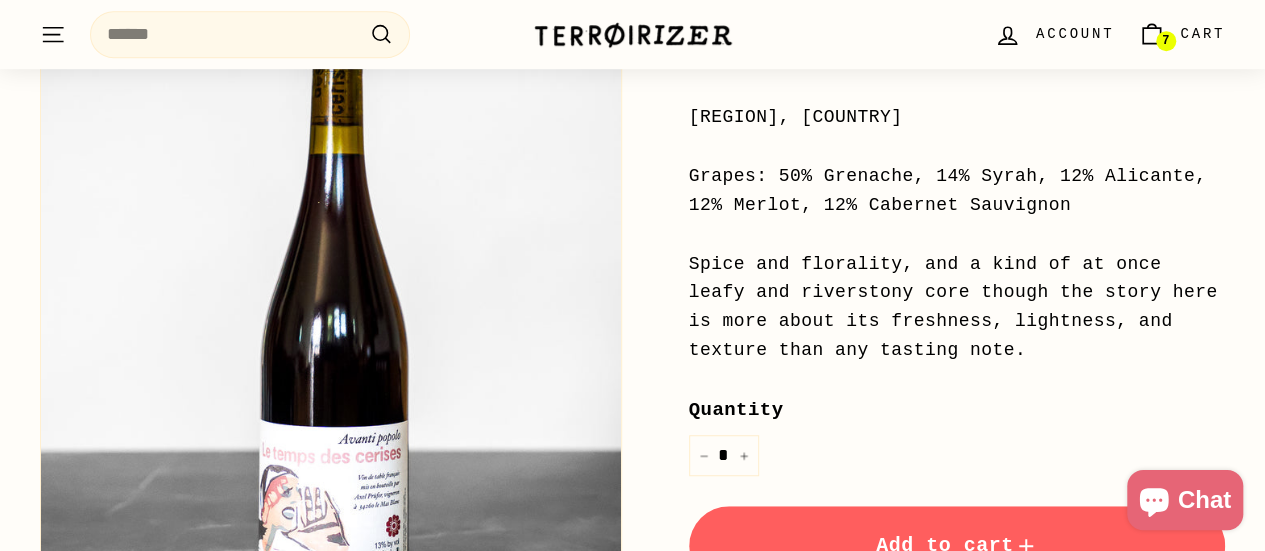 scroll, scrollTop: 538, scrollLeft: 0, axis: vertical 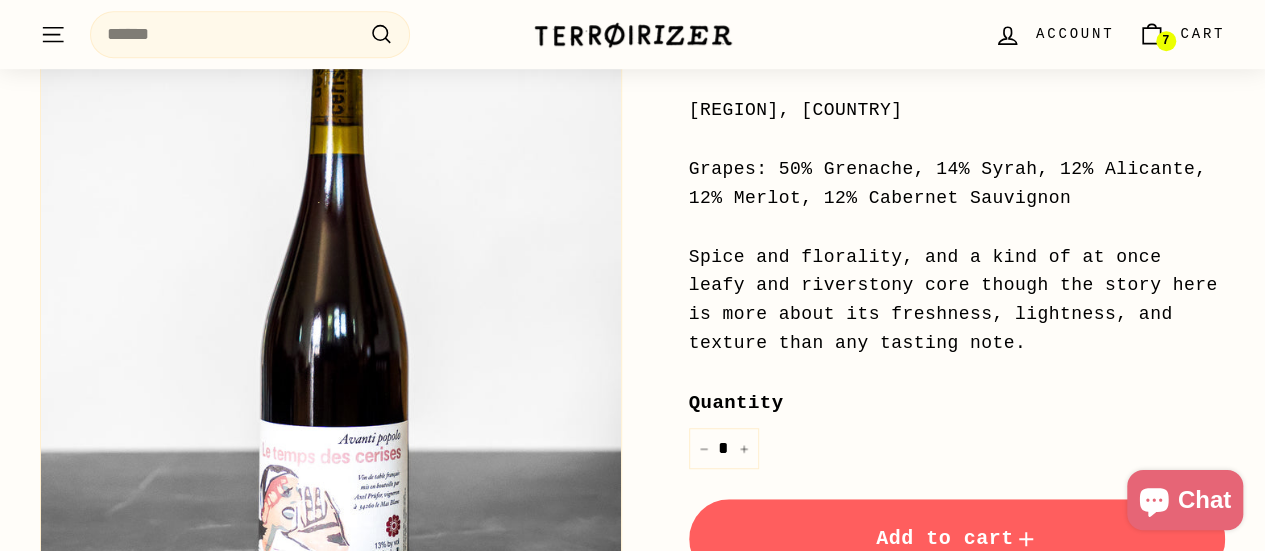 click on "Add to cart" at bounding box center [957, 538] 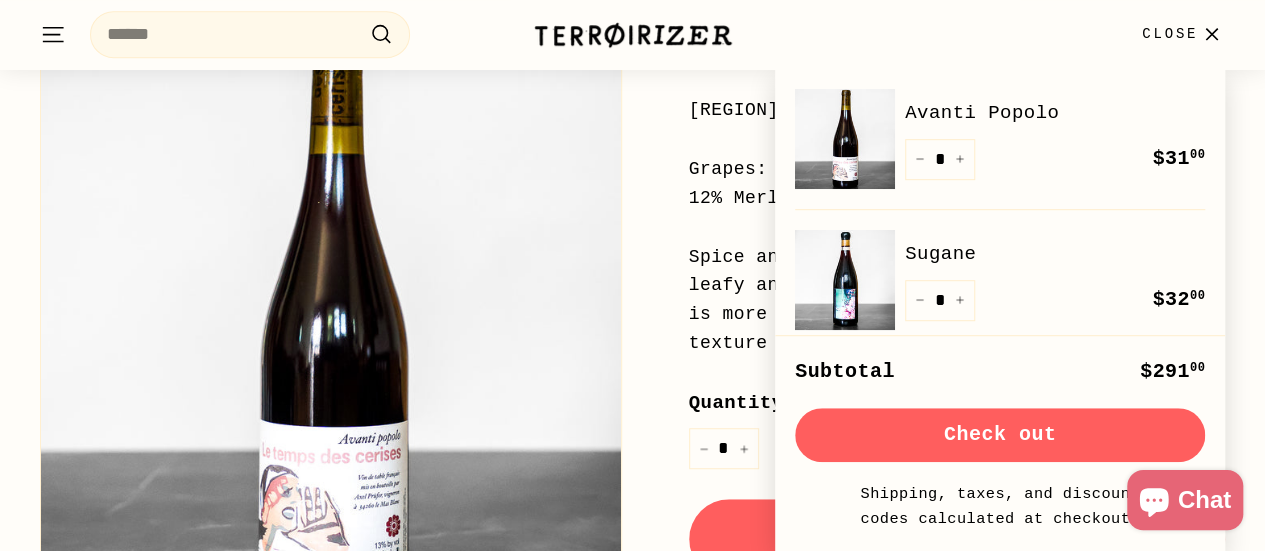 click on "Home
/
Collections
/
Red
/
[PRODUCT_NAME]
[PRODUCT_NAME] - [PERSON_NAME]
Price
Regular price $31 00
$31.00
/
[YEAR]
[REGION], [COUNTRY]
Grapes: 50% Grenache, 14% Syrah, 12% Alicante, 12% Merlot, 12% Cabernet Sauvignon
Spice and florality, and a kind of at once leafy and riverstony core though the story here is more about its freshness, lightness, and texture than any tasting note.
Quantity
*" at bounding box center (935, 327) 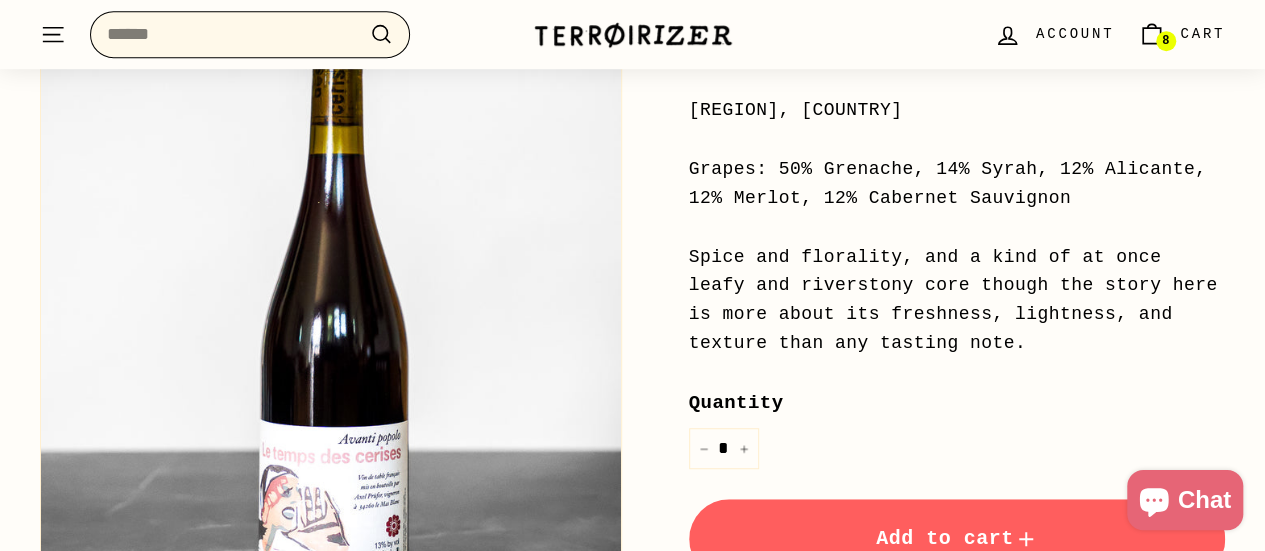 click on "Search" at bounding box center [250, 34] 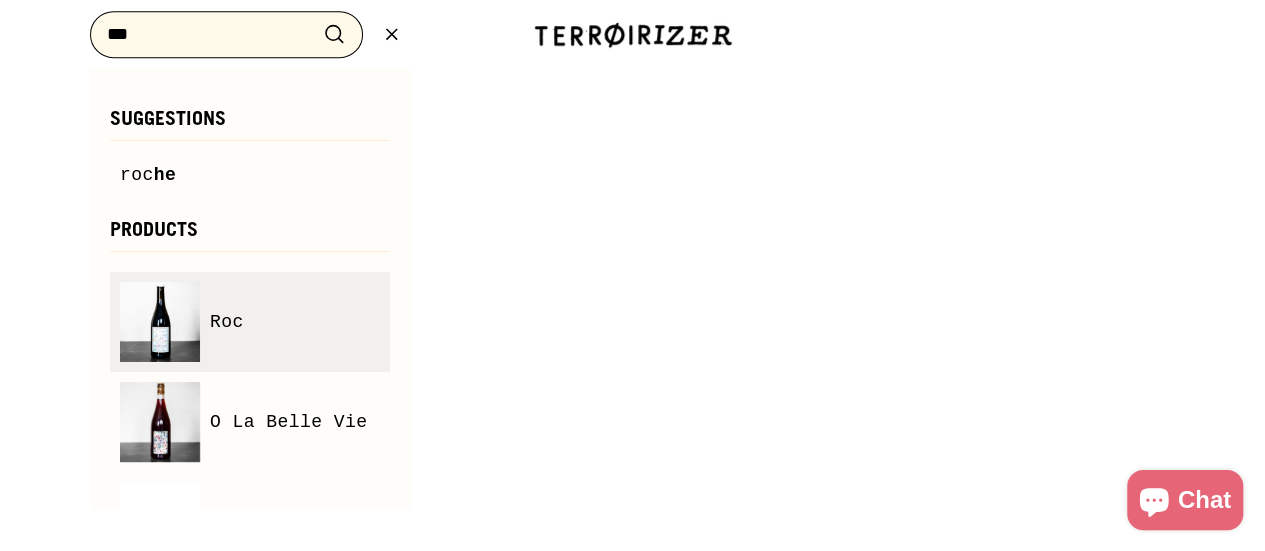 type on "***" 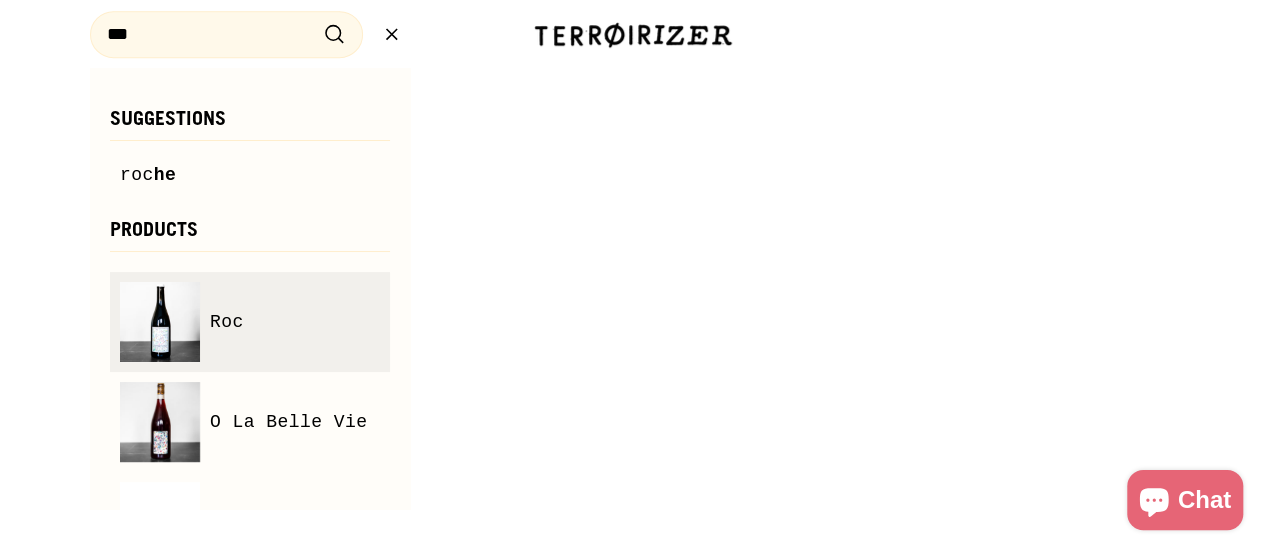 click on "Roc" at bounding box center [227, 322] 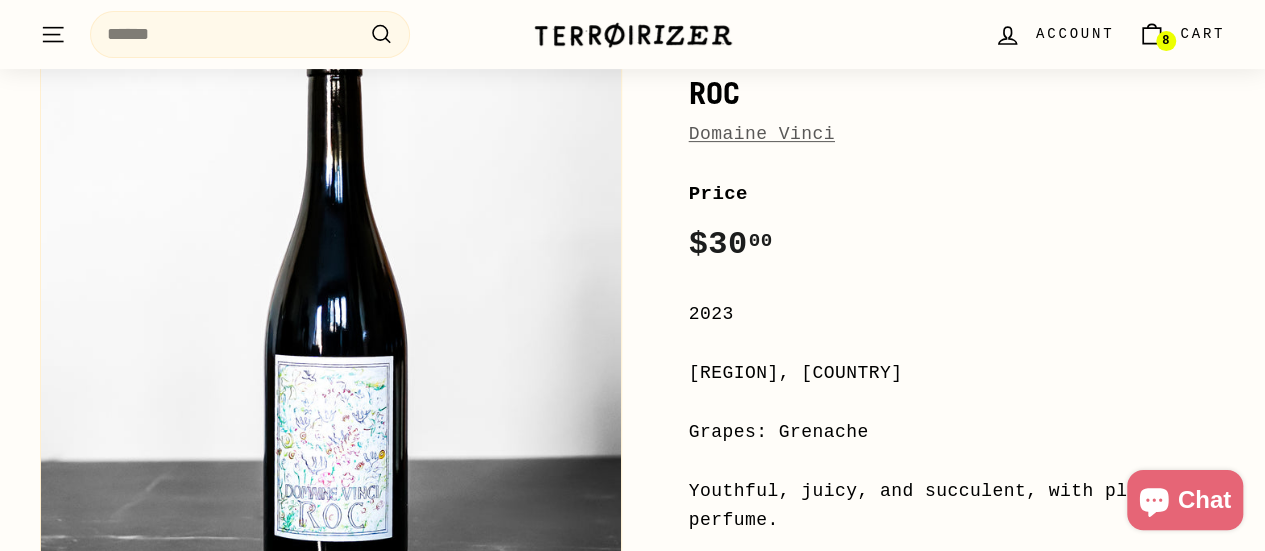 scroll, scrollTop: 276, scrollLeft: 0, axis: vertical 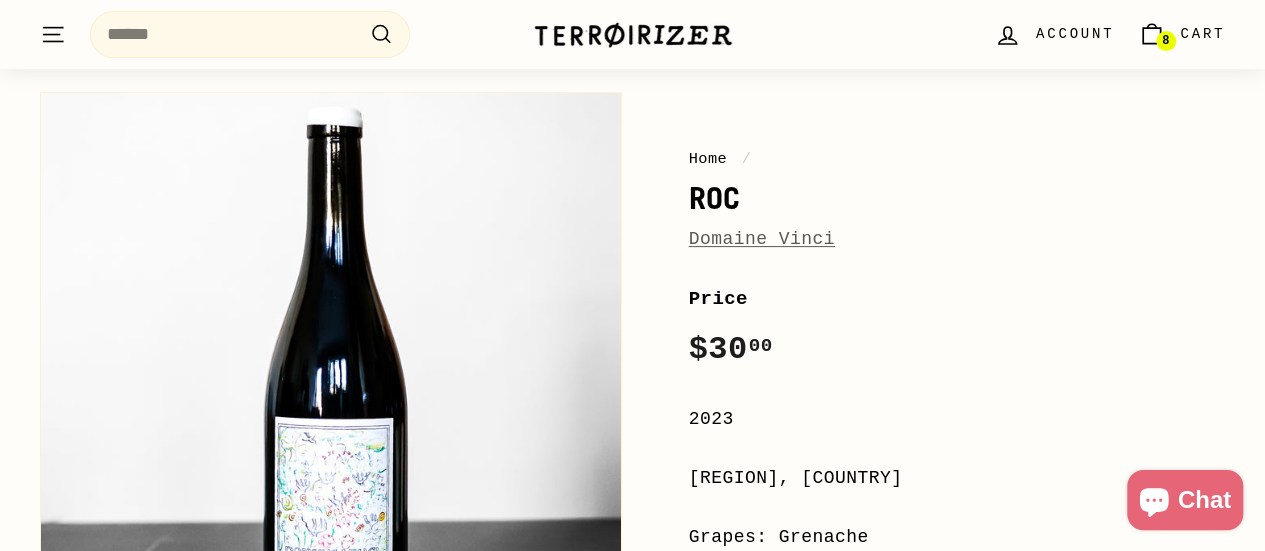 drag, startPoint x: 878, startPoint y: 351, endPoint x: 823, endPoint y: 186, distance: 173.92528 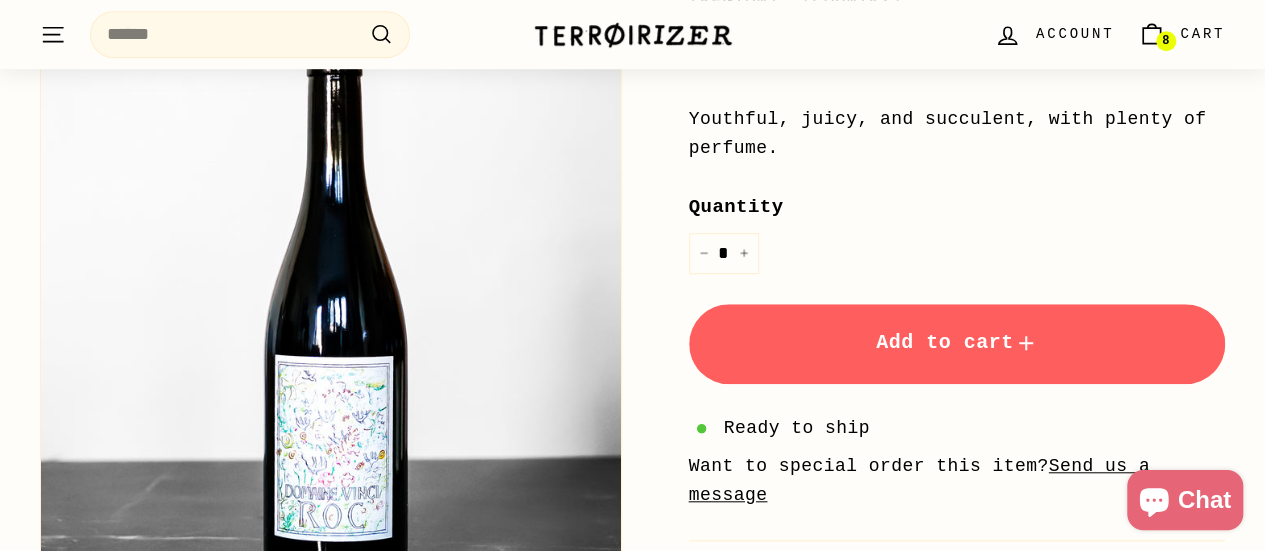 scroll, scrollTop: 649, scrollLeft: 0, axis: vertical 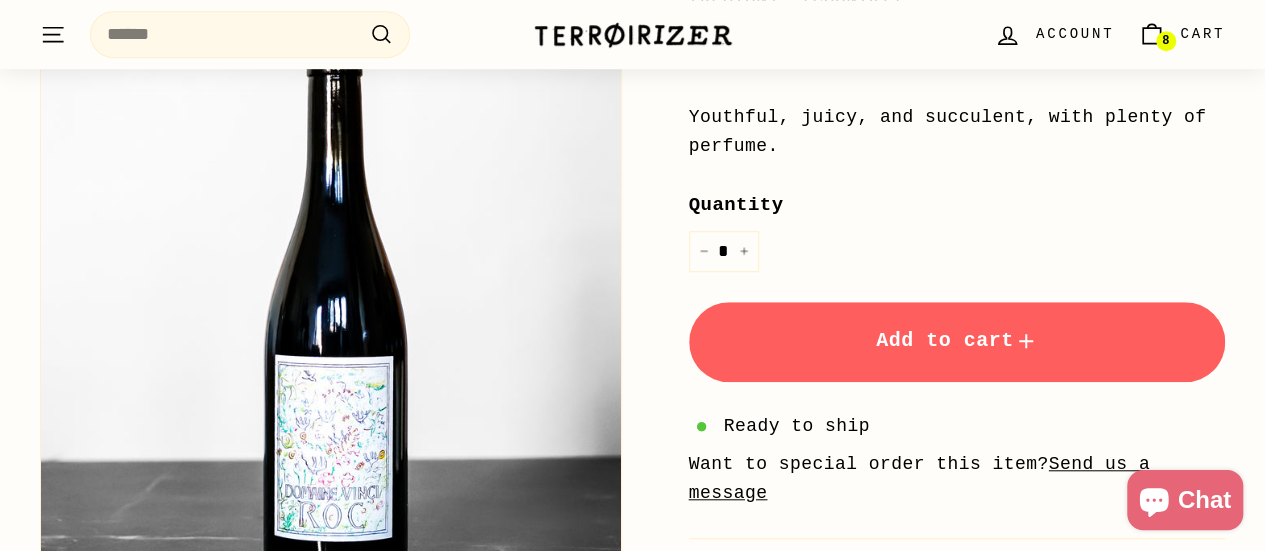 click on "Add to cart" at bounding box center (957, 340) 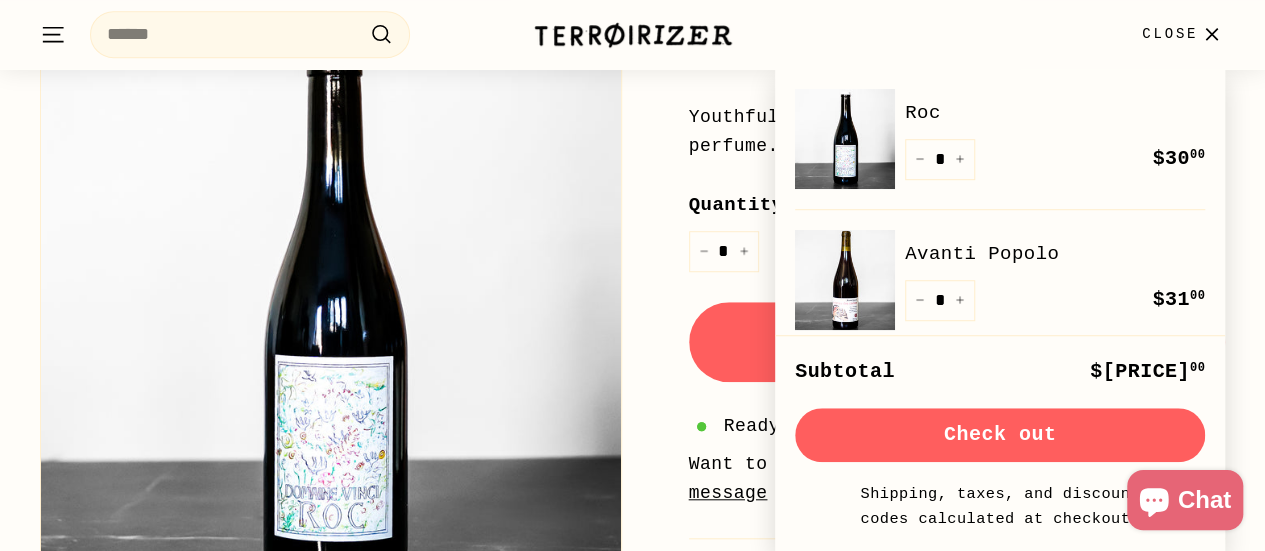 click on "Home
/
Roc
Domaine Vinci
Price
Regular price $[PRICE]
$[PRICE]
/
[YEAR]
[REGION], [COUNTRY]
Grapes: Grenache
Youthful, juicy, and succulent, with plenty of perfume.
Quantity
*
−
+
Taxes & shipping" at bounding box center [924, 188] 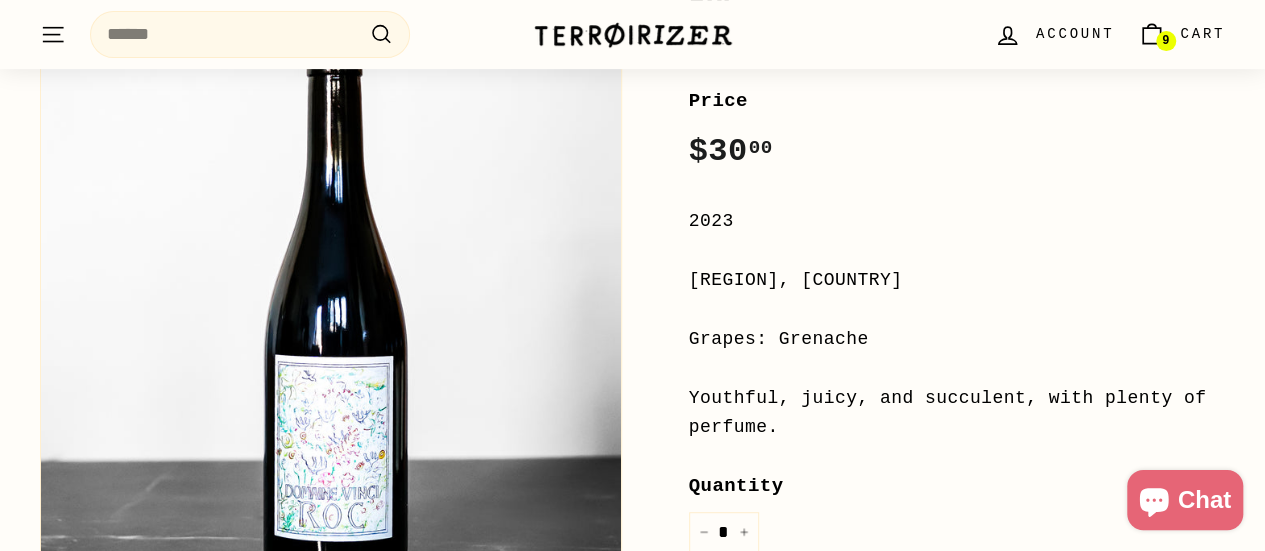 scroll, scrollTop: 367, scrollLeft: 0, axis: vertical 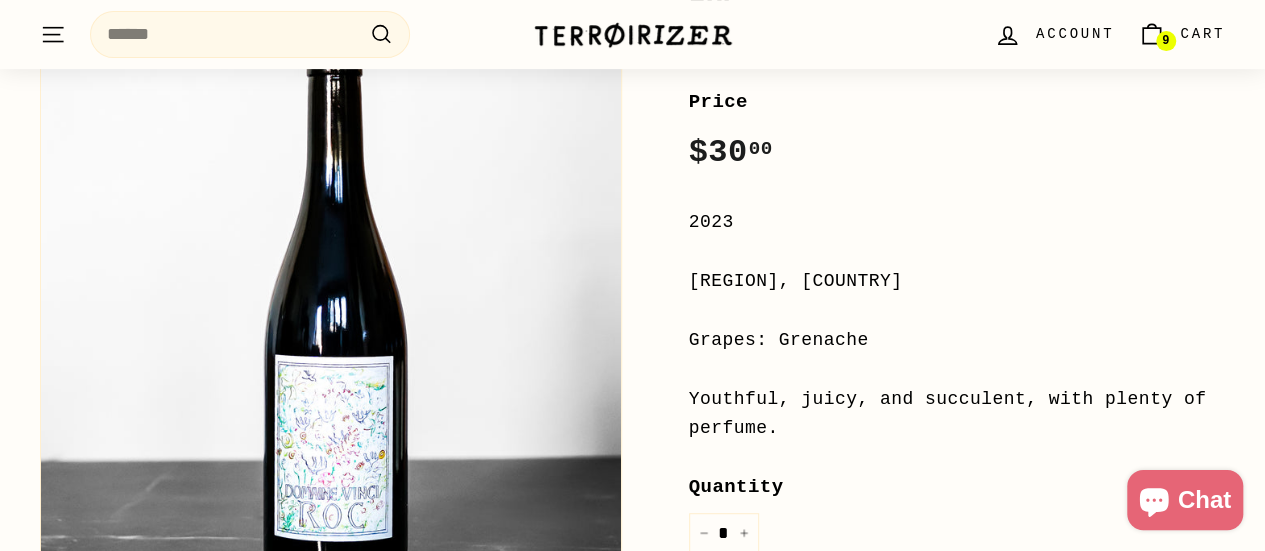 click on "9
Cart" at bounding box center [1181, 34] 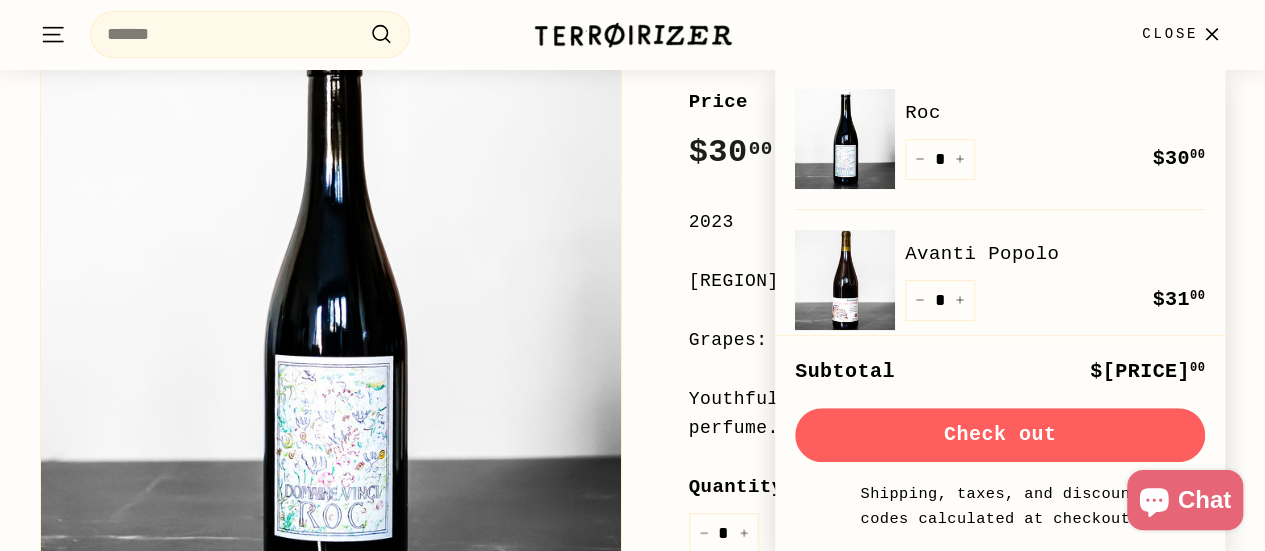 click on "Check out" at bounding box center (1000, 435) 